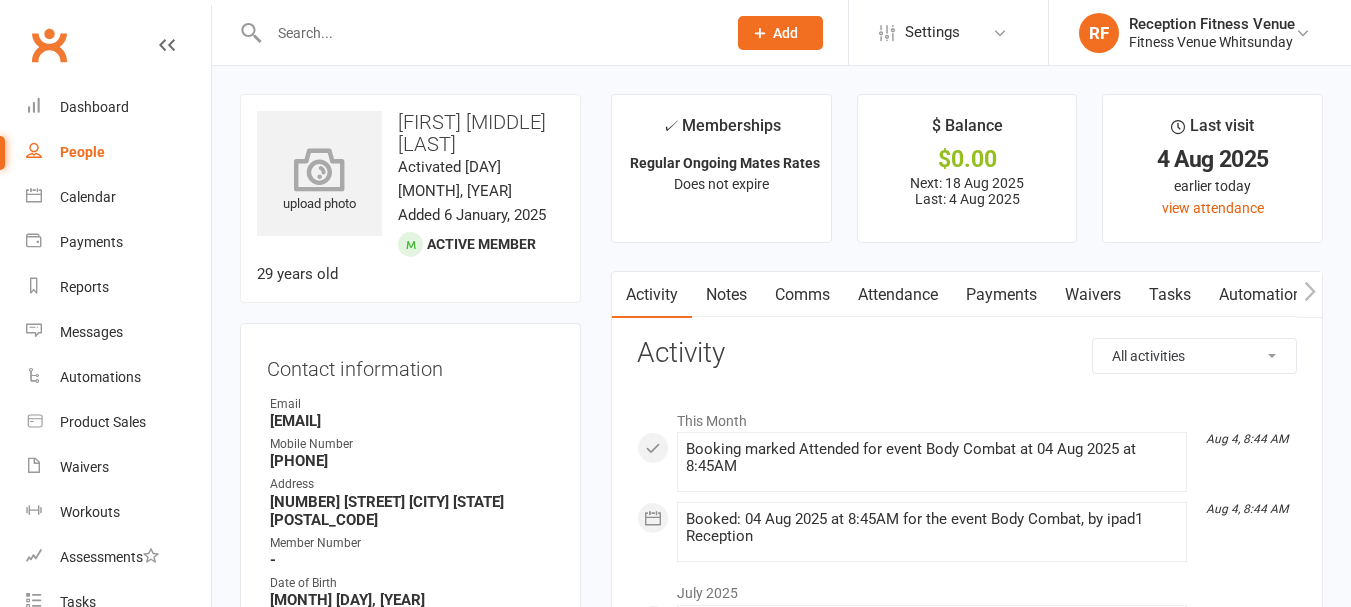 scroll, scrollTop: 0, scrollLeft: 0, axis: both 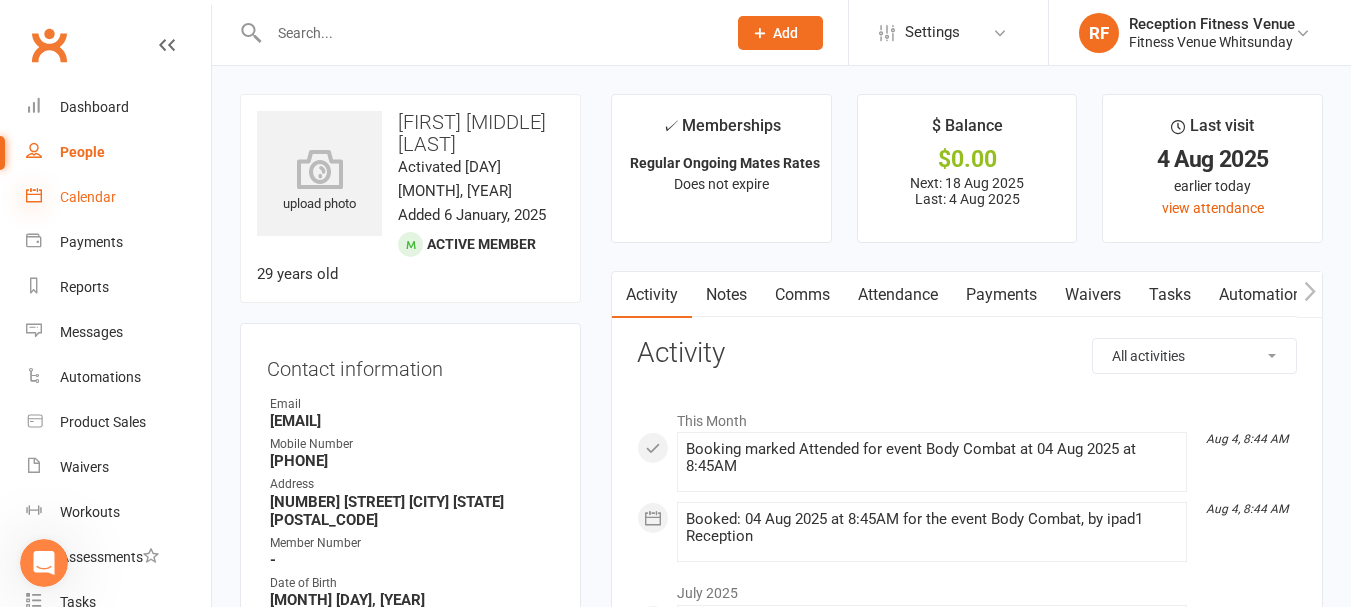click at bounding box center (34, 195) 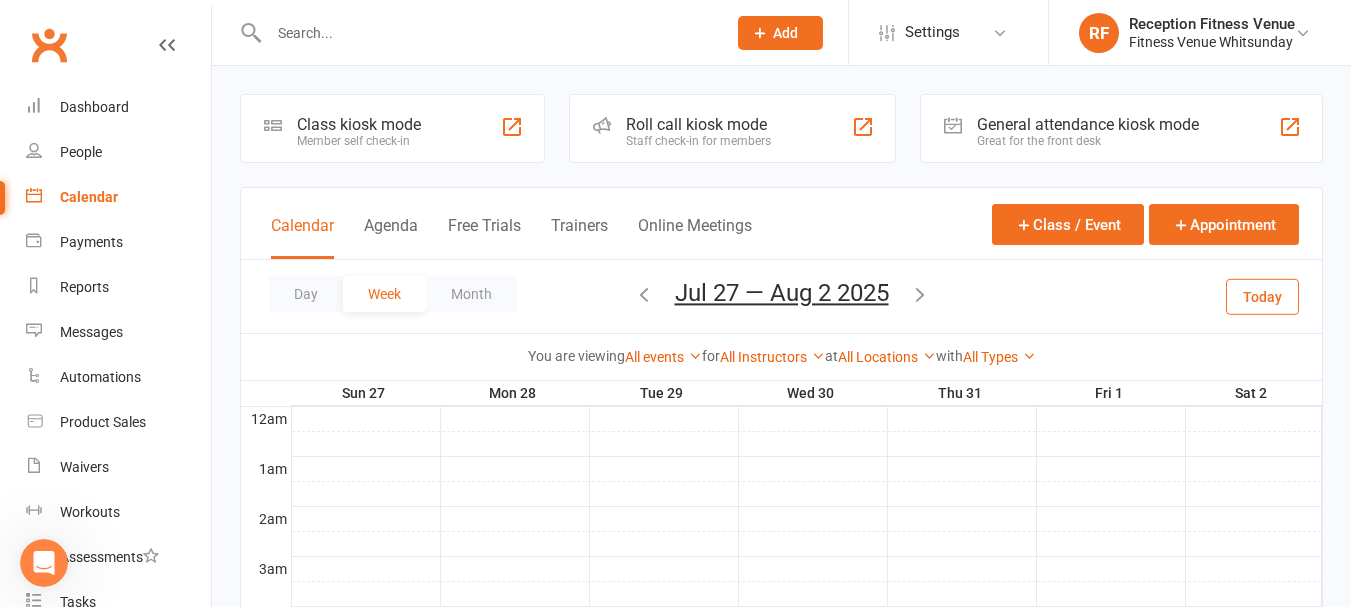click on "Prospect
Member
Non-attending contact
Class / event
Appointment
Task
Membership plan
Bulk message
Add
Settings Membership Plans Event Templates Appointment Types Website Customize Contacts Users Account Profile Clubworx API RF Reception Fitness Venue Fitness Venue Whitsunday My profile Help Terms & conditions  Privacy policy  Sign out Clubworx Dashboard People Calendar Payments Reports Messages   Automations   Product Sales Waivers   Workouts   Assessments  Tasks   What's New Check-in Kiosk modes General attendance Roll call Class check-in × The invoice was successfully marked as paid by POS × × Class kiosk mode Member self check-in Roll call kiosk mode Staff check-in for members General attendance kiosk mode Great for the front desk Kiosk modes:  General attendance" at bounding box center [675, 820] 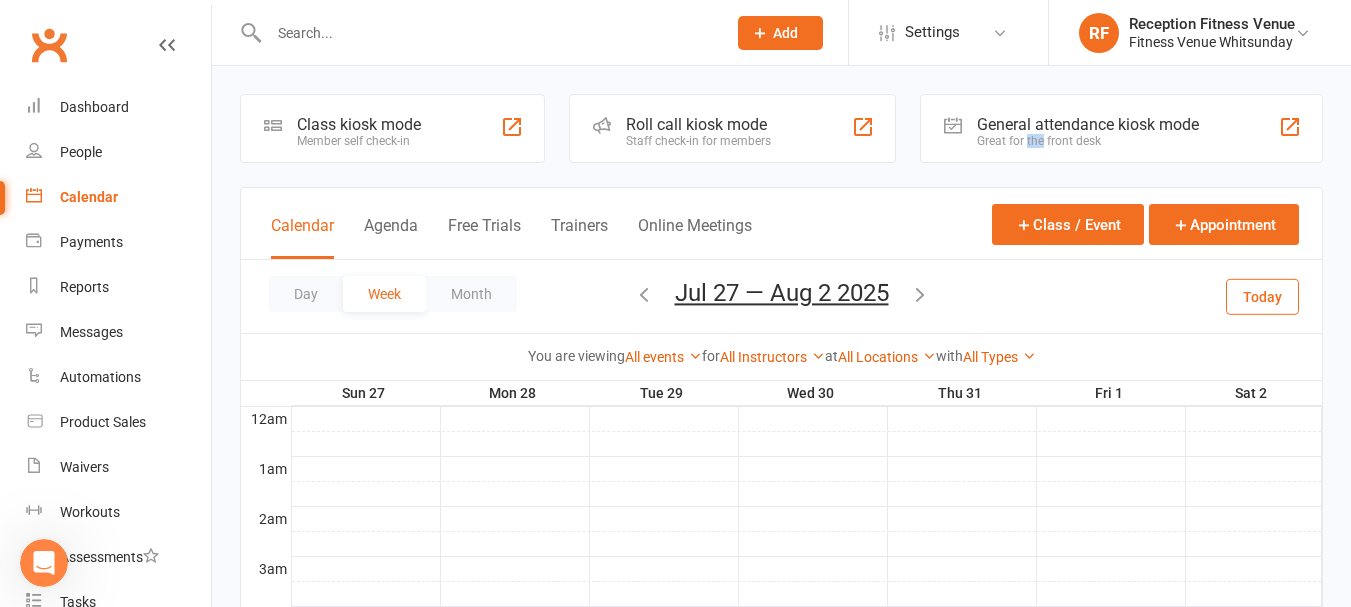 click on "Great for the front desk" at bounding box center (1088, 141) 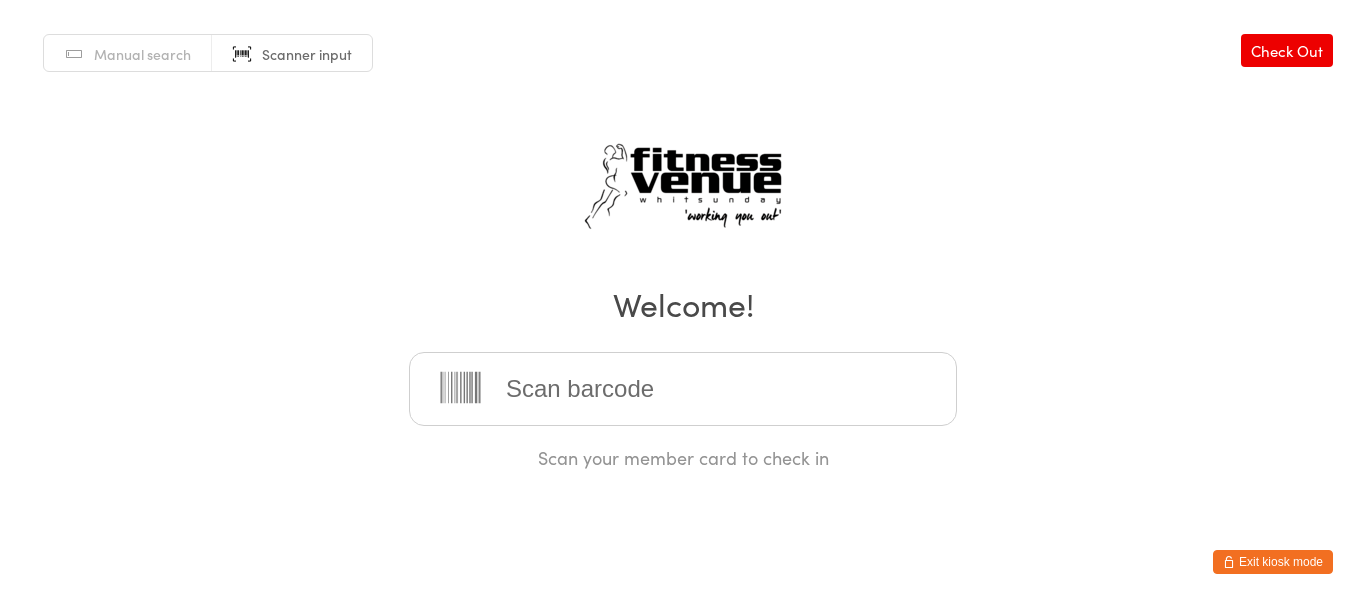 scroll, scrollTop: 0, scrollLeft: 0, axis: both 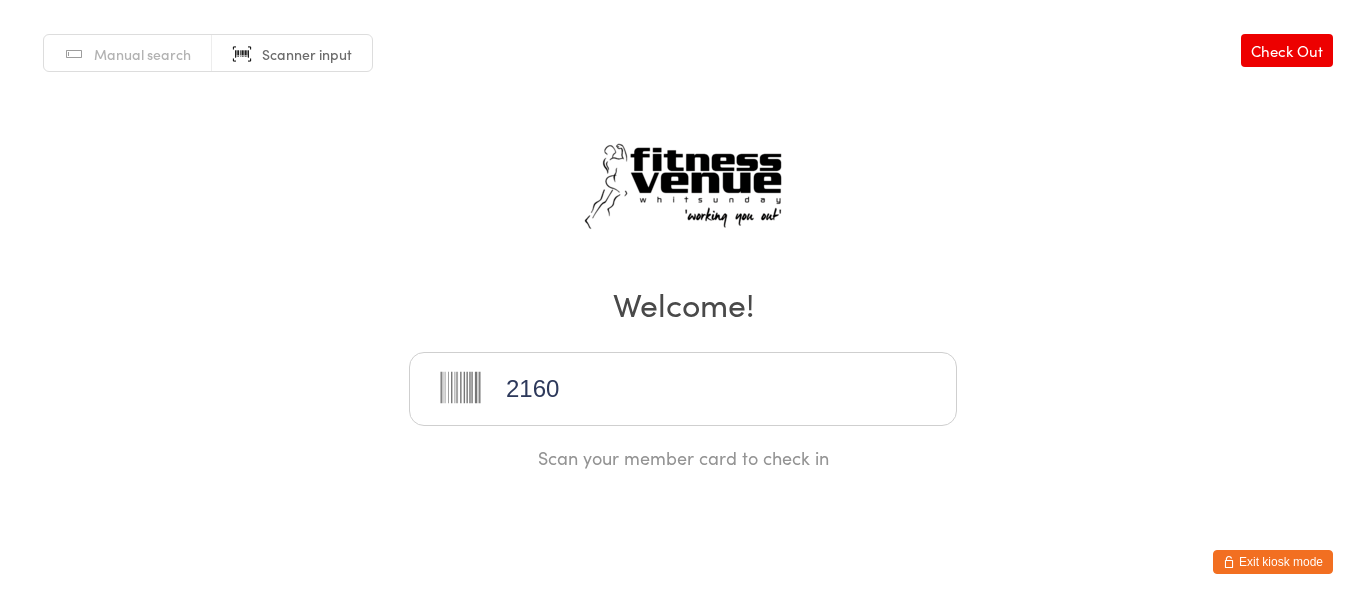 type on "21605" 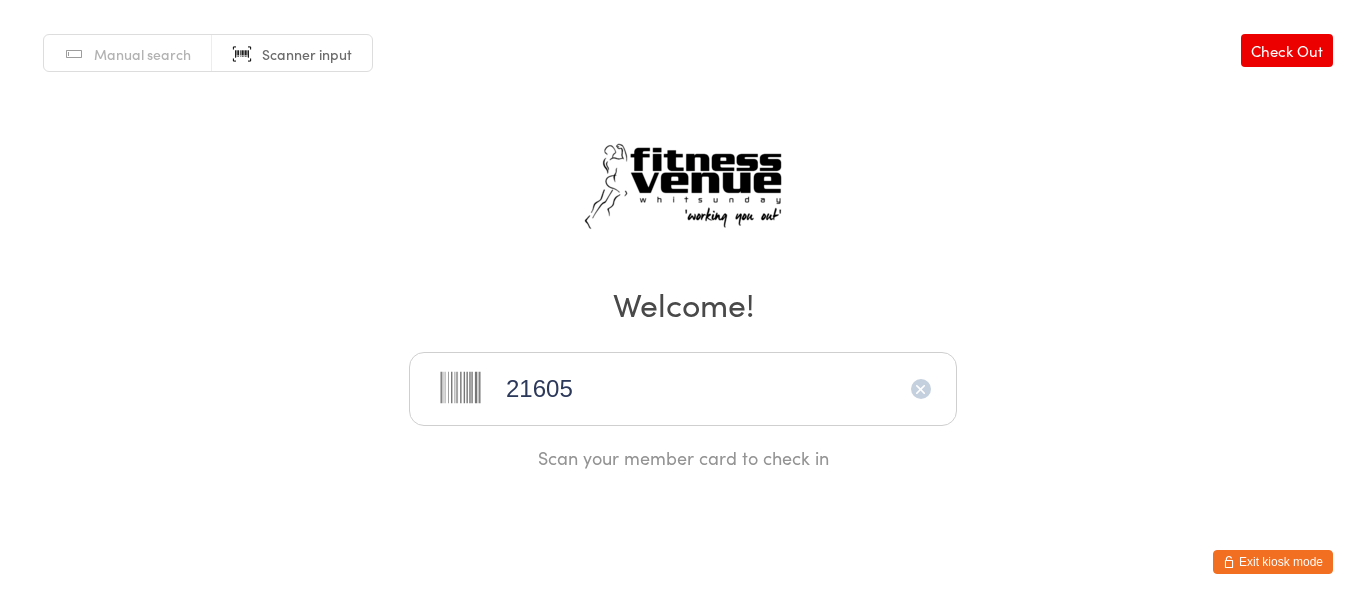 type 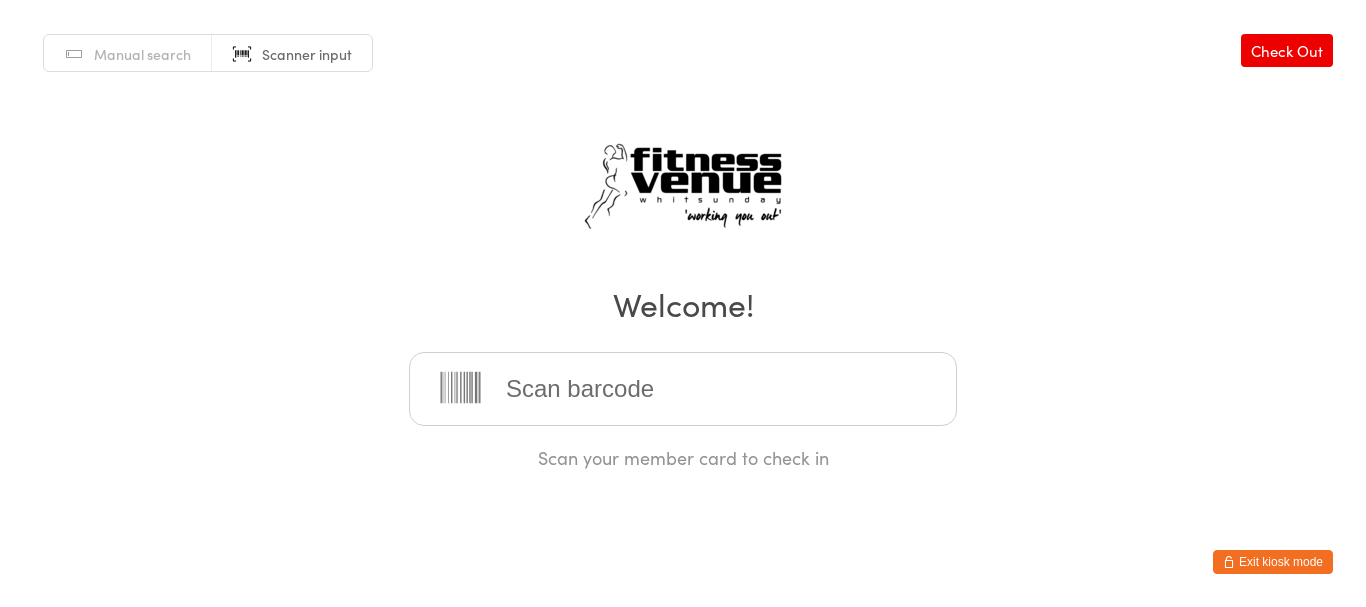 click on "Exit kiosk mode" at bounding box center (1273, 562) 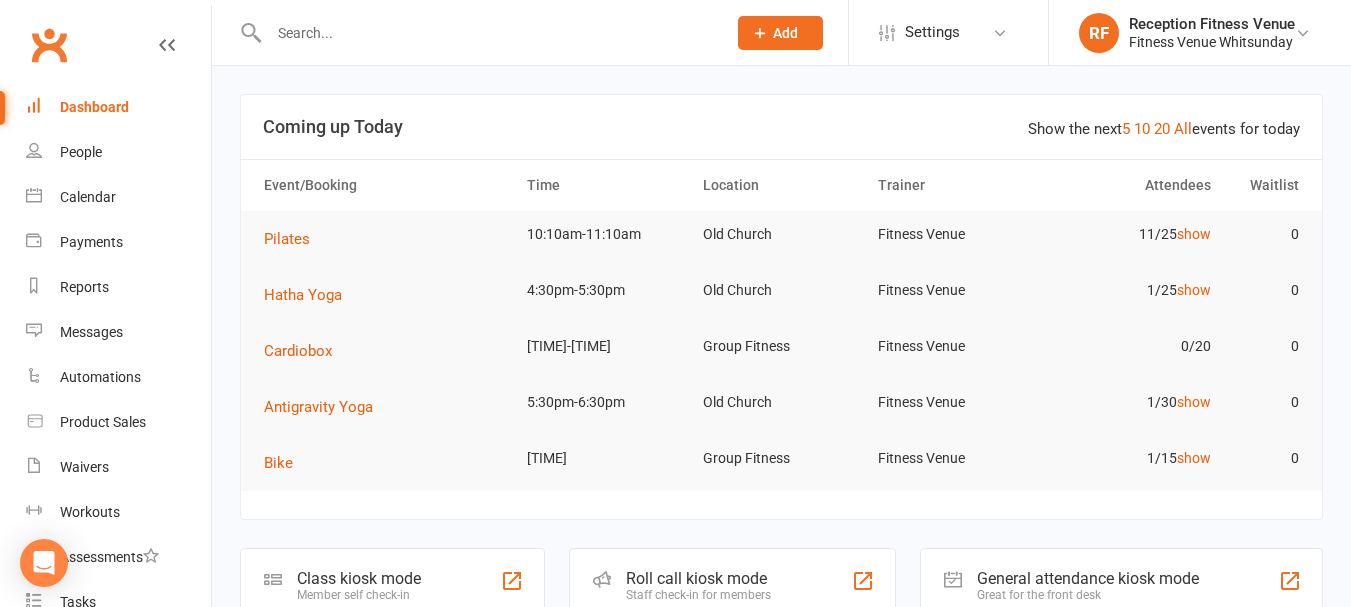scroll, scrollTop: 0, scrollLeft: 0, axis: both 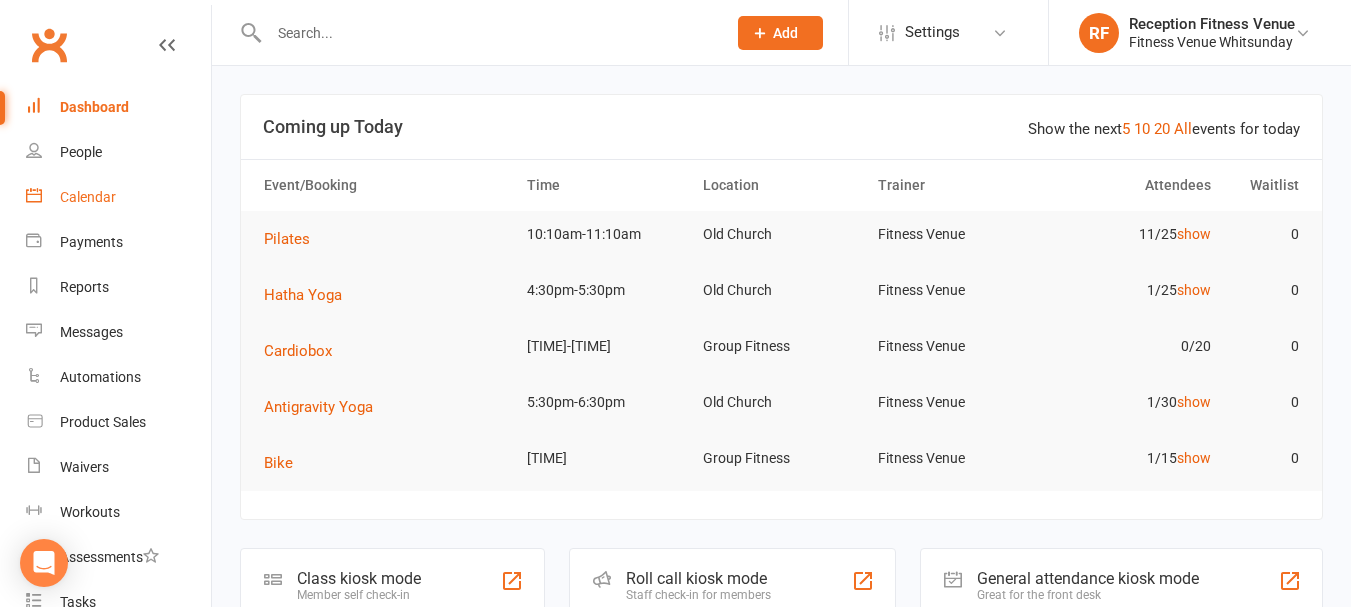 click on "Calendar" at bounding box center [88, 197] 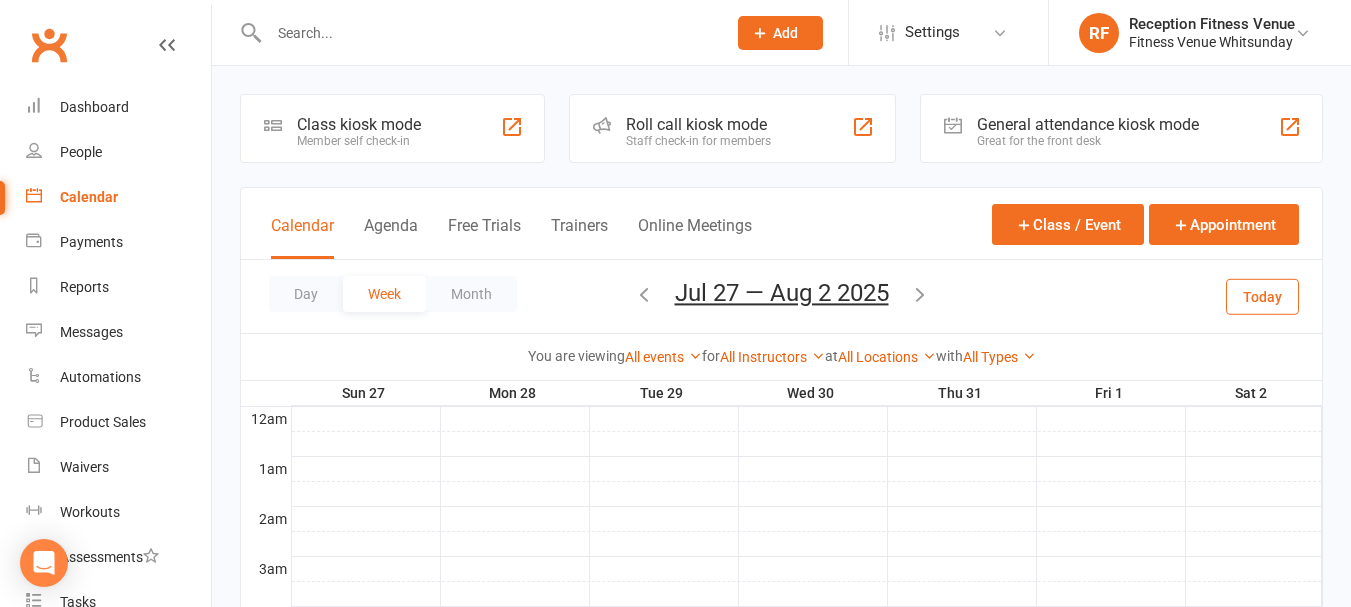 scroll, scrollTop: 300, scrollLeft: 0, axis: vertical 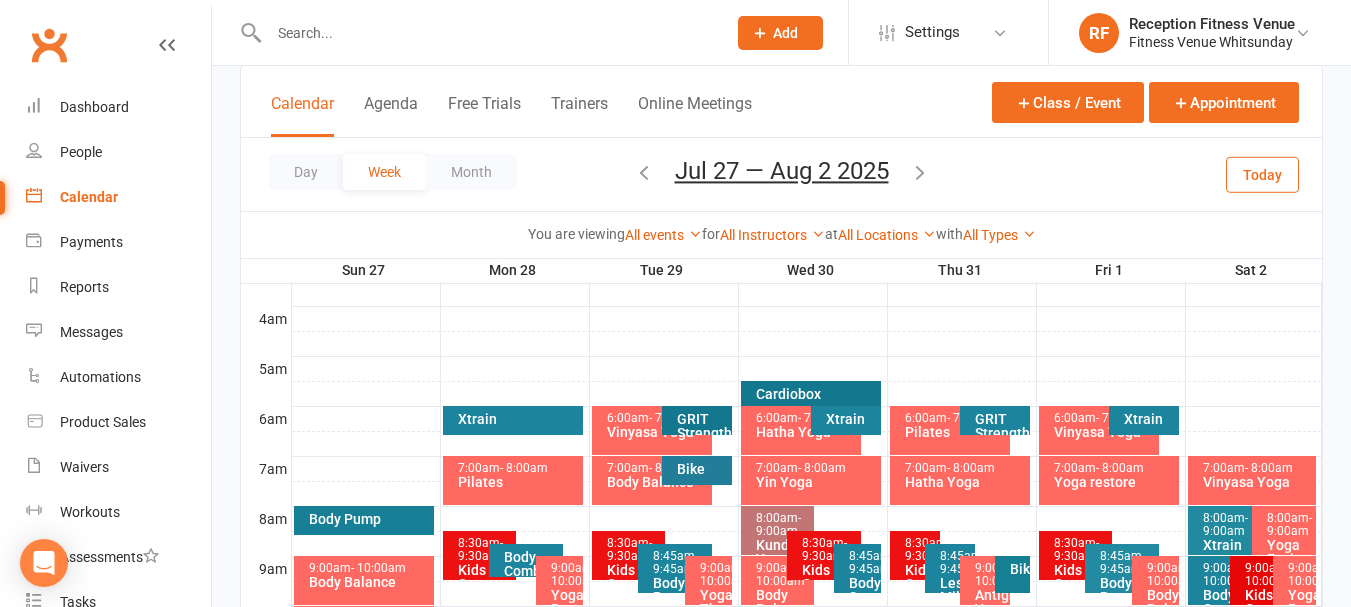 click at bounding box center (920, 172) 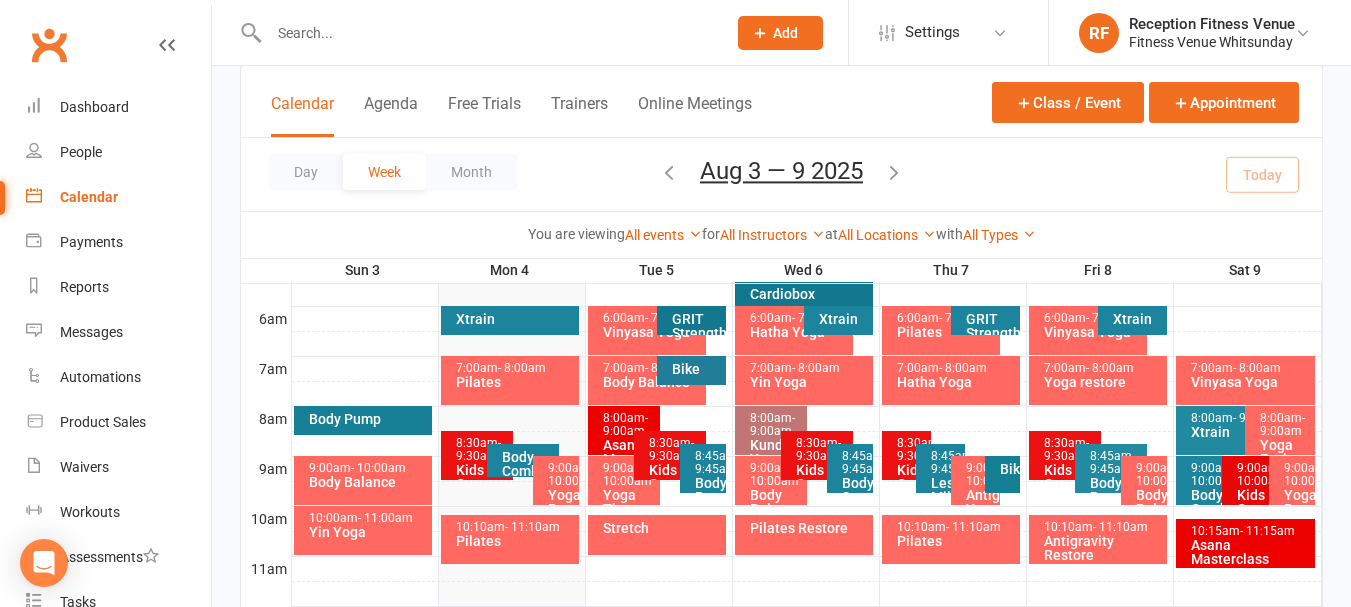 scroll, scrollTop: 0, scrollLeft: 0, axis: both 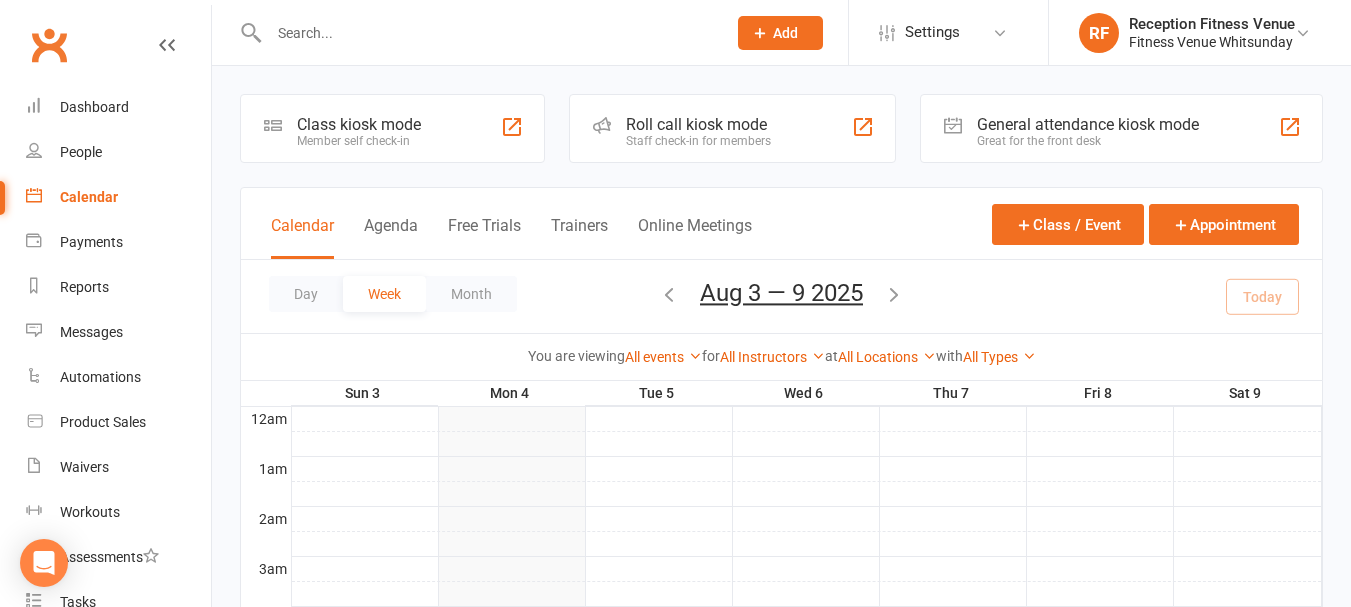 click at bounding box center (894, 294) 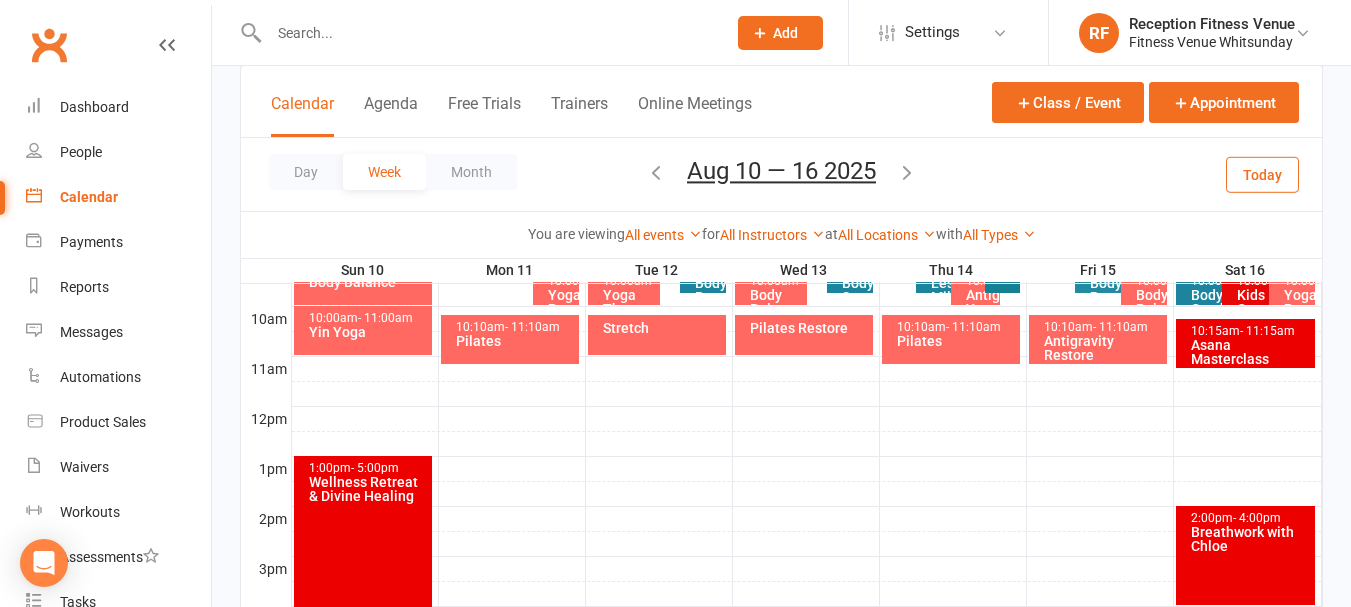 scroll, scrollTop: 800, scrollLeft: 0, axis: vertical 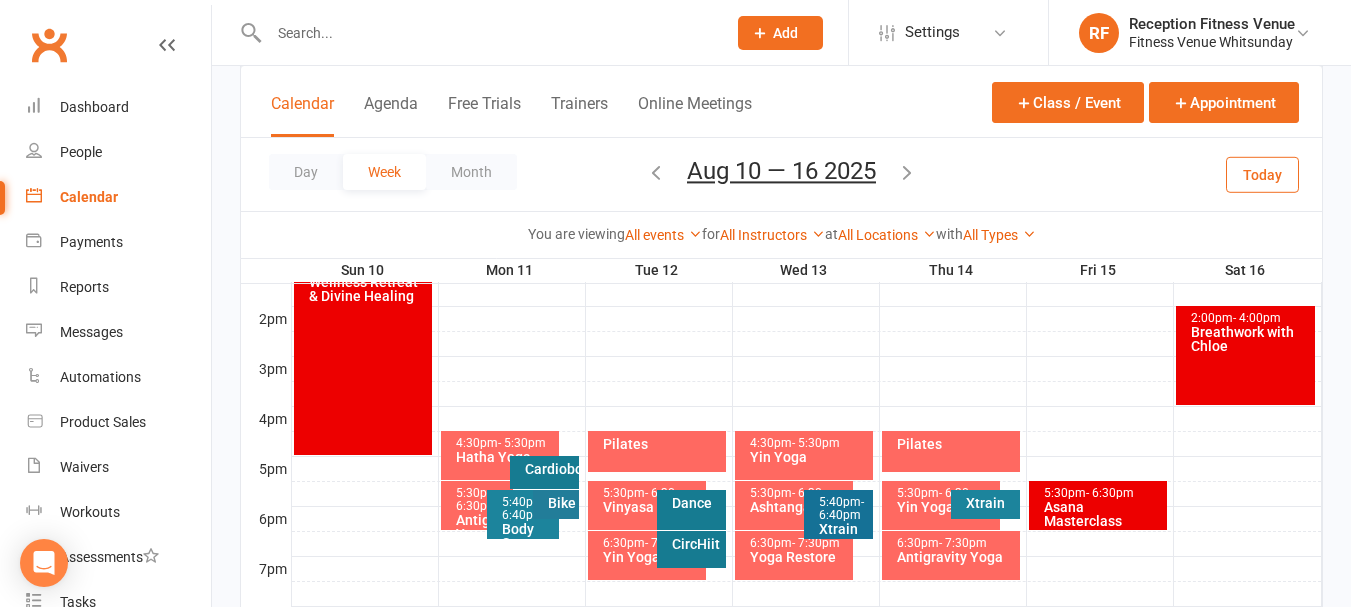 click at bounding box center (907, 172) 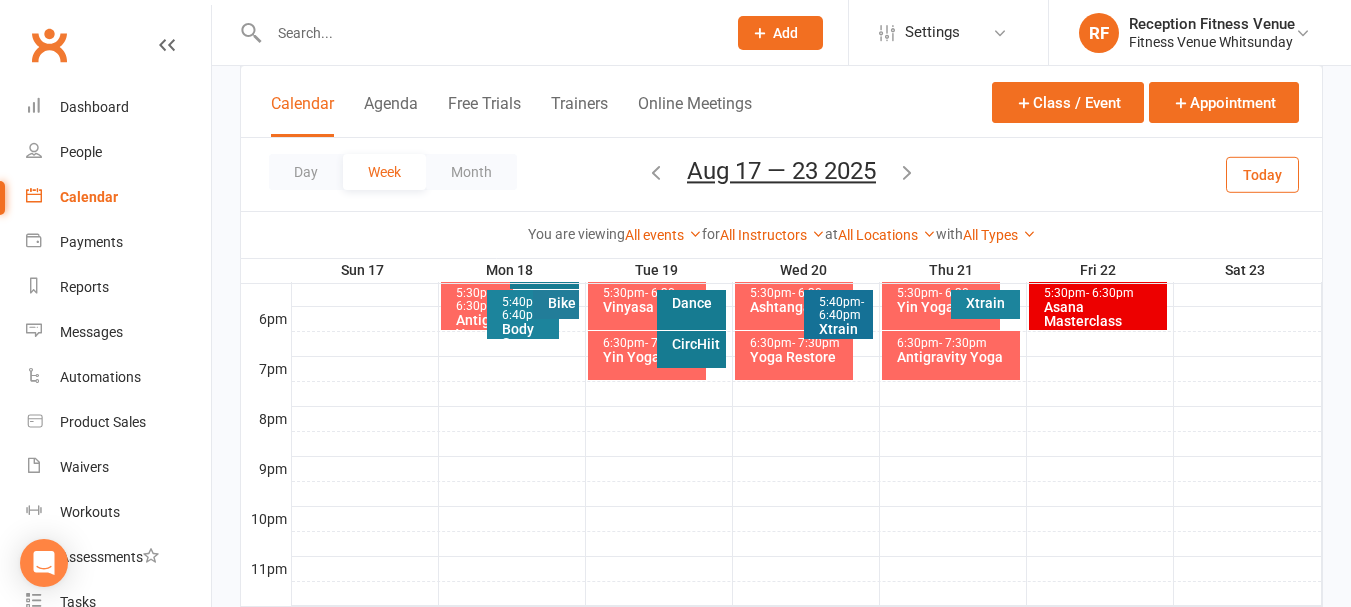 scroll, scrollTop: 1057, scrollLeft: 0, axis: vertical 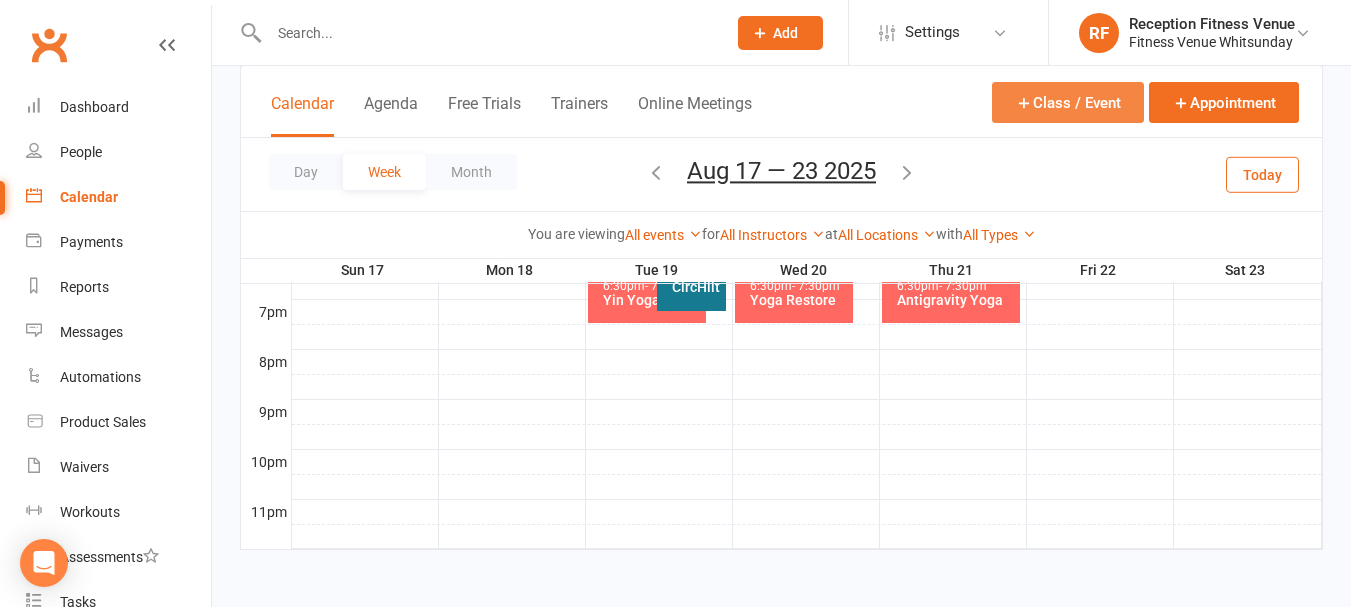 click on "Class / Event" at bounding box center [1068, 102] 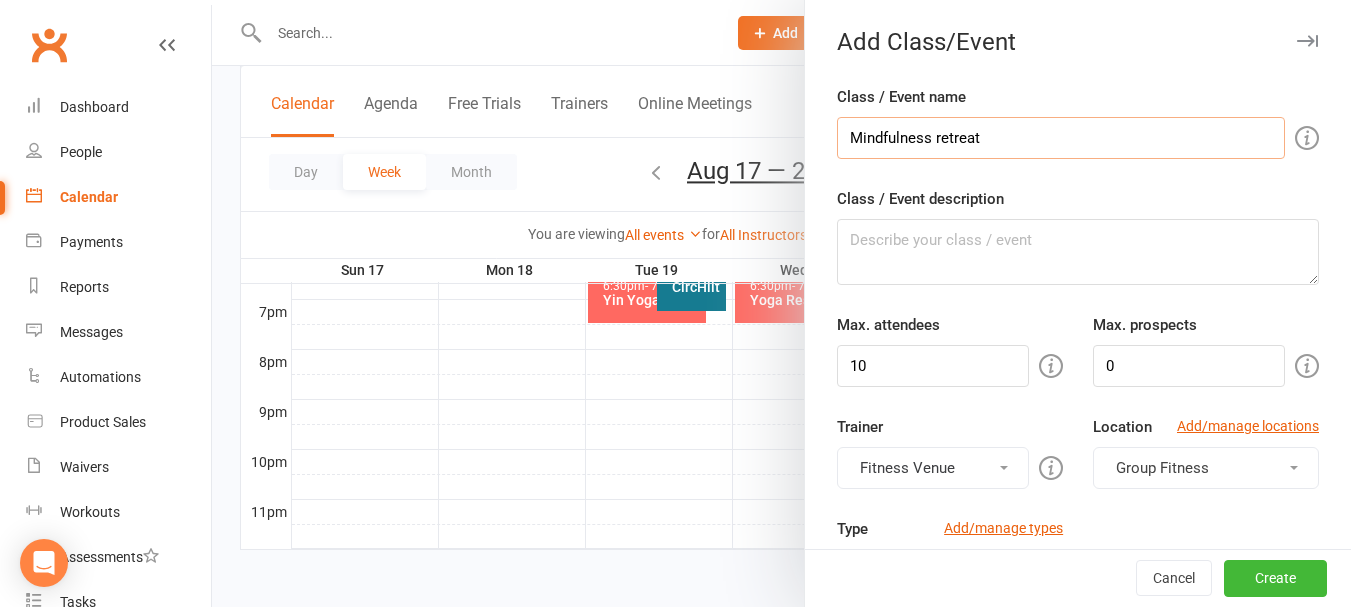 click on "Mindfulness retreat" at bounding box center (1061, 138) 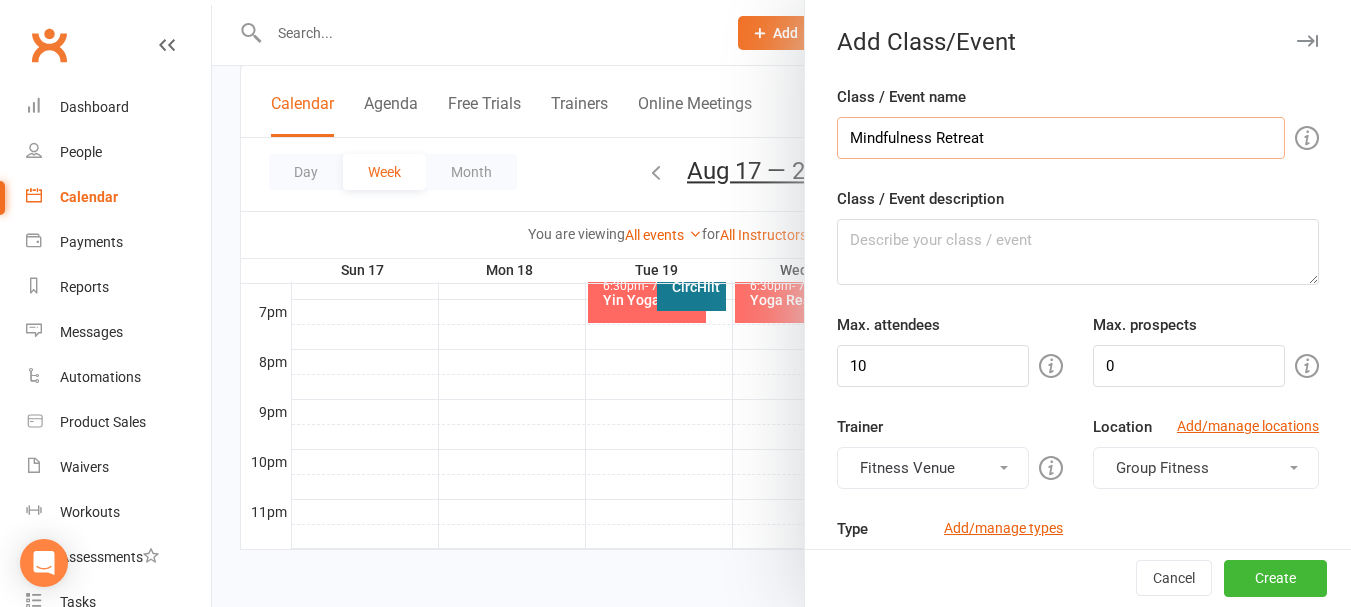 type on "Mindfulness Retreat" 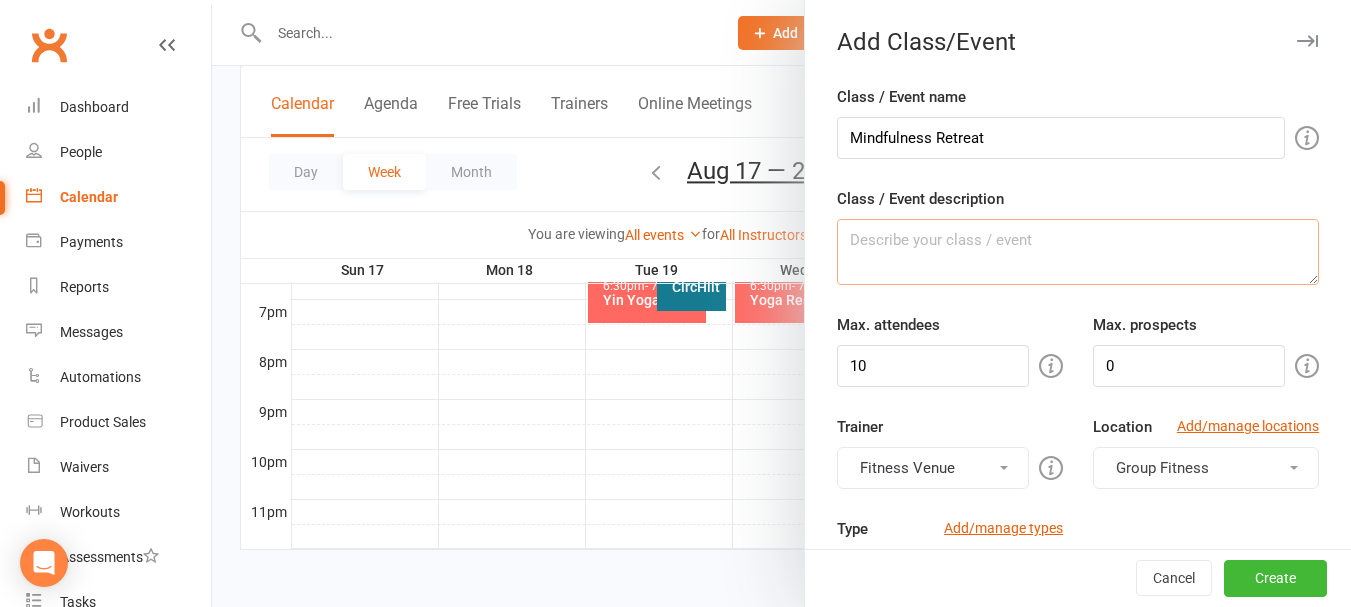 click on "Class / Event description" at bounding box center [1078, 252] 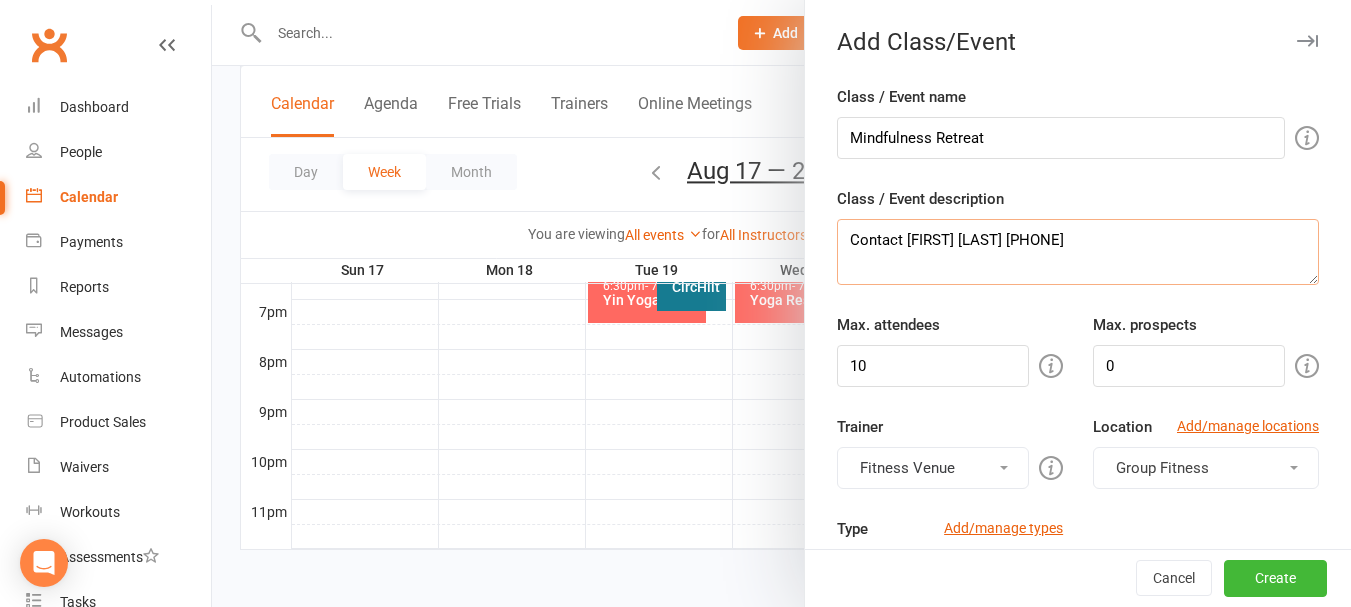 type on "Contact [FIRST] [LAST] [PHONE]" 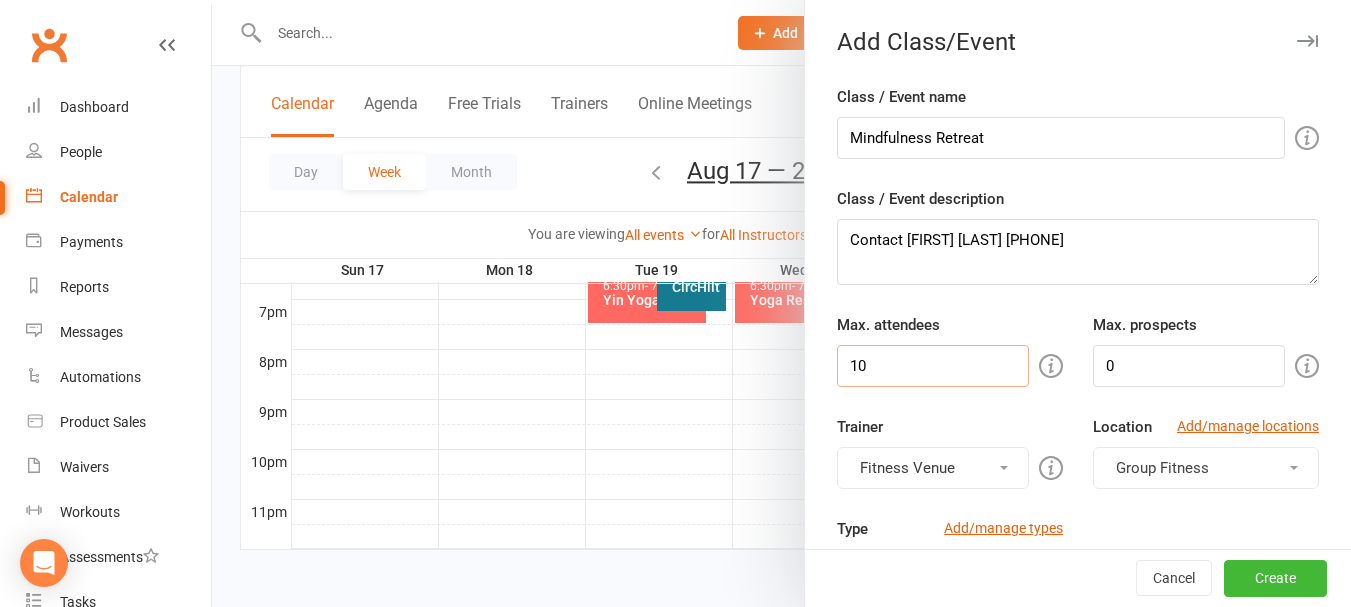 drag, startPoint x: 864, startPoint y: 355, endPoint x: 828, endPoint y: 368, distance: 38.27532 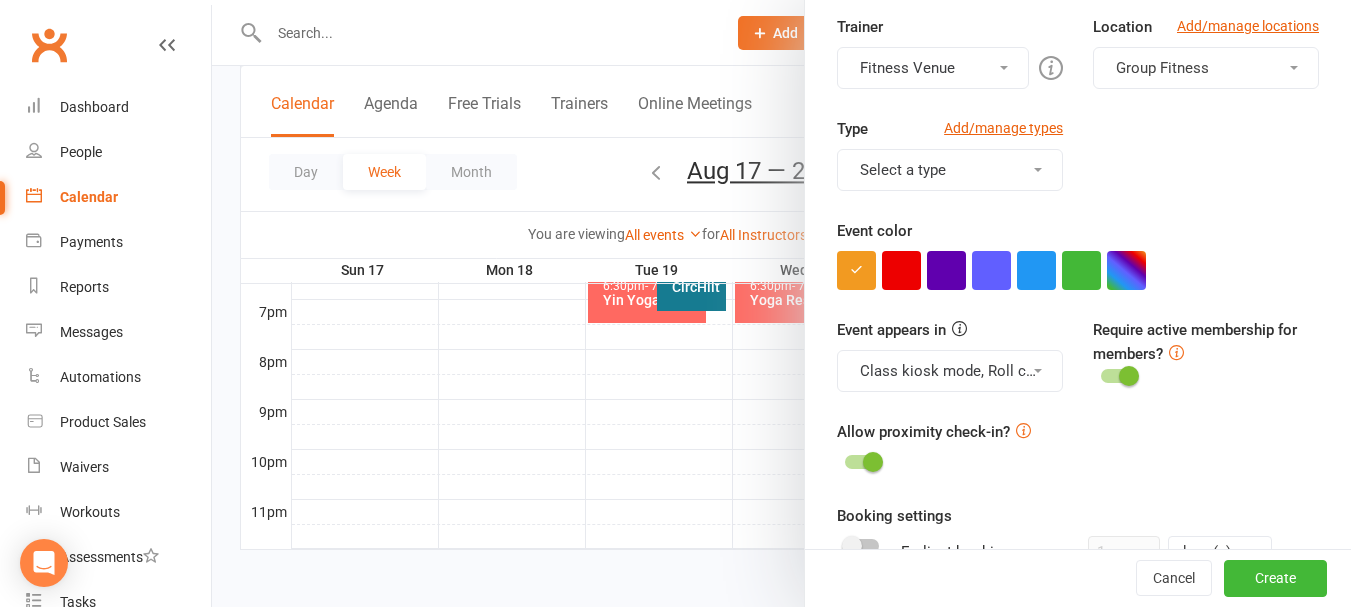 scroll, scrollTop: 500, scrollLeft: 0, axis: vertical 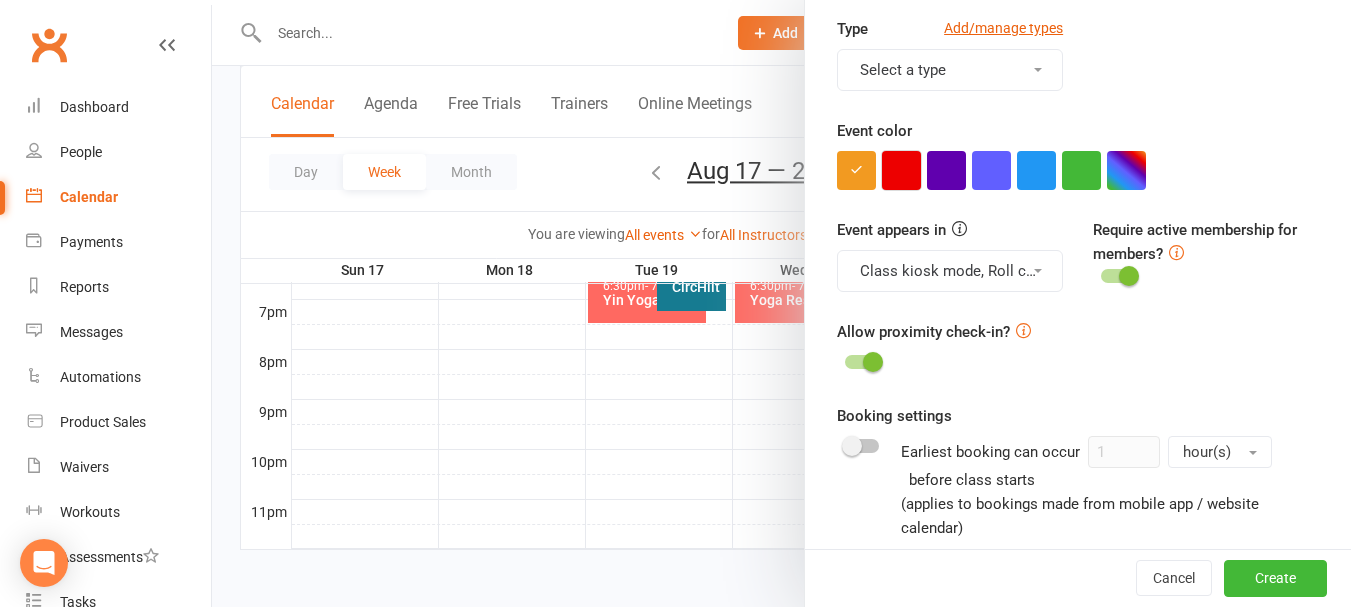 type on "15" 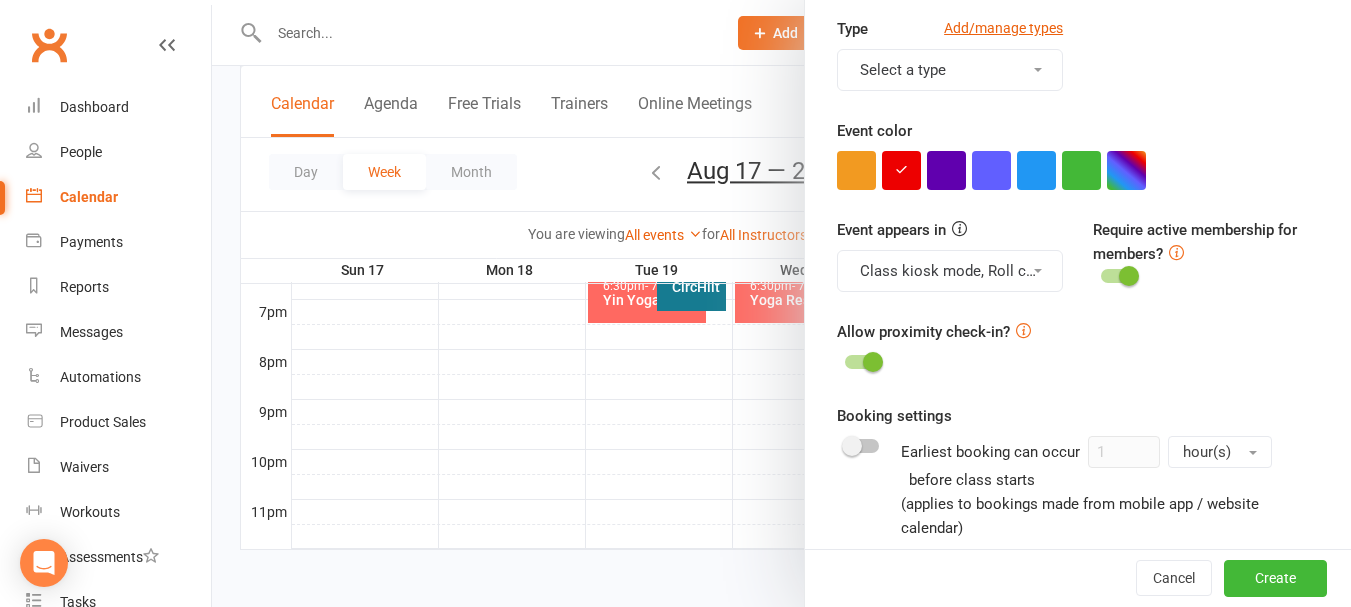 click on "Select a type" at bounding box center [950, 70] 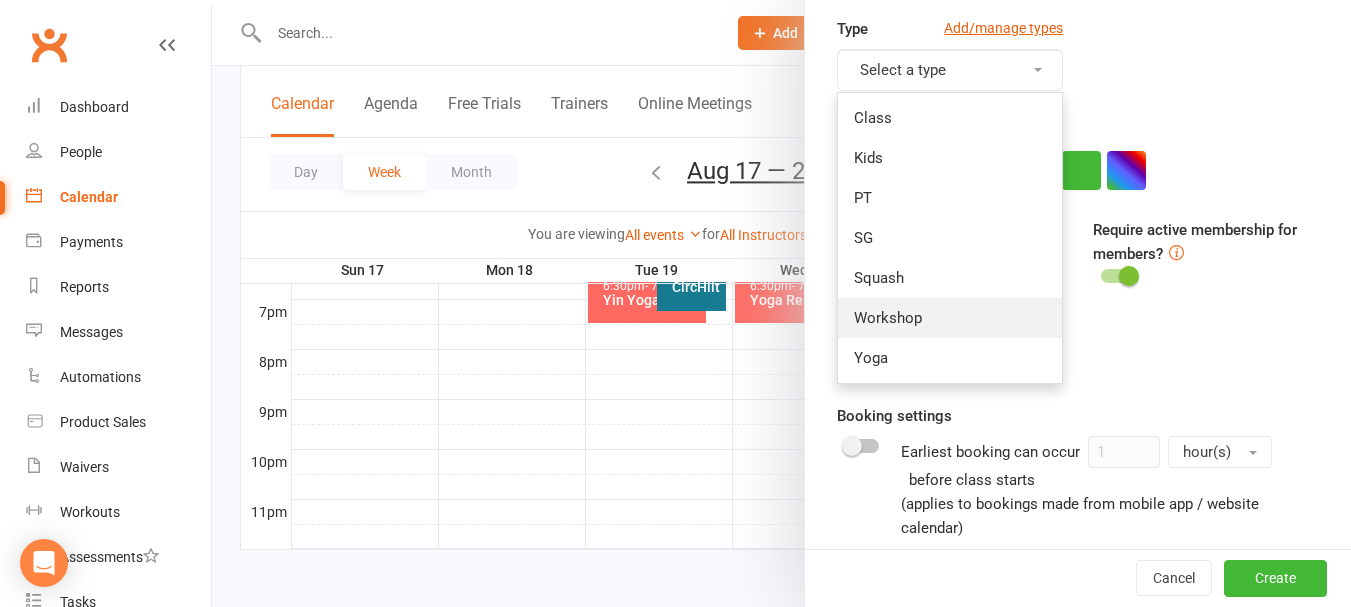 click on "Workshop" at bounding box center [950, 318] 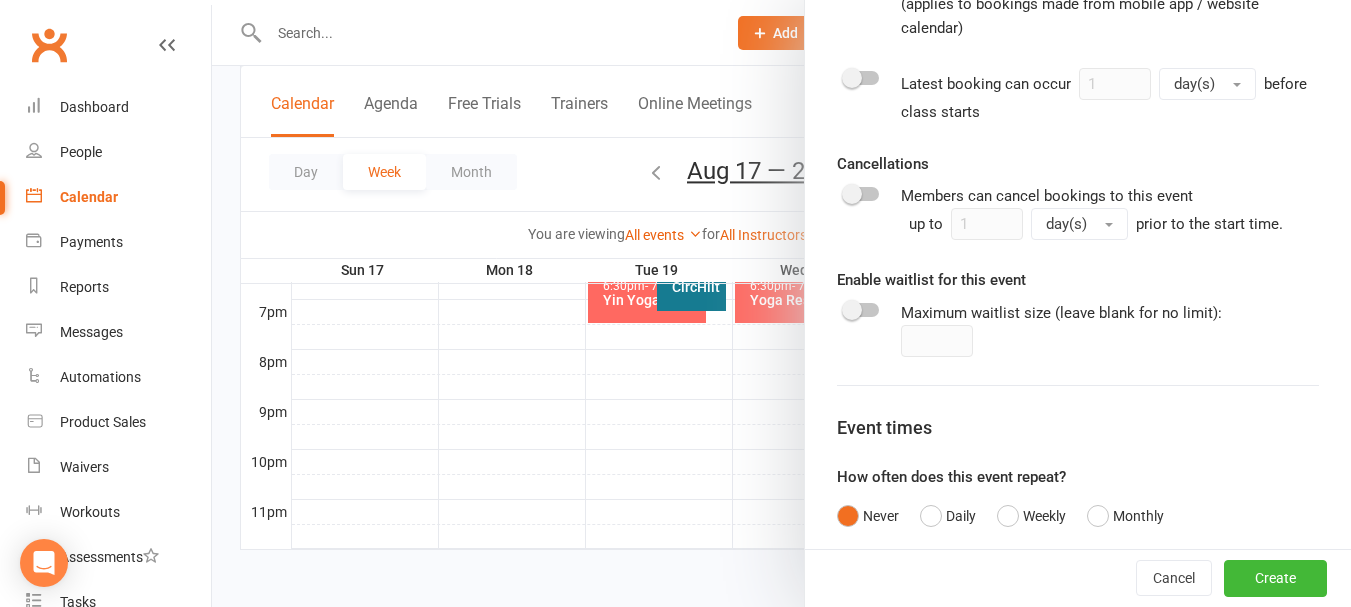scroll, scrollTop: 1120, scrollLeft: 0, axis: vertical 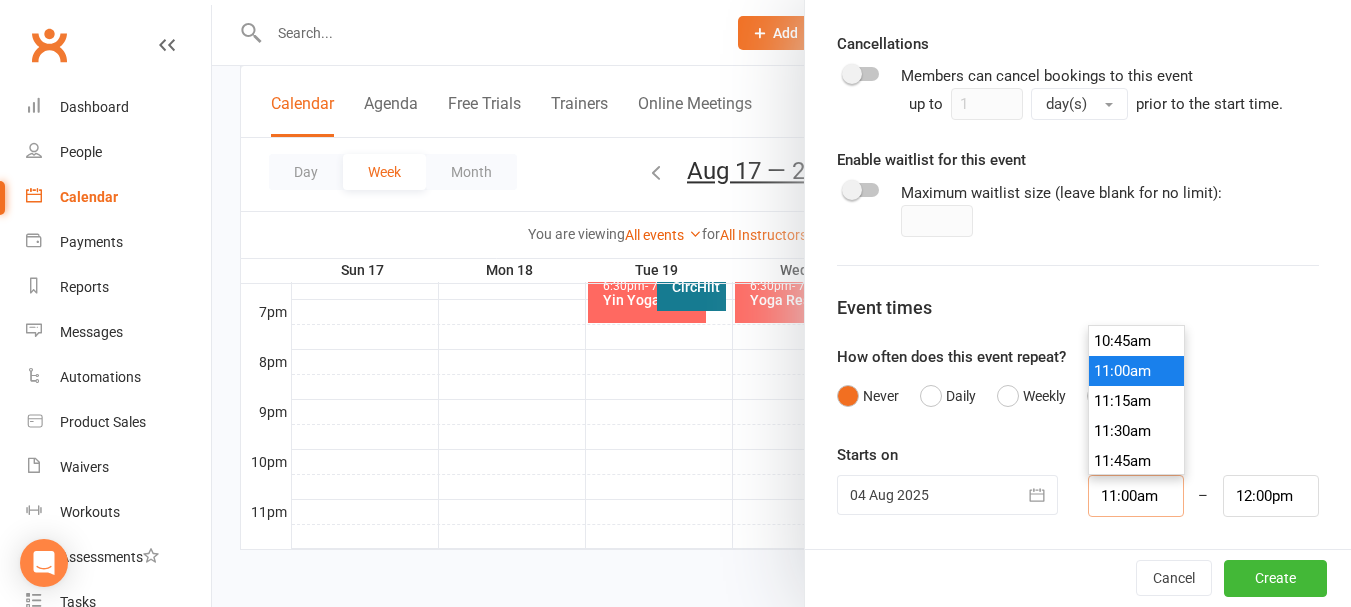 drag, startPoint x: 1133, startPoint y: 499, endPoint x: 1092, endPoint y: 502, distance: 41.109608 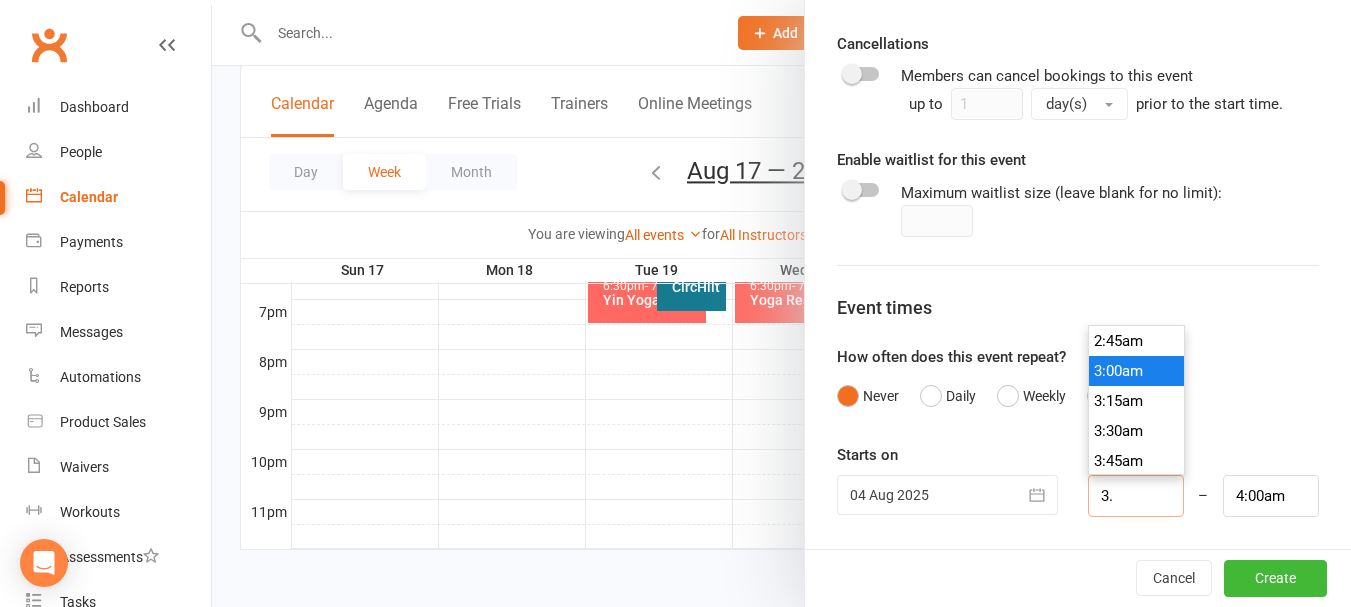 type on "3.3" 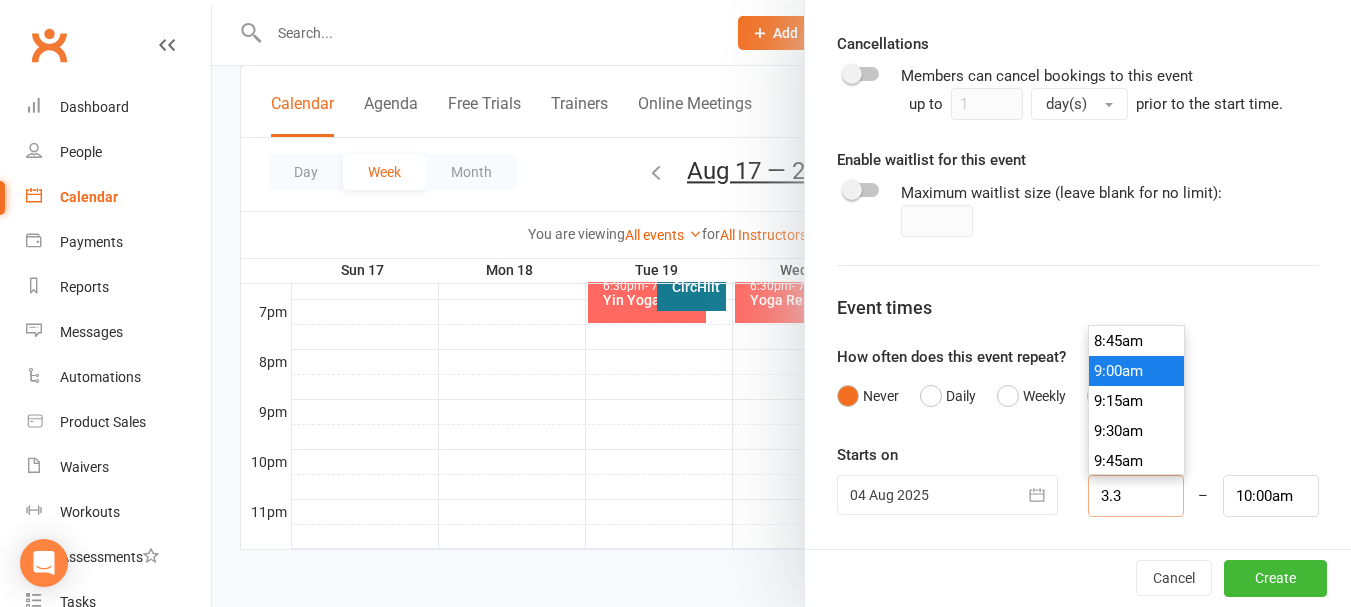 type on "3.30" 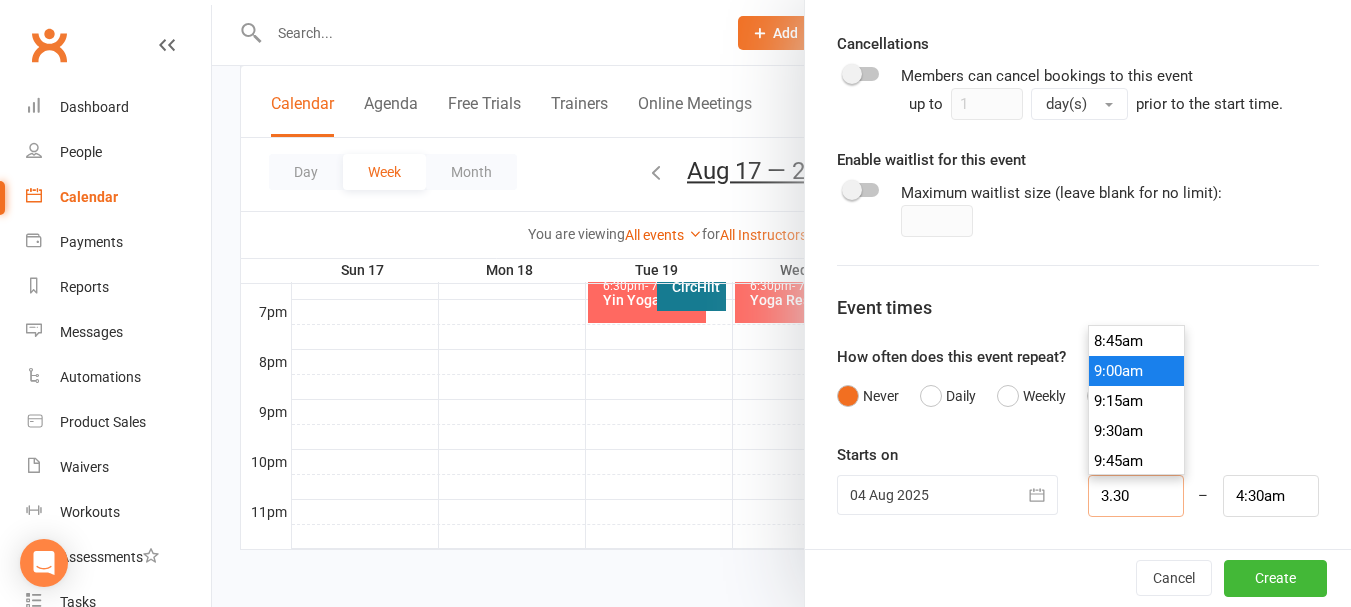 scroll, scrollTop: 390, scrollLeft: 0, axis: vertical 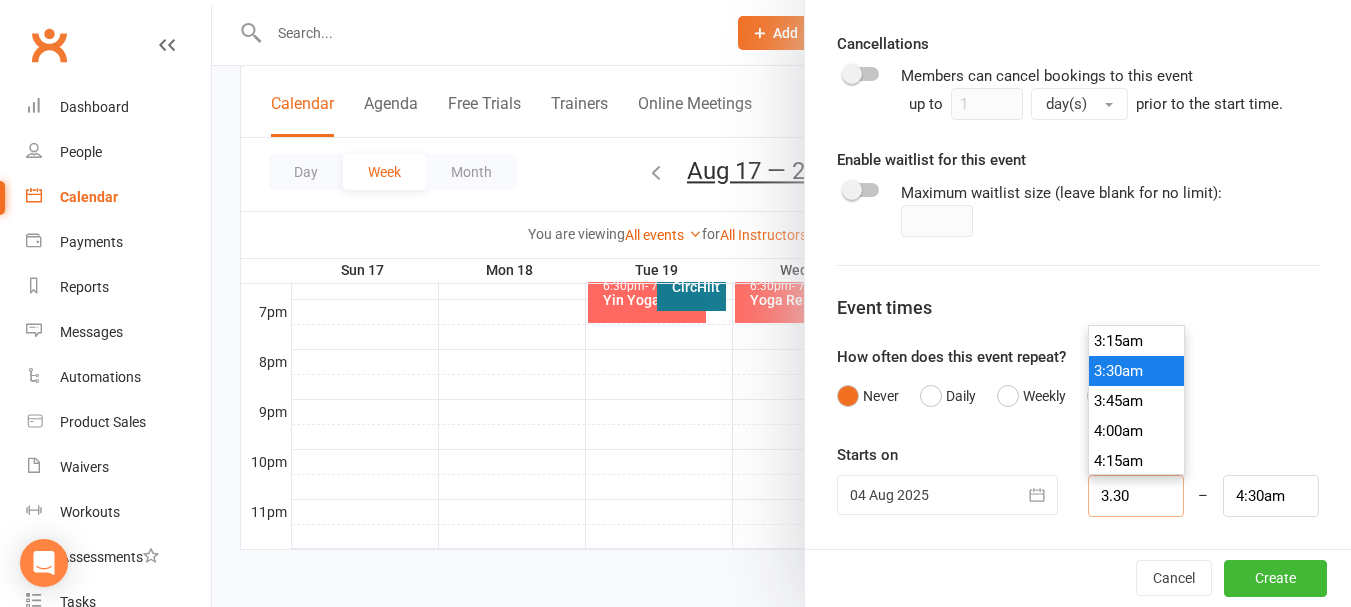 type on "3.30p" 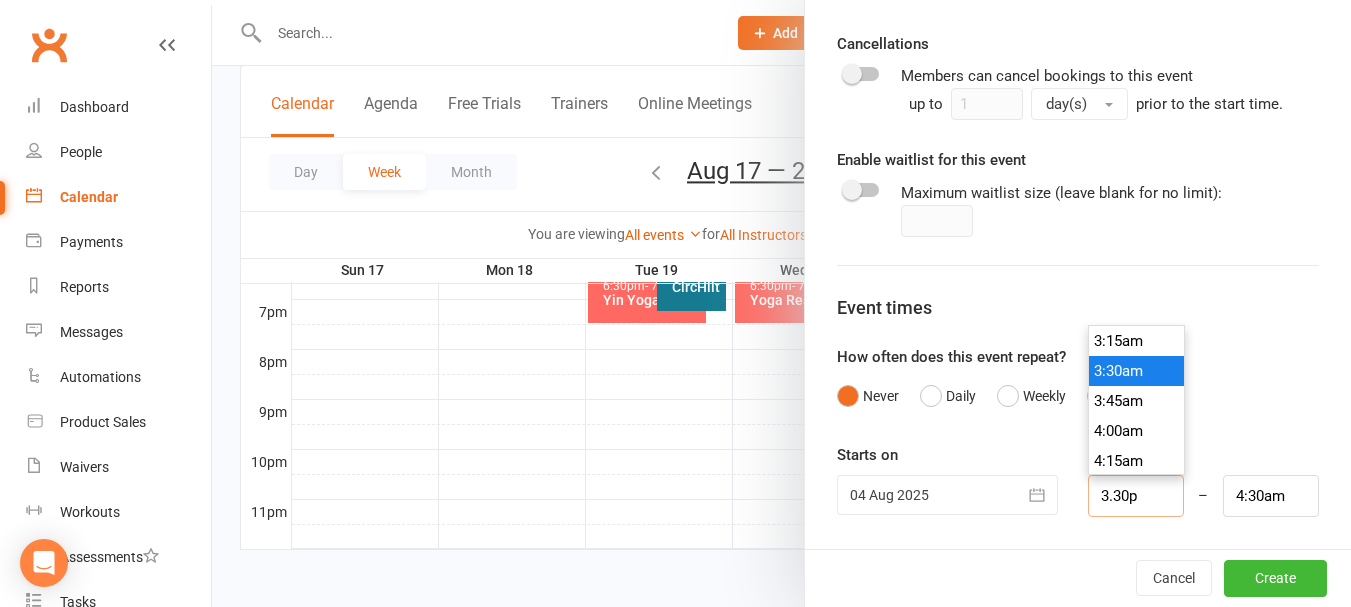 type on "4:30pm" 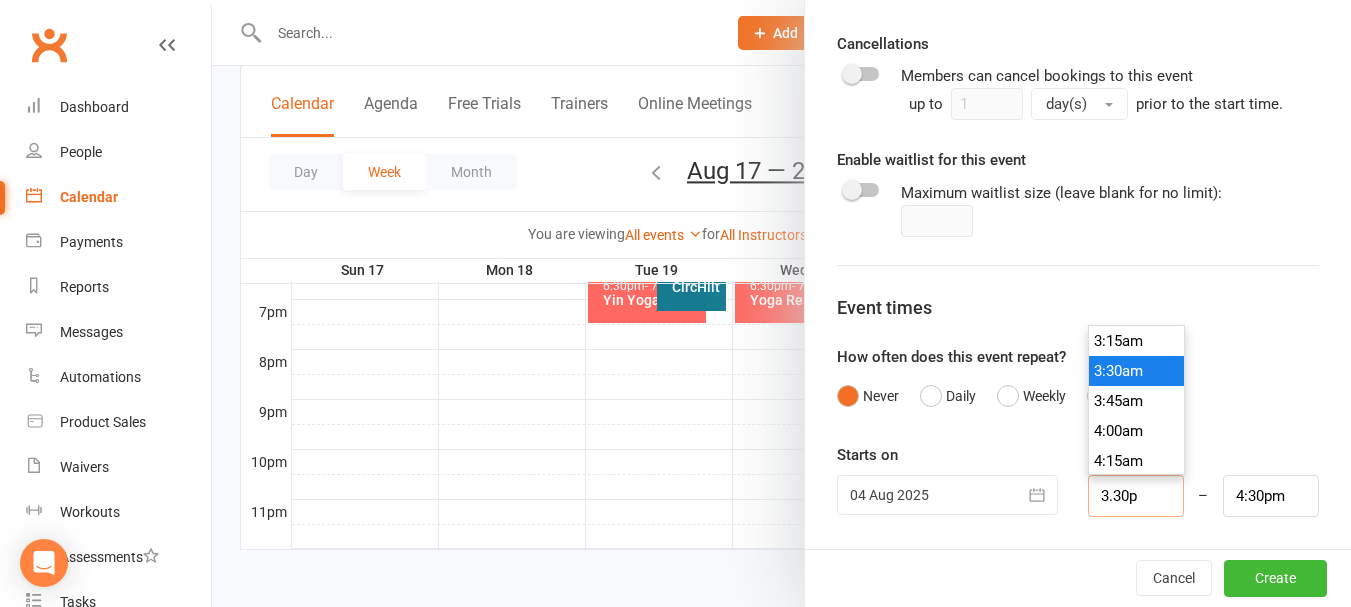 scroll, scrollTop: 1830, scrollLeft: 0, axis: vertical 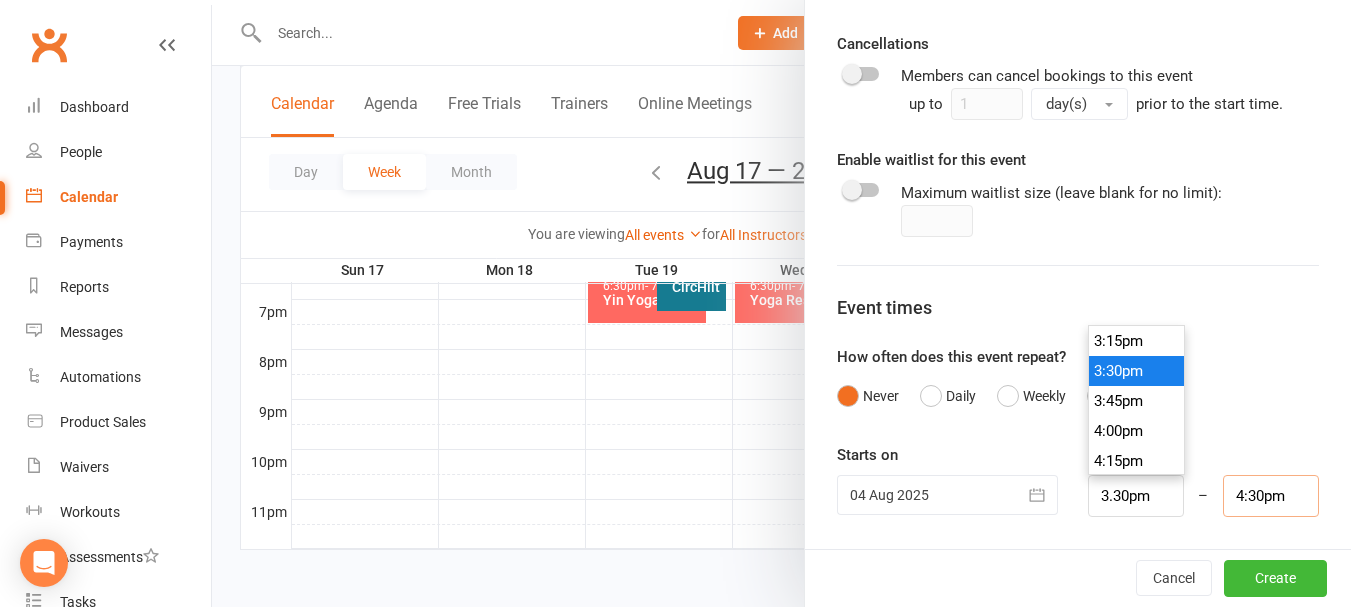 type on "3:30pm" 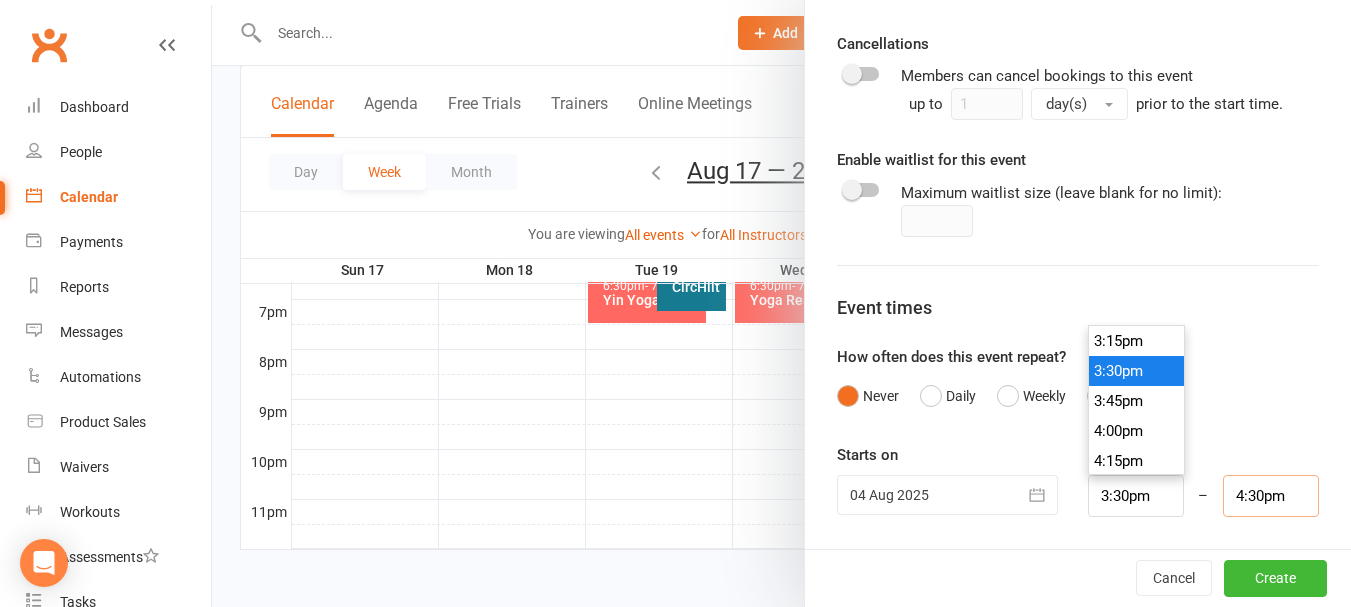 drag, startPoint x: 1209, startPoint y: 497, endPoint x: 1223, endPoint y: 488, distance: 16.643316 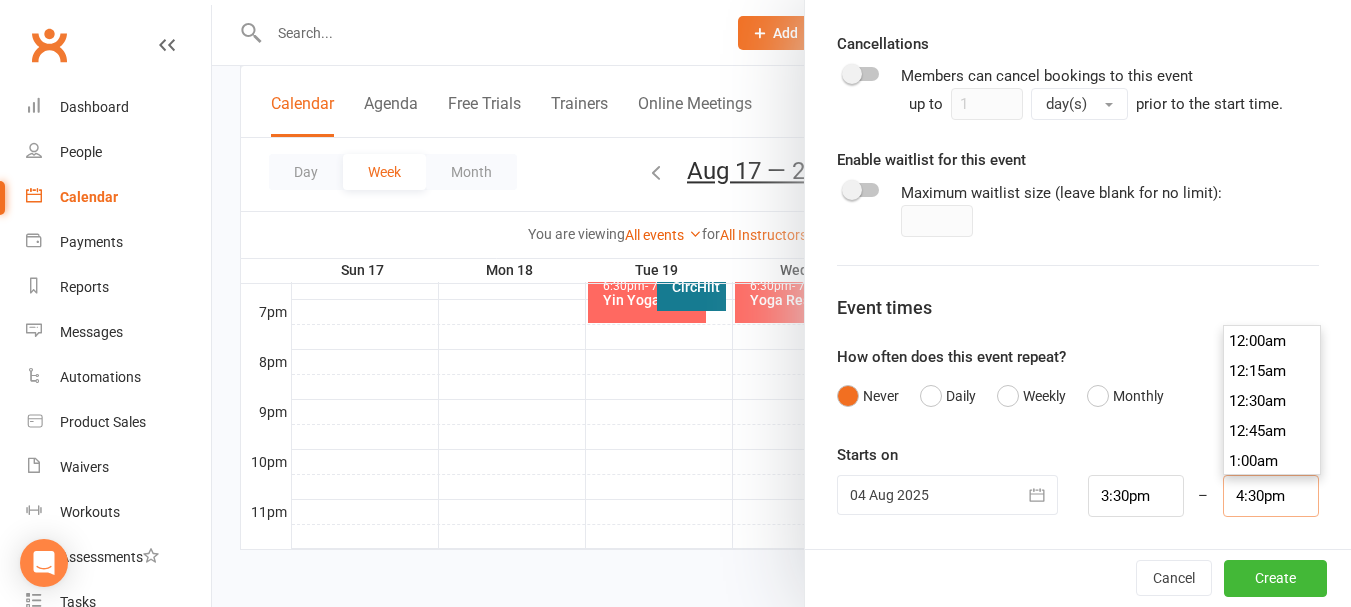 scroll, scrollTop: 1950, scrollLeft: 0, axis: vertical 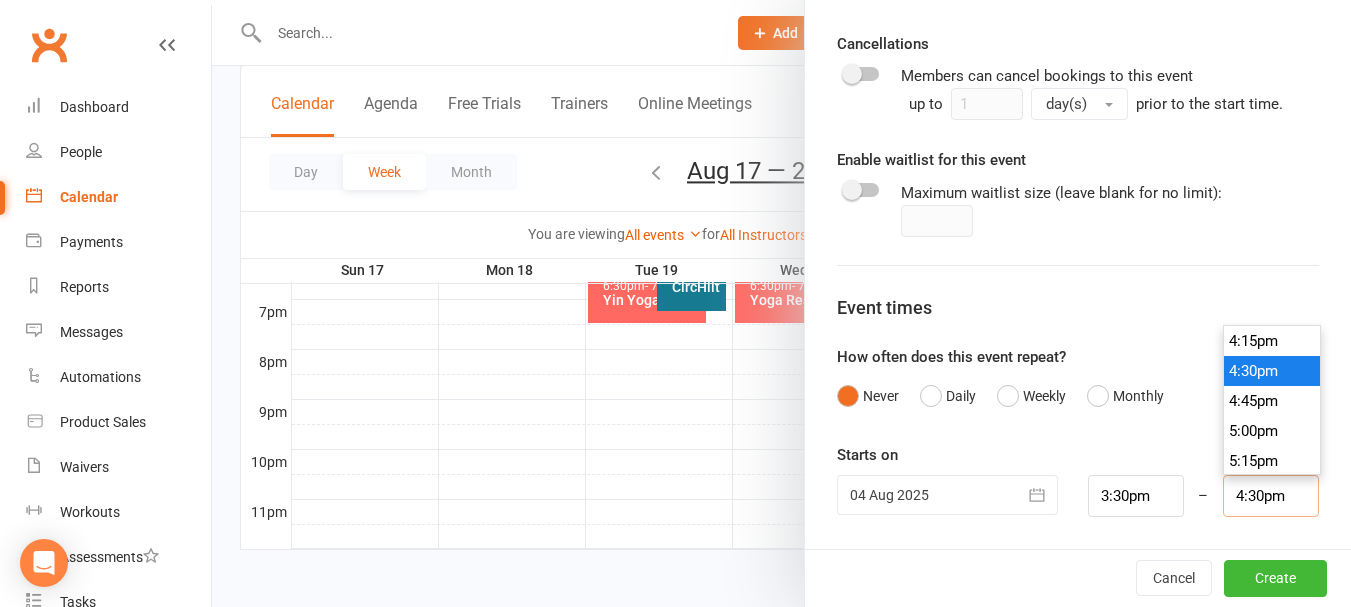 drag, startPoint x: 1264, startPoint y: 495, endPoint x: 1201, endPoint y: 490, distance: 63.1981 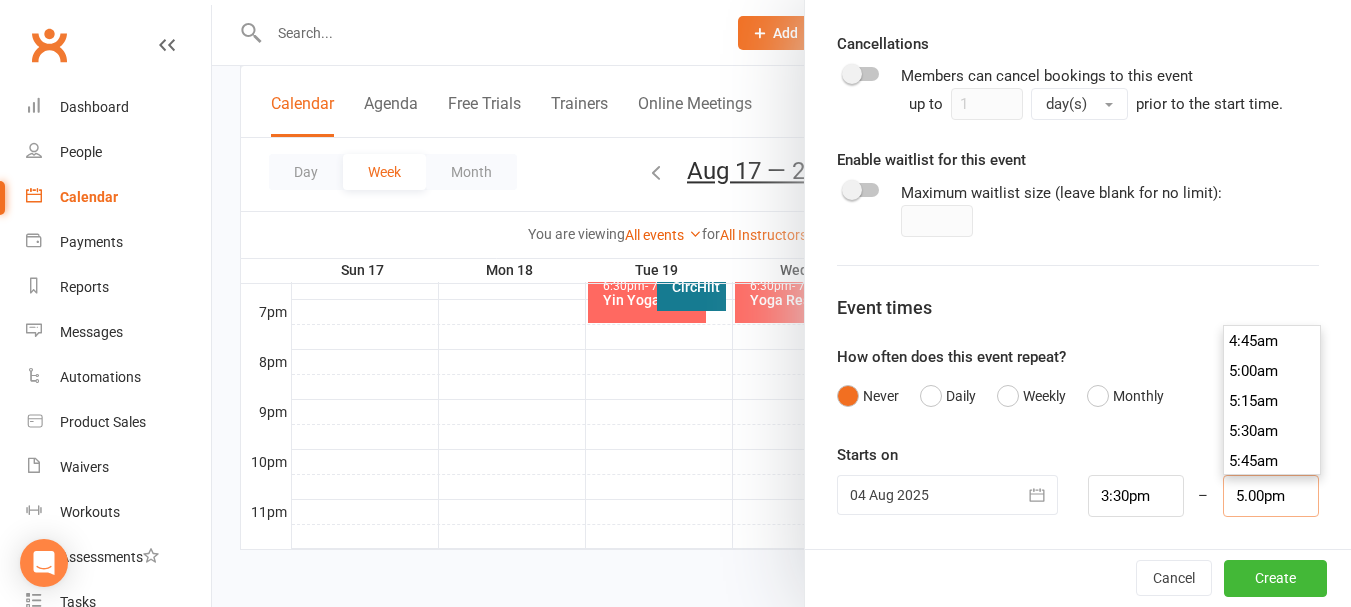 scroll, scrollTop: 2010, scrollLeft: 0, axis: vertical 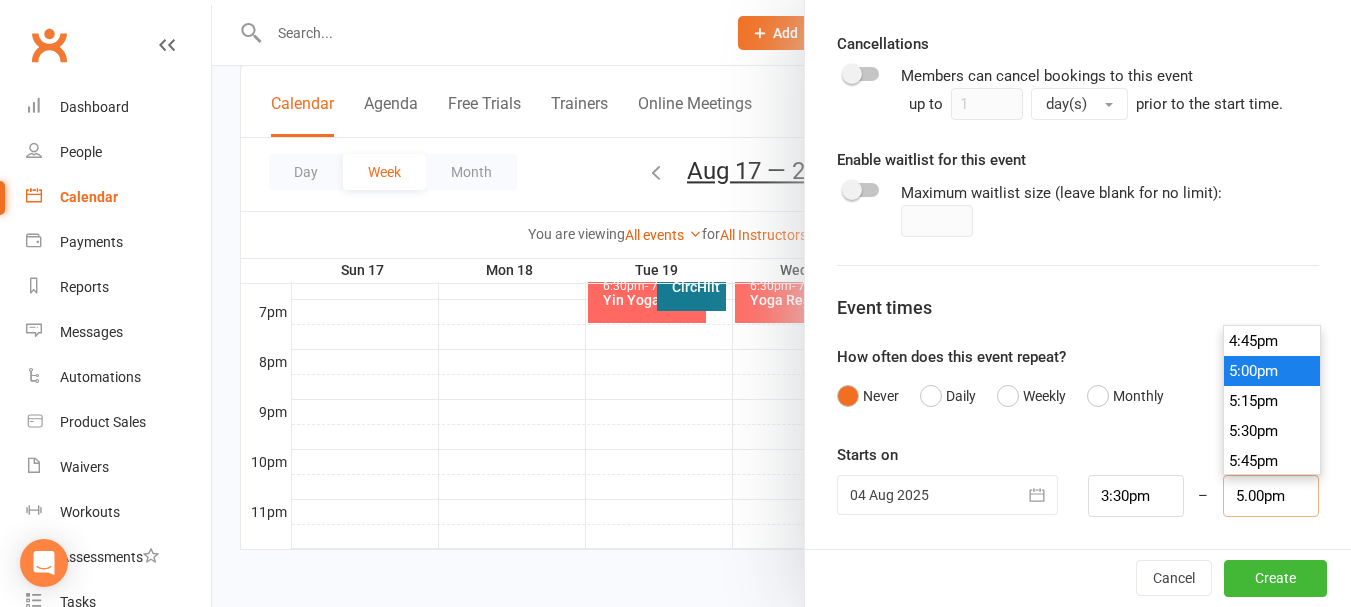 click on "5.00pm" at bounding box center [1271, 496] 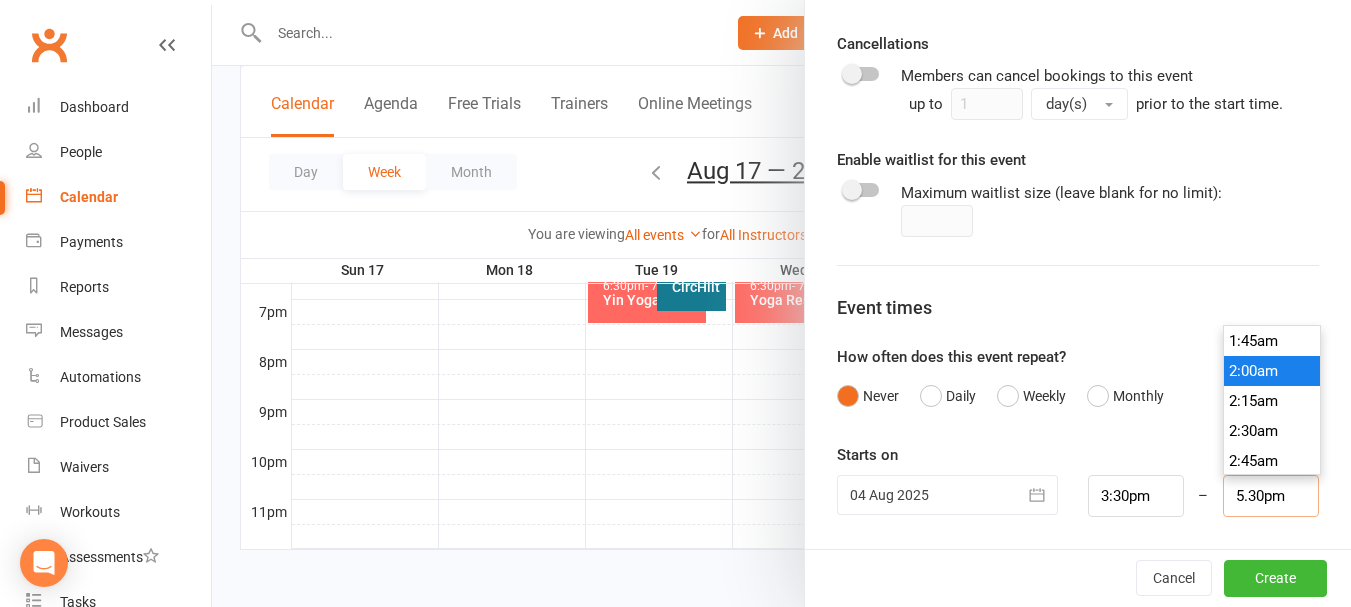 scroll, scrollTop: 2070, scrollLeft: 0, axis: vertical 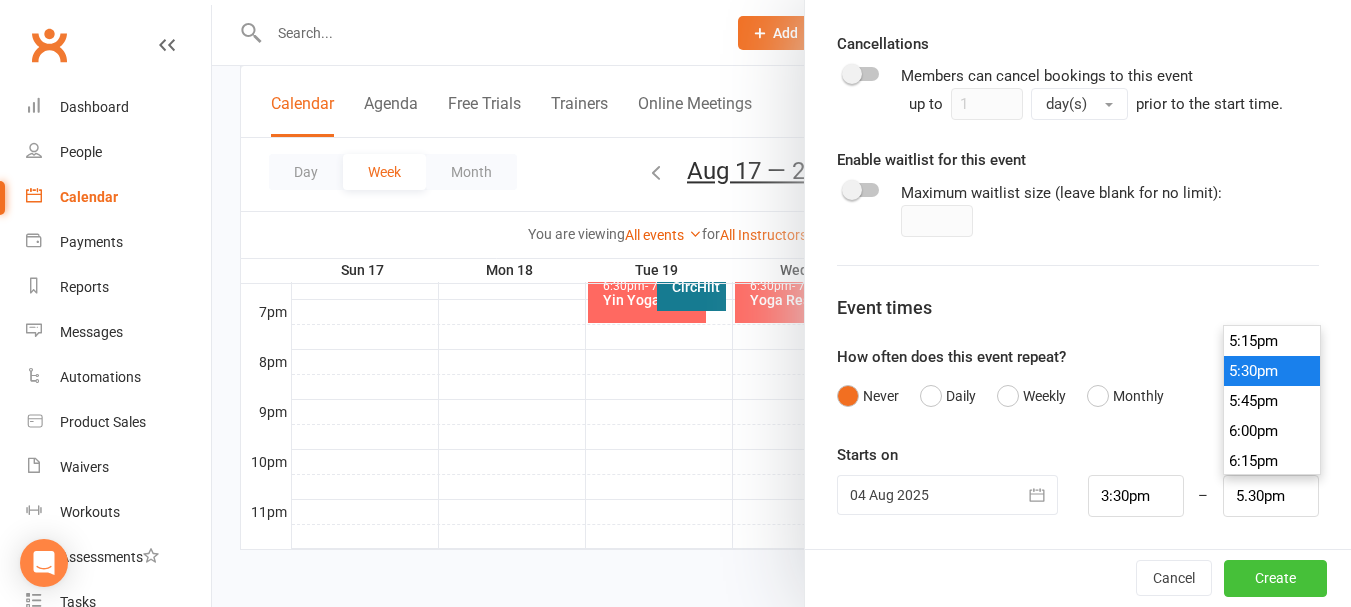 type on "5:30pm" 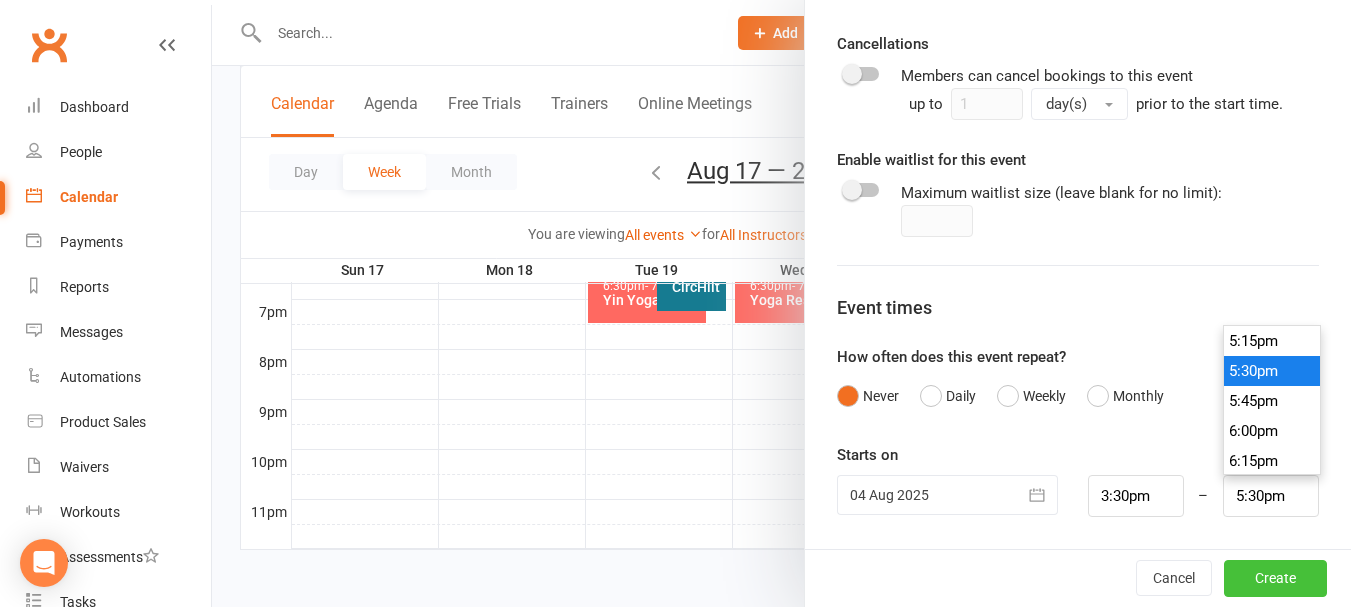 click on "Create" at bounding box center (1275, 578) 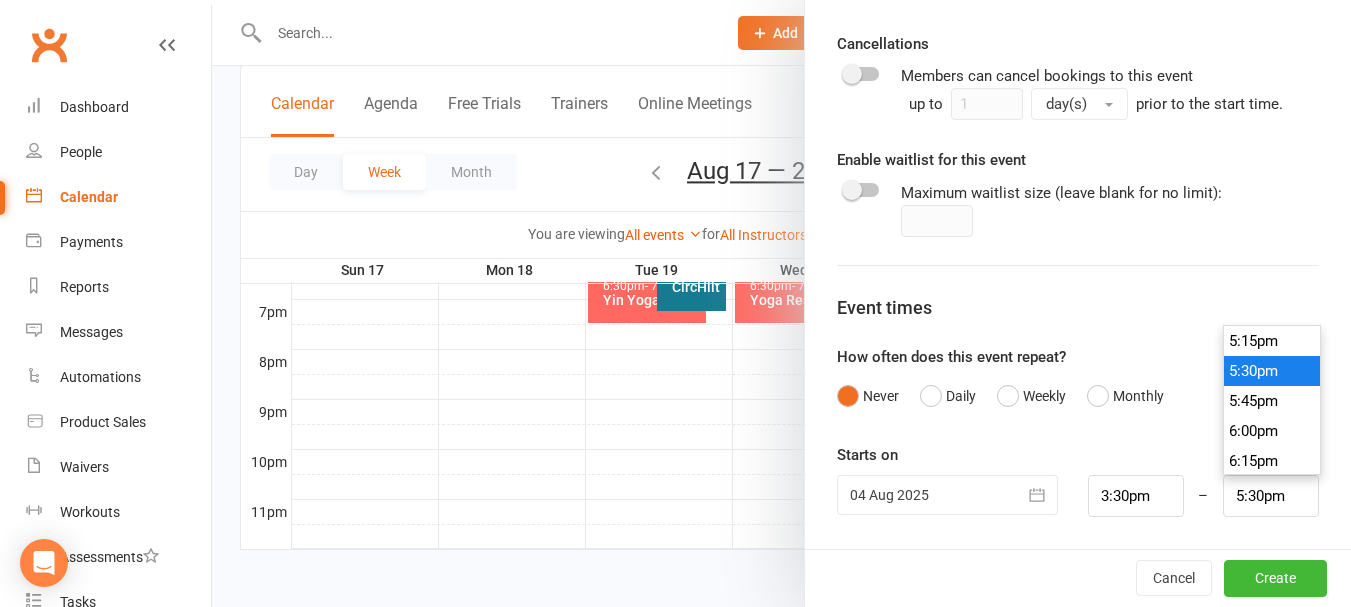type 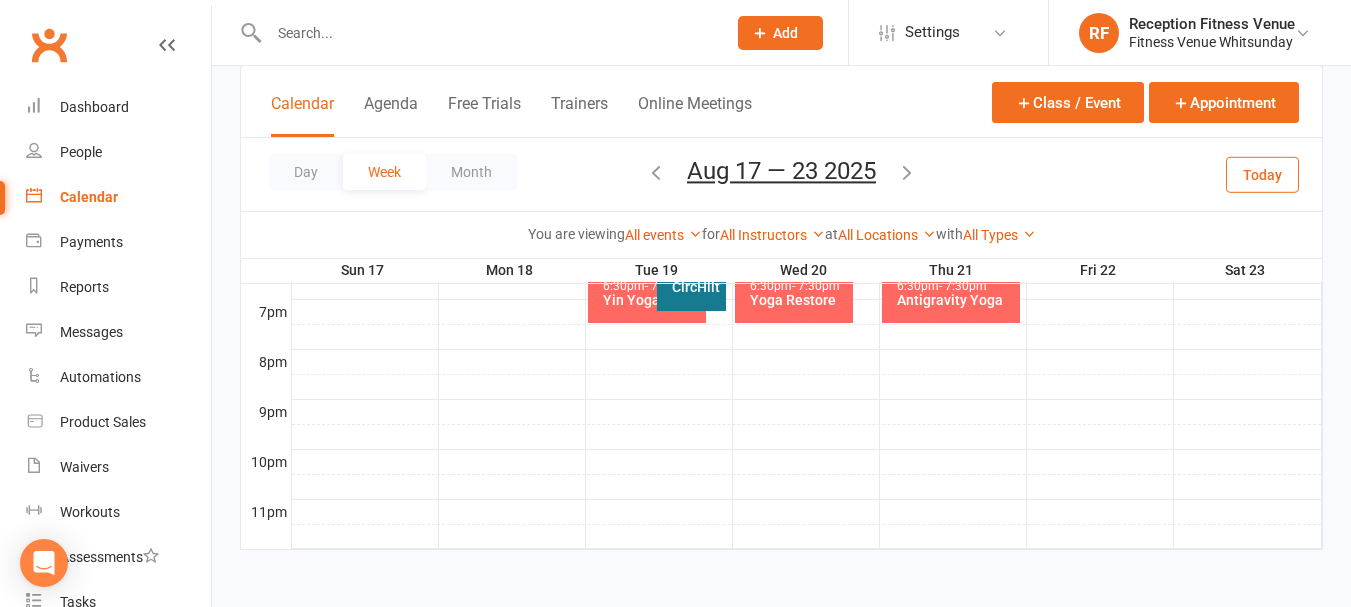 click at bounding box center (907, 172) 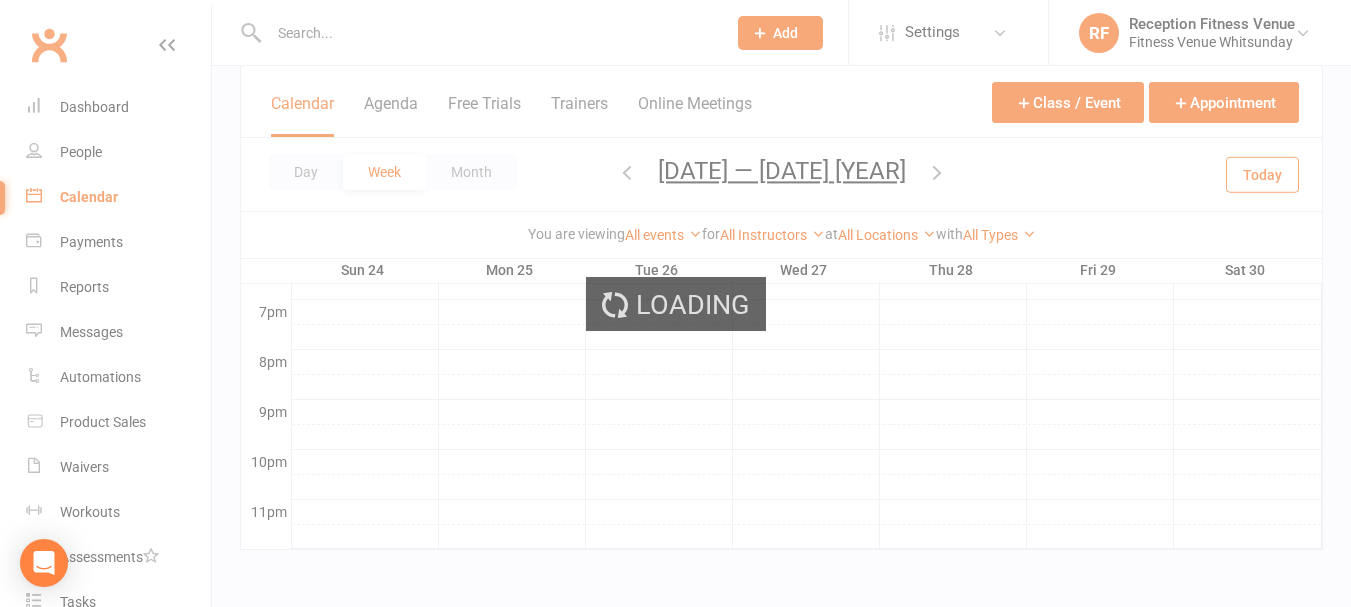 click on "Loading" at bounding box center (675, 303) 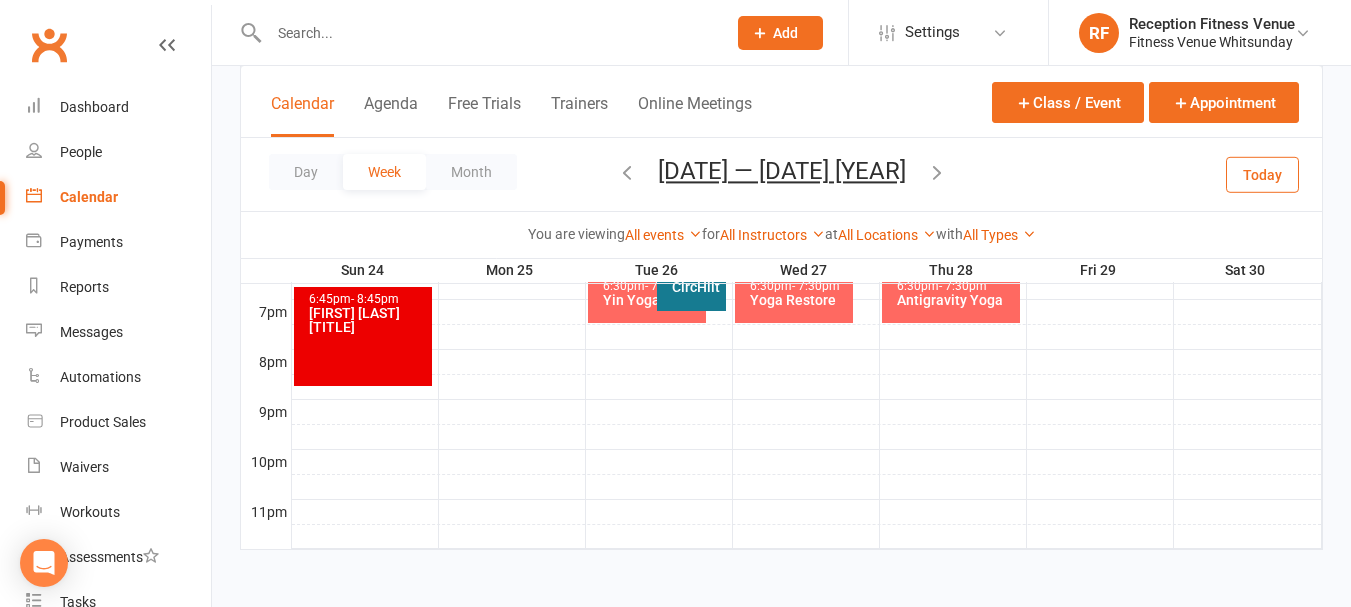 click at bounding box center (937, 172) 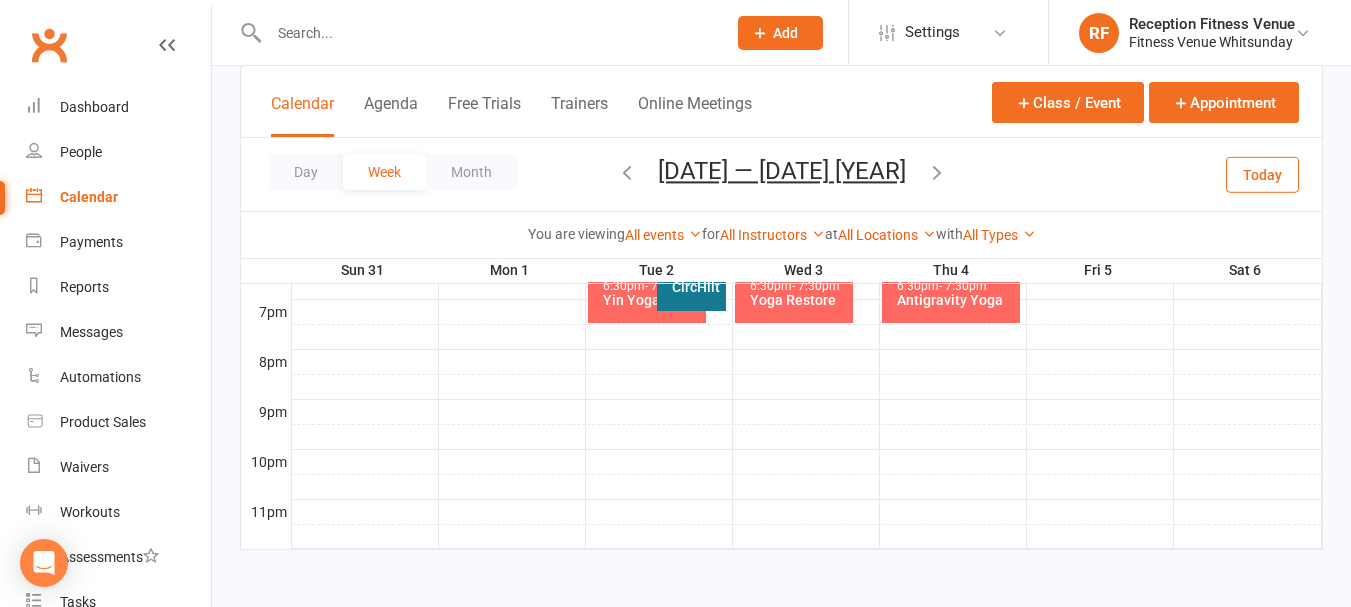 click at bounding box center [937, 172] 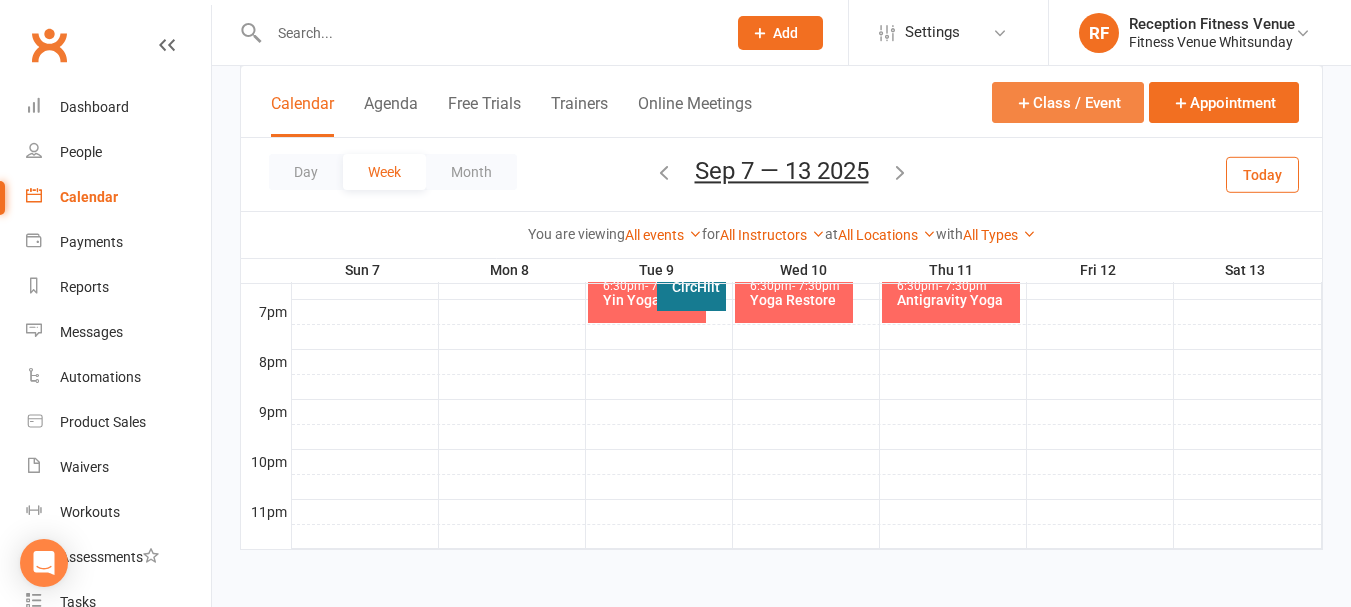 click on "Class / Event" at bounding box center [1068, 102] 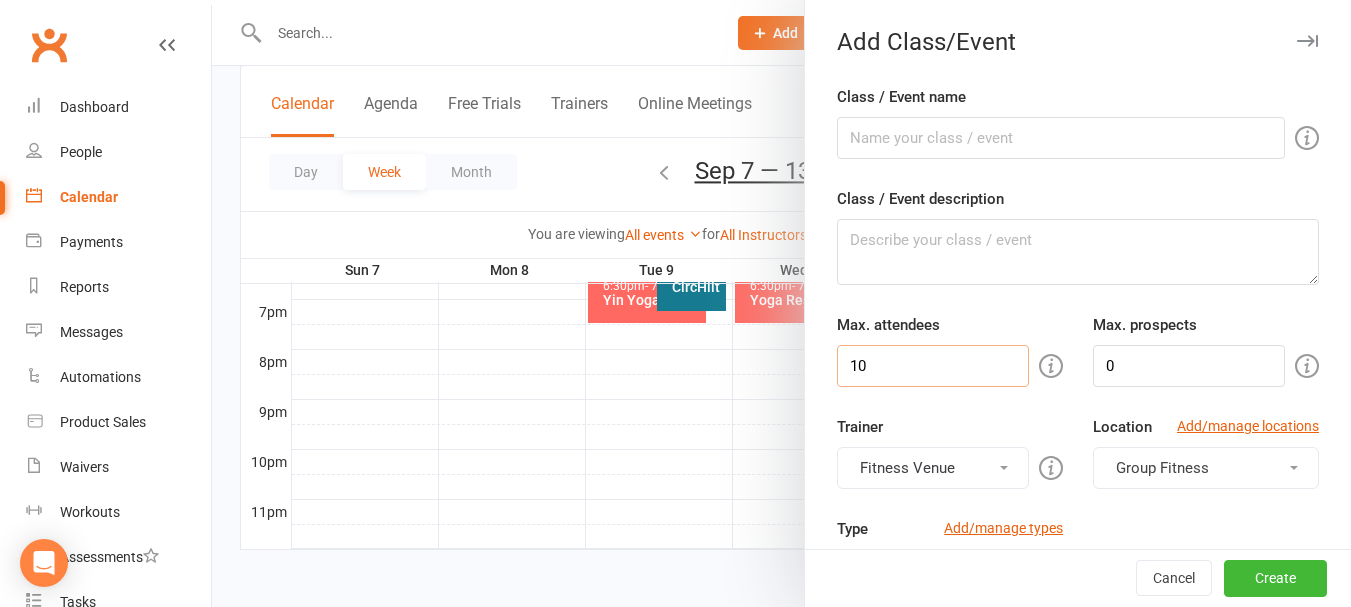 drag, startPoint x: 872, startPoint y: 376, endPoint x: 837, endPoint y: 376, distance: 35 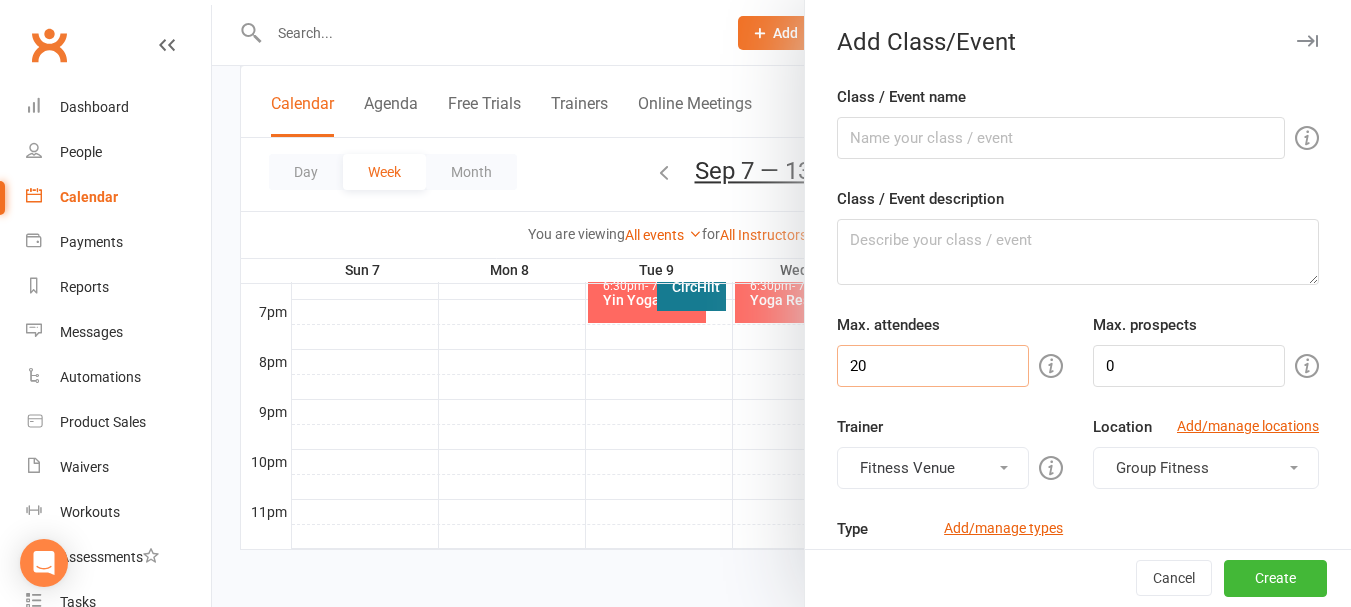 type on "20" 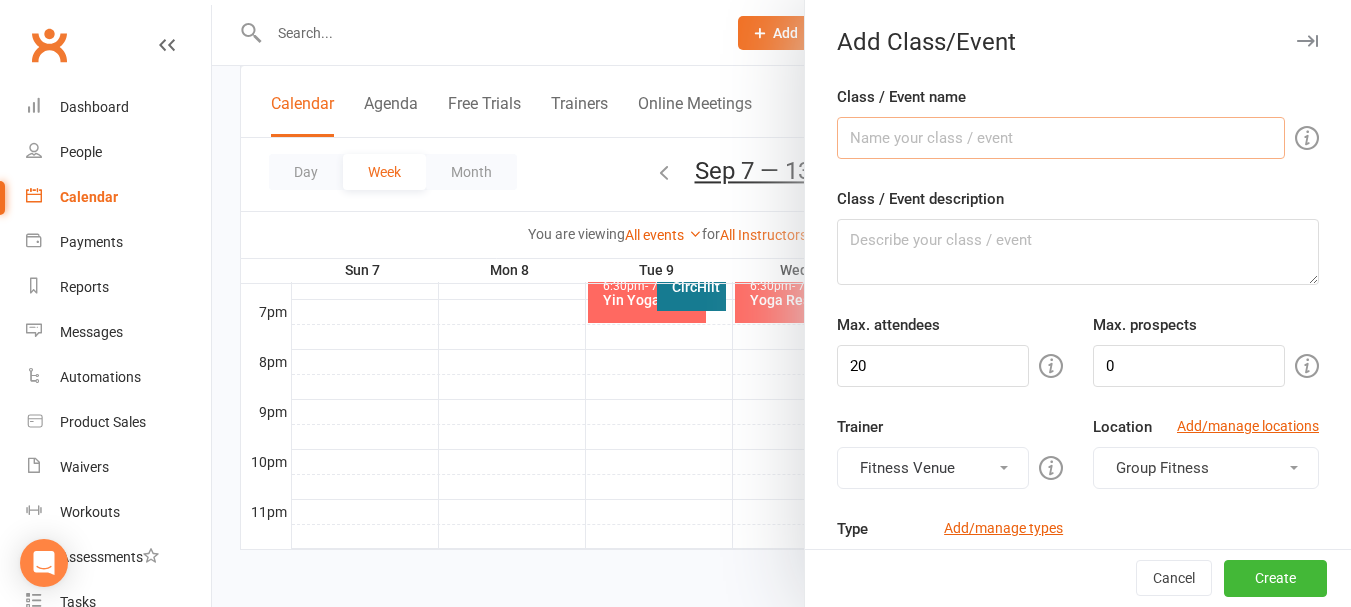 click on "Class / Event name" at bounding box center [1061, 138] 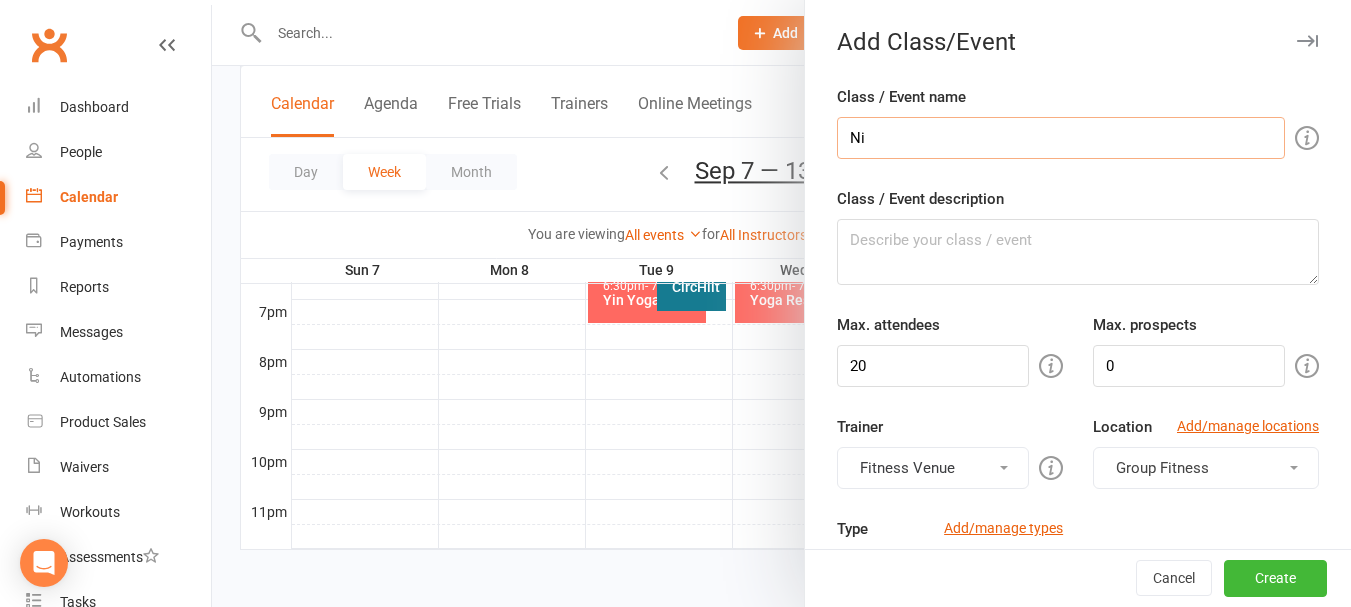 type on "N" 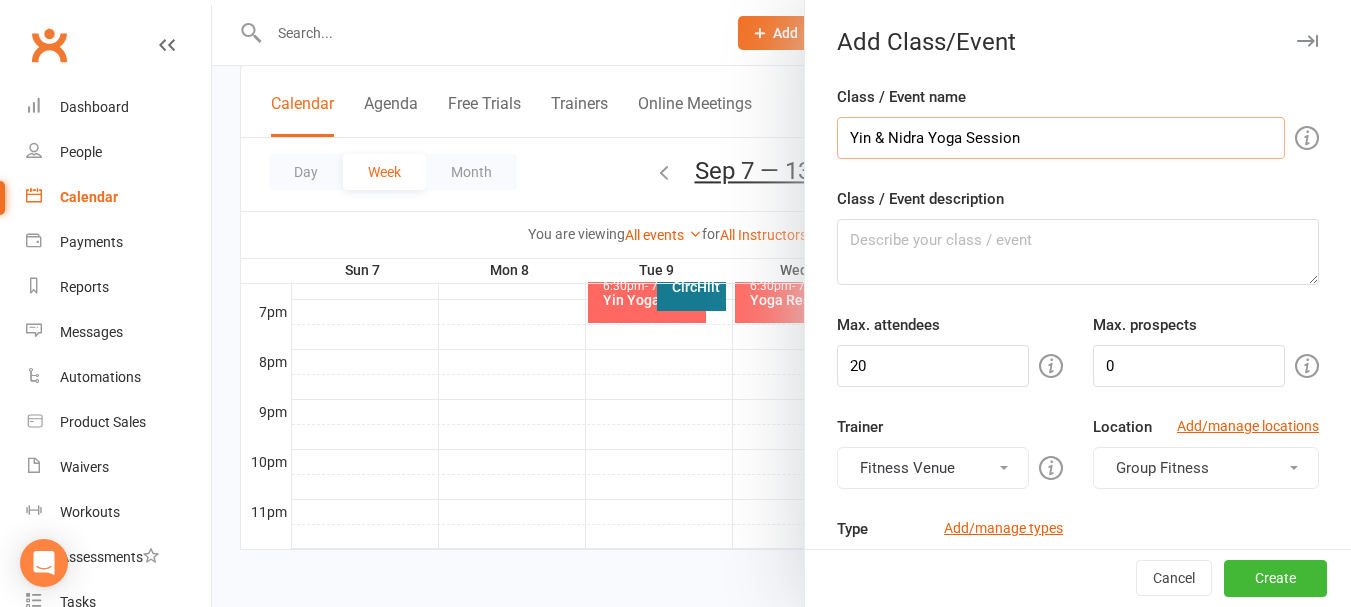 type on "Yin & Nidra Yoga Session" 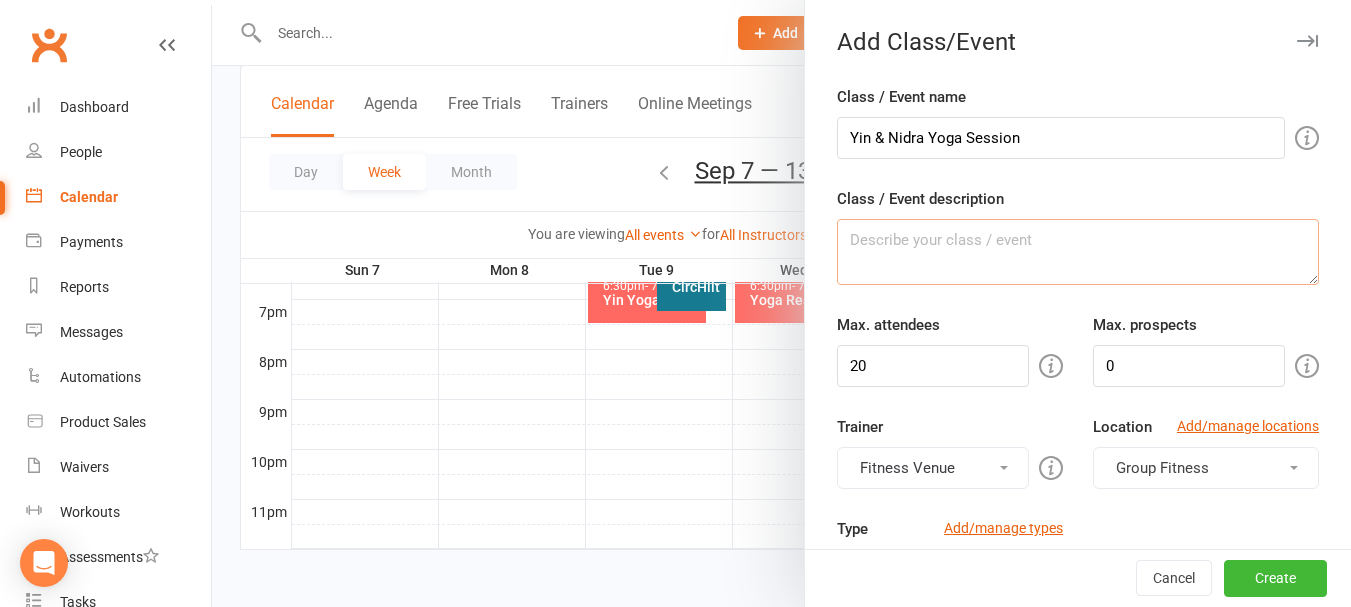 click on "Class / Event description" at bounding box center [1078, 252] 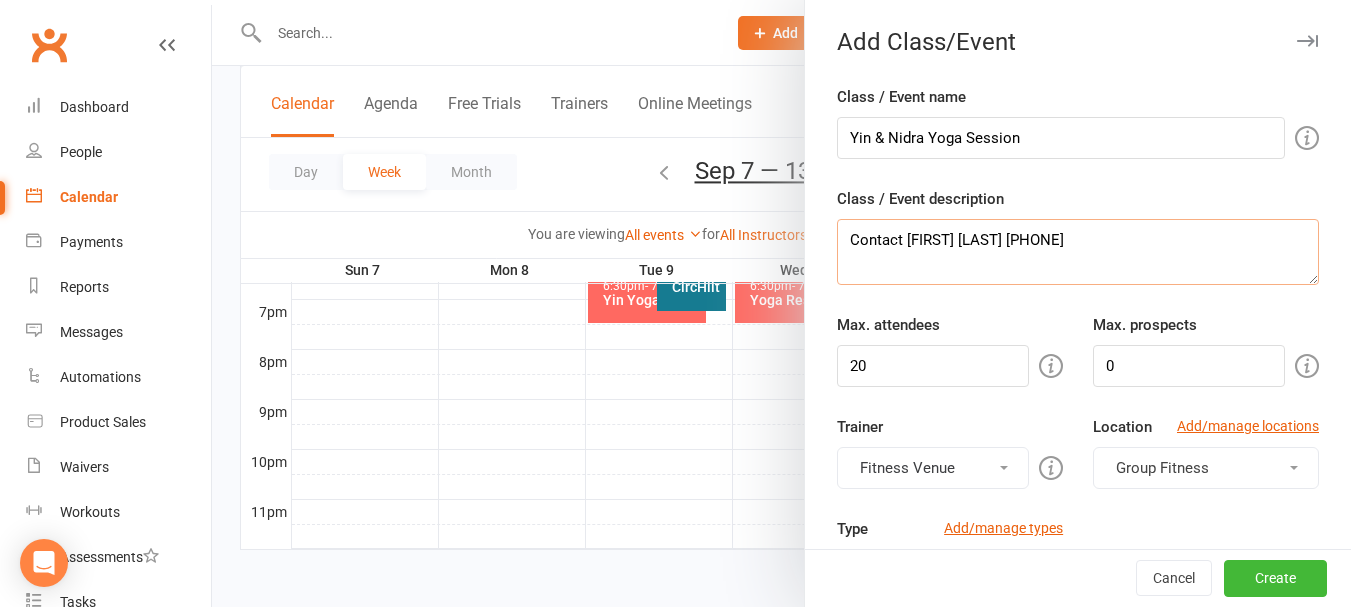 scroll, scrollTop: 200, scrollLeft: 0, axis: vertical 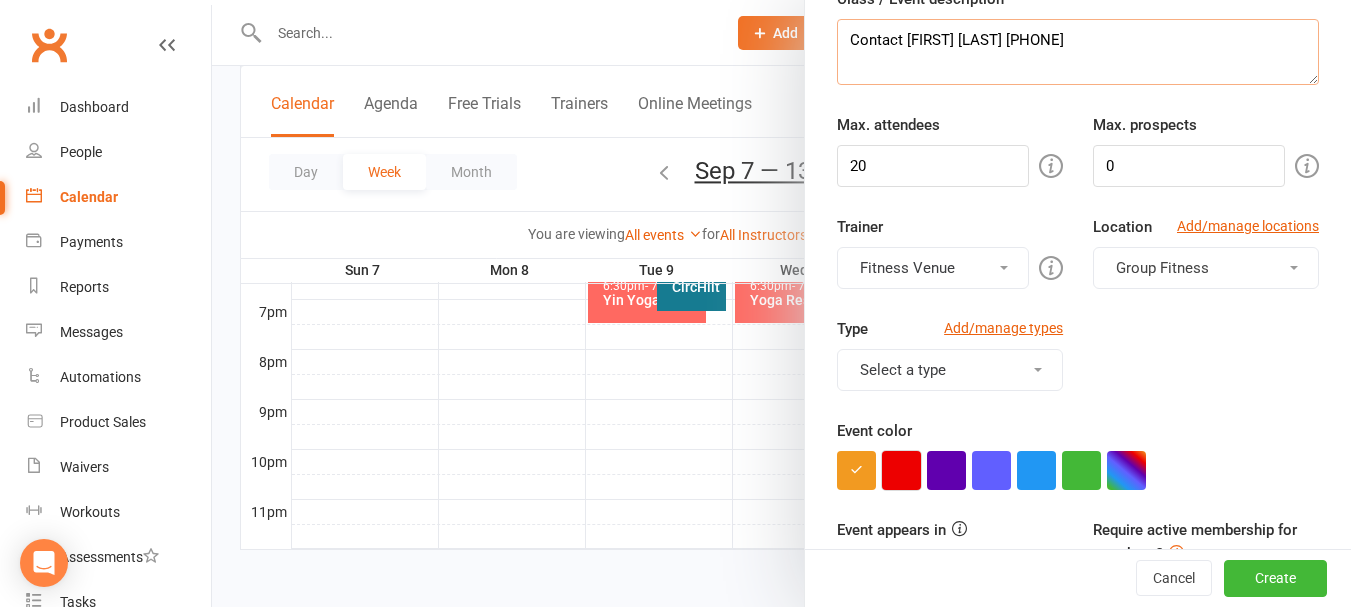 type on "Contact [FIRST] [LAST] [PHONE]" 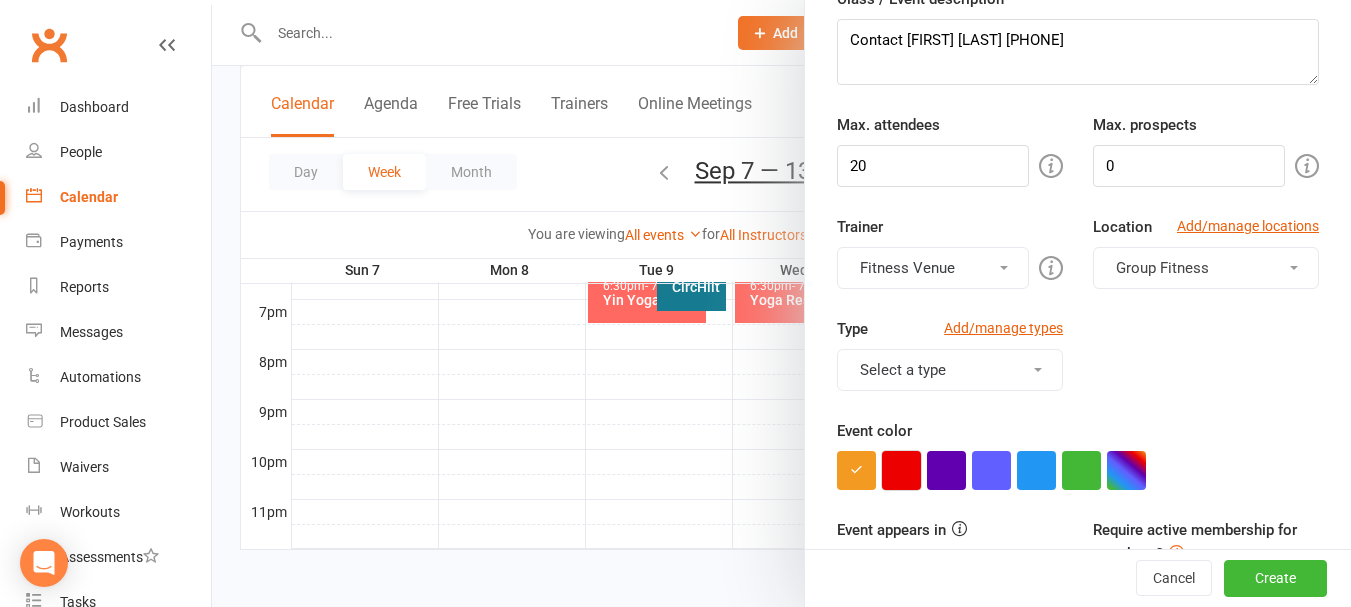 click at bounding box center [901, 470] 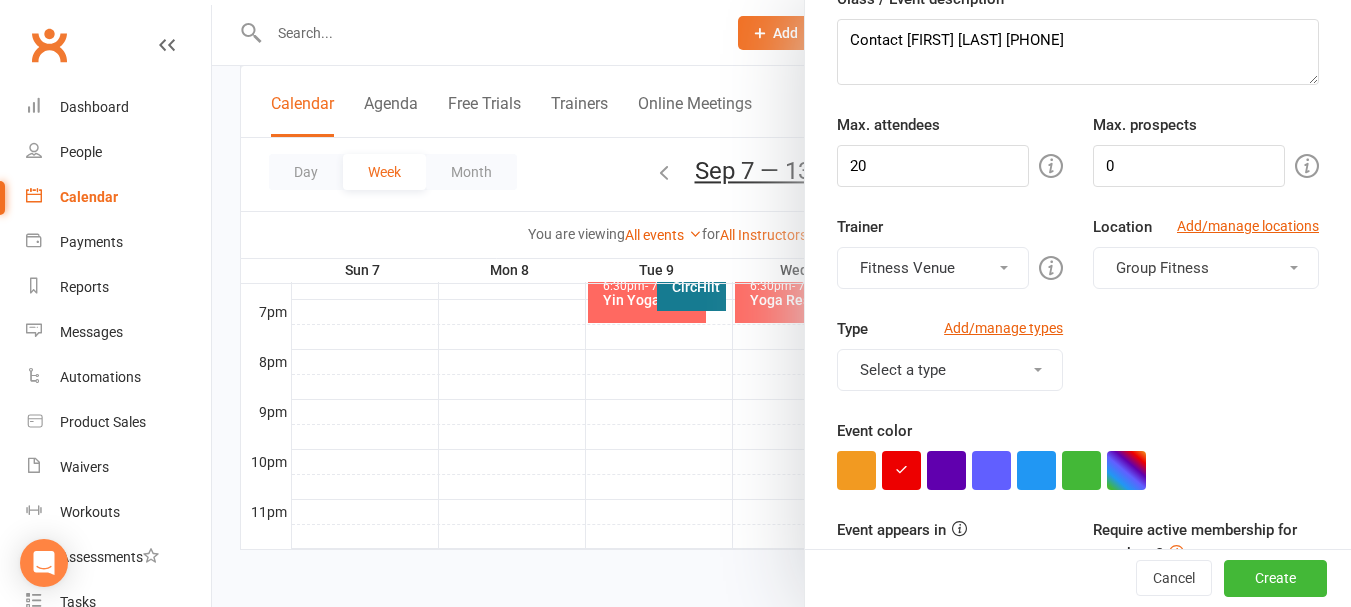 click on "Select a type" at bounding box center [950, 370] 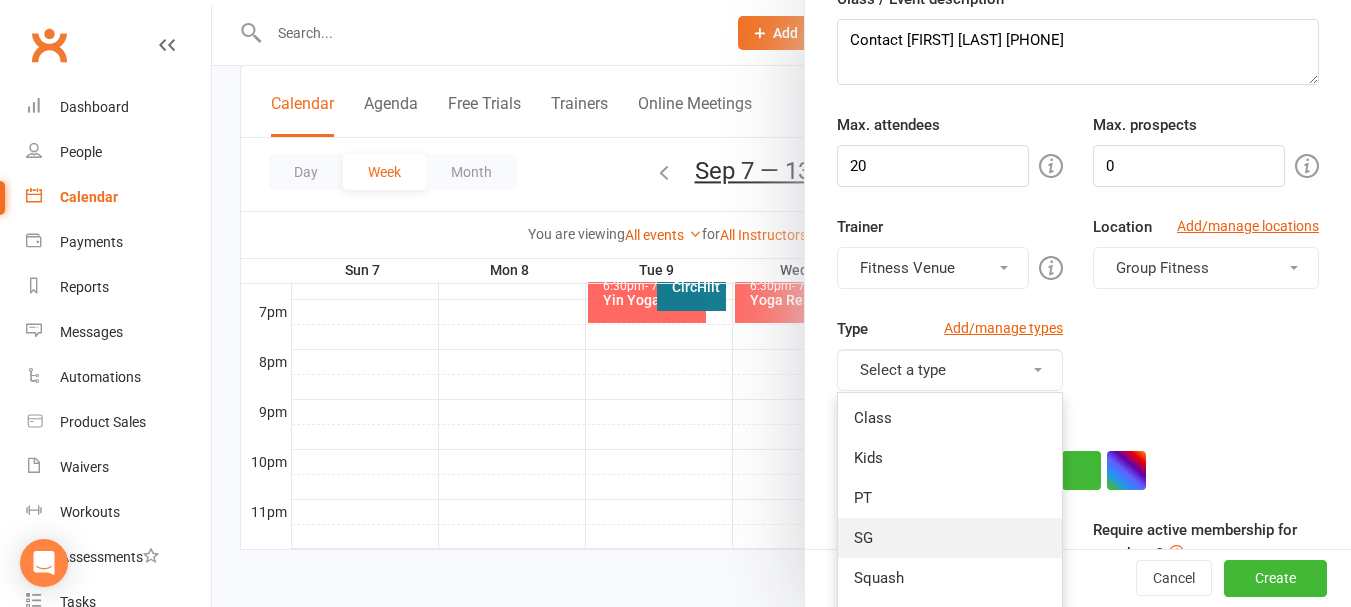 scroll, scrollTop: 400, scrollLeft: 0, axis: vertical 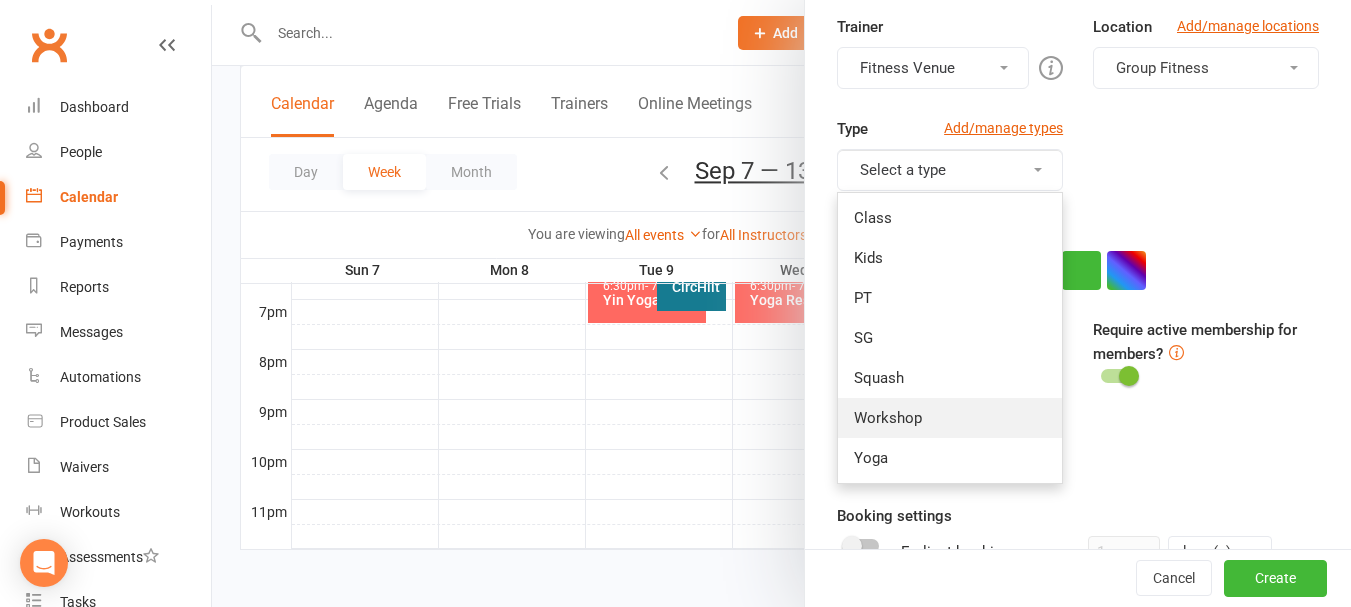 click on "Workshop" at bounding box center (950, 418) 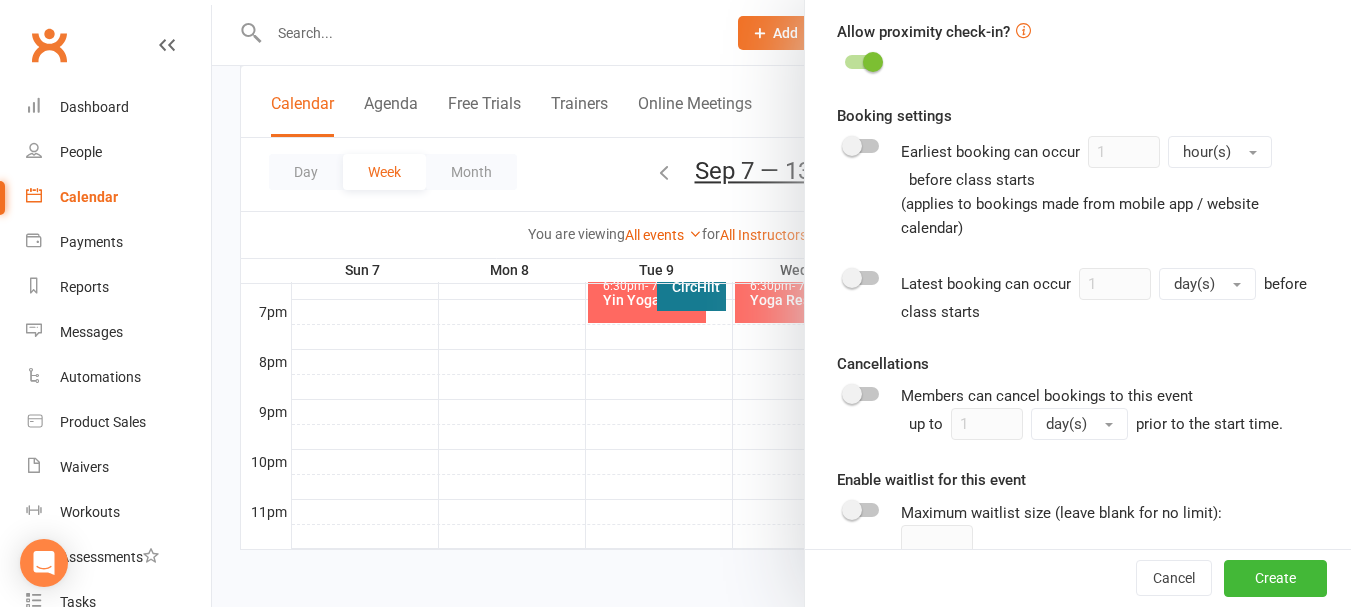 scroll, scrollTop: 1120, scrollLeft: 0, axis: vertical 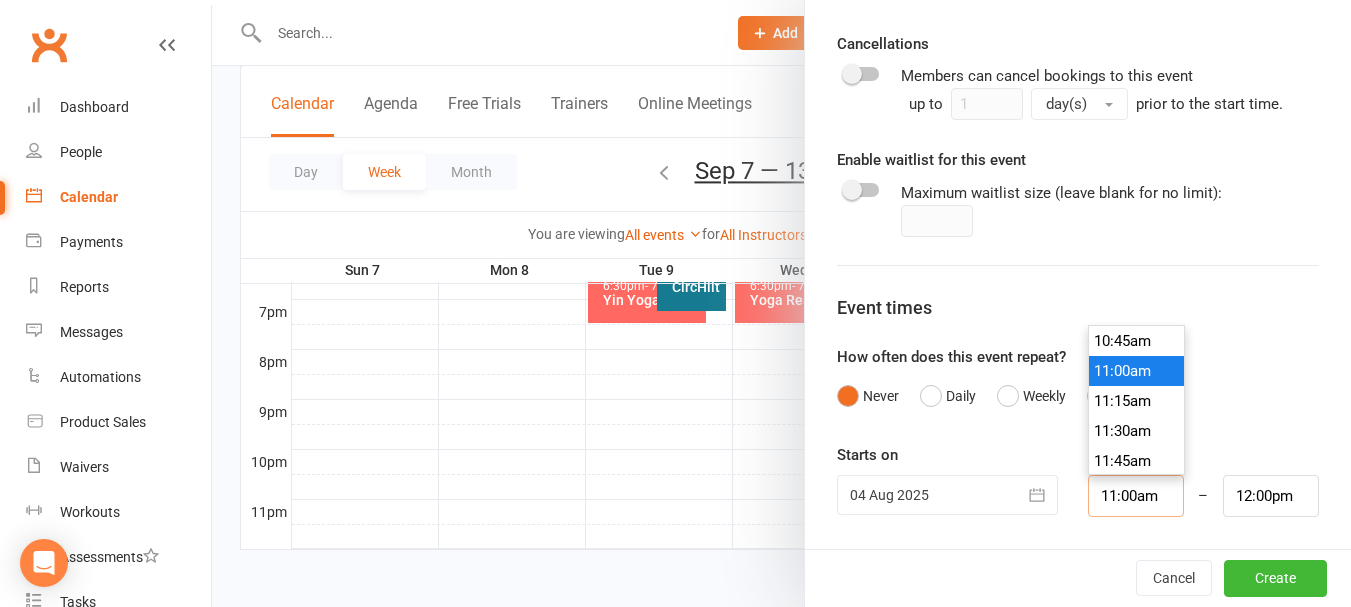 drag, startPoint x: 1143, startPoint y: 496, endPoint x: 1067, endPoint y: 499, distance: 76.05919 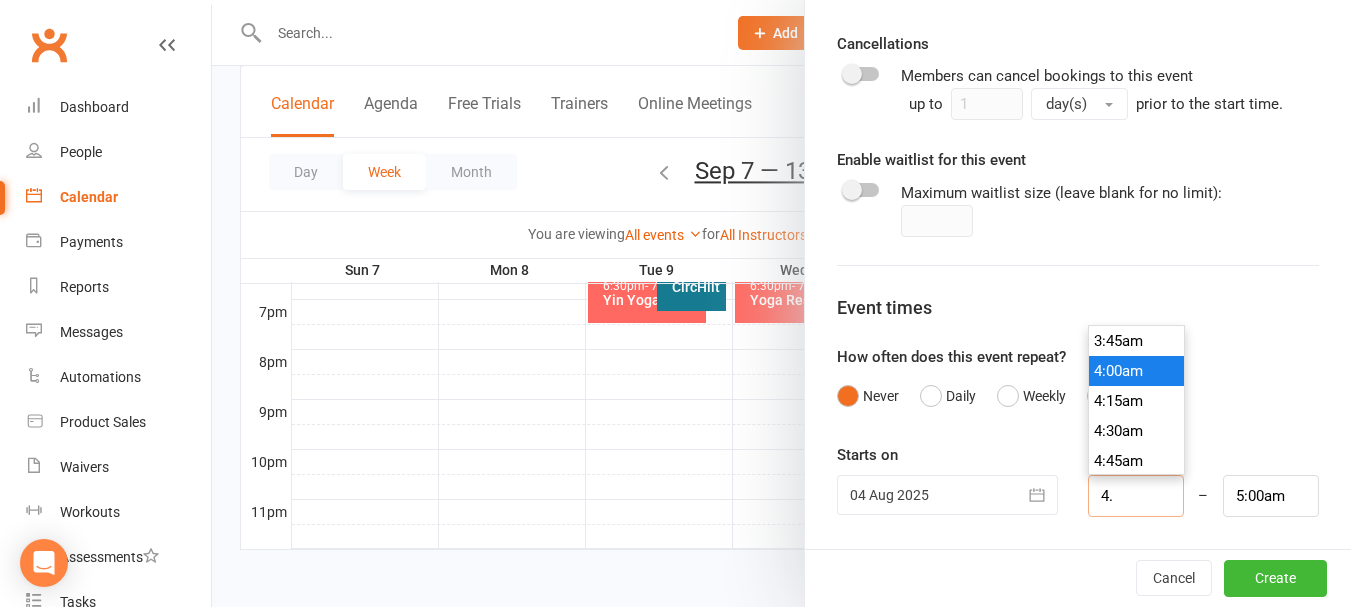 type on "4.0" 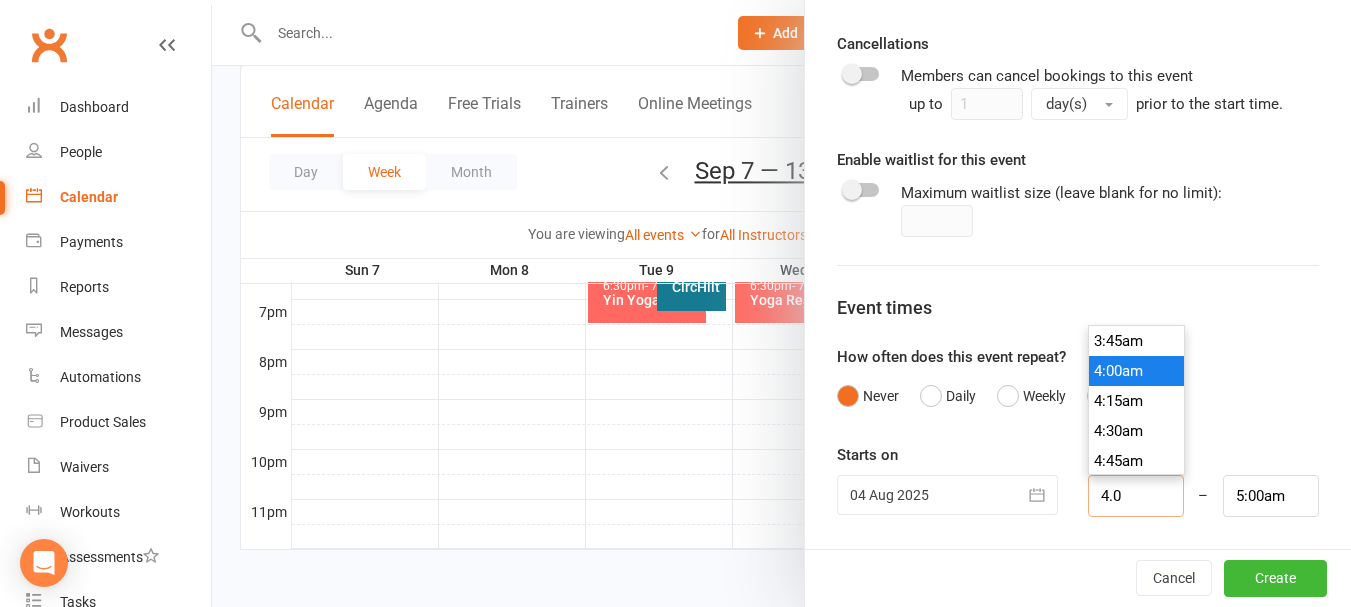type on "5:00pm" 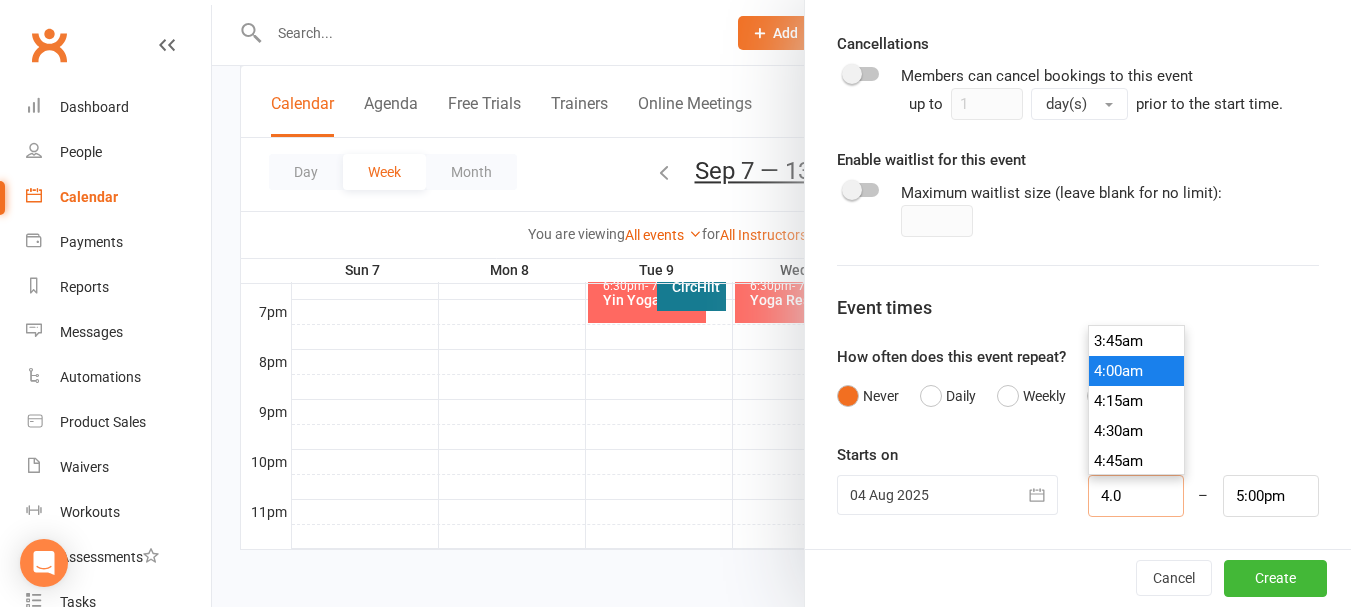 type on "4.00" 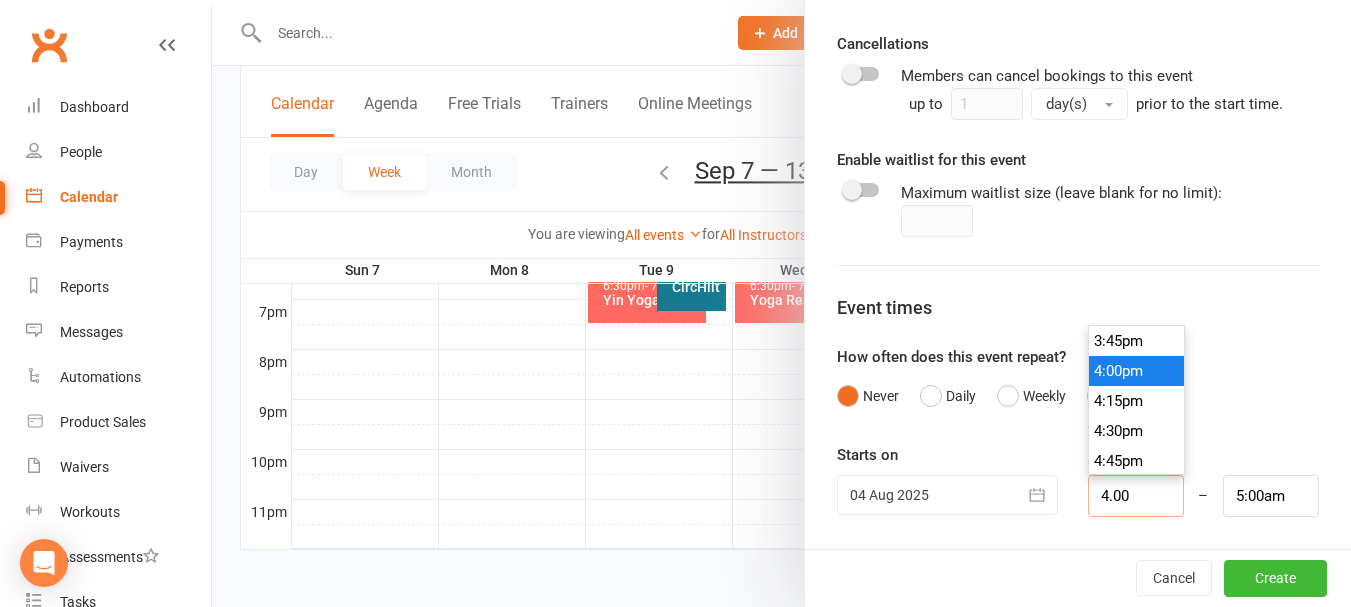 scroll, scrollTop: 450, scrollLeft: 0, axis: vertical 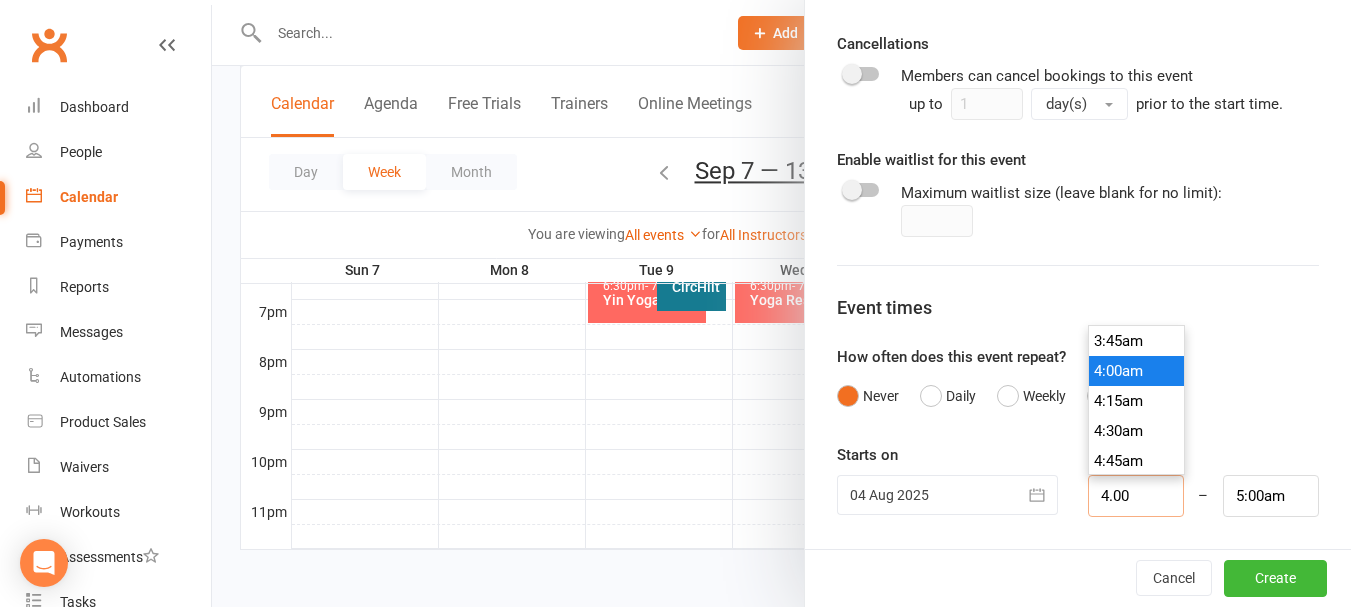 type on "4.00p" 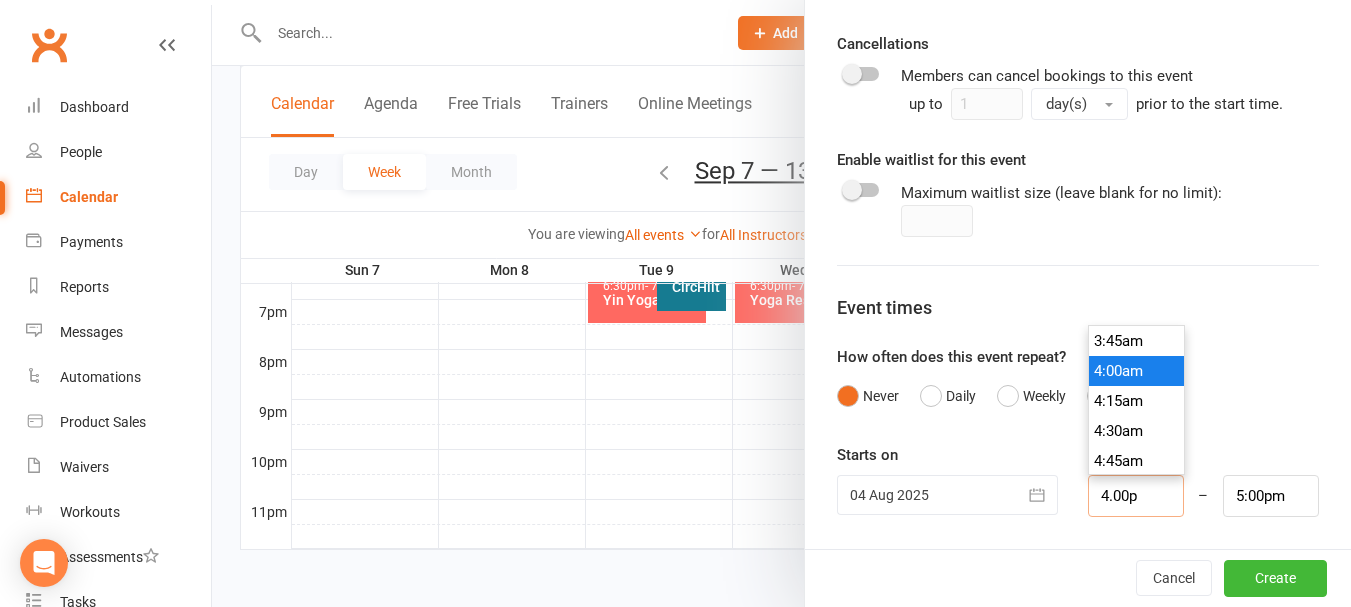 scroll, scrollTop: 1890, scrollLeft: 0, axis: vertical 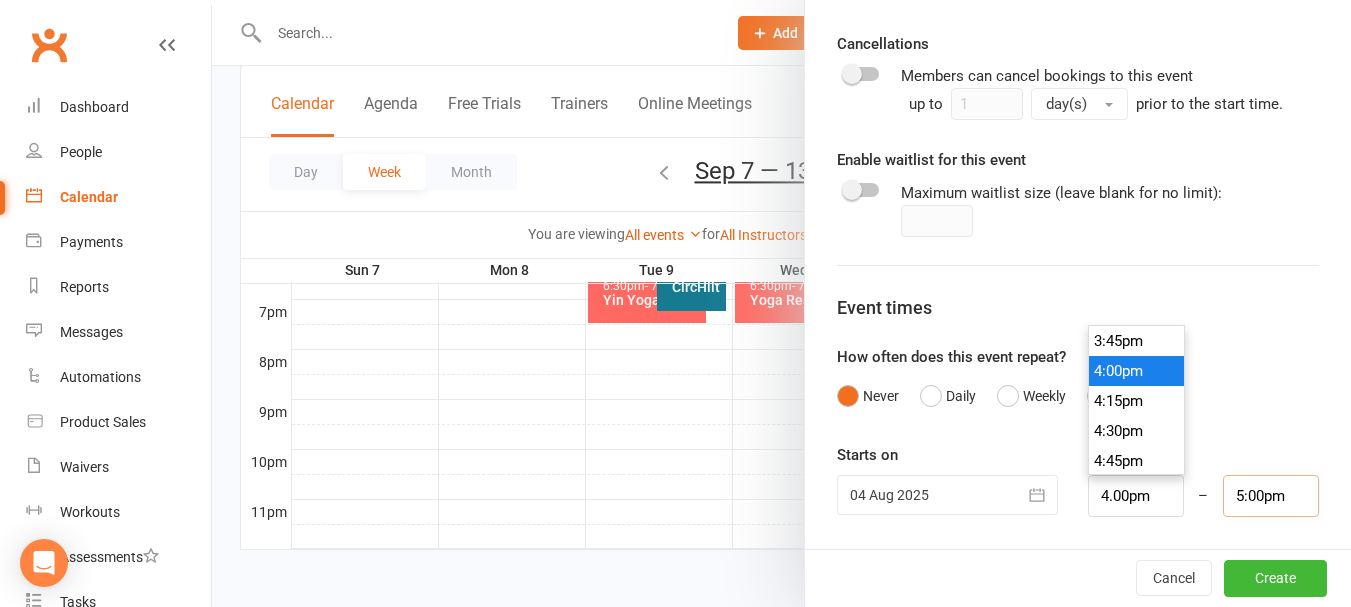 type on "4:00pm" 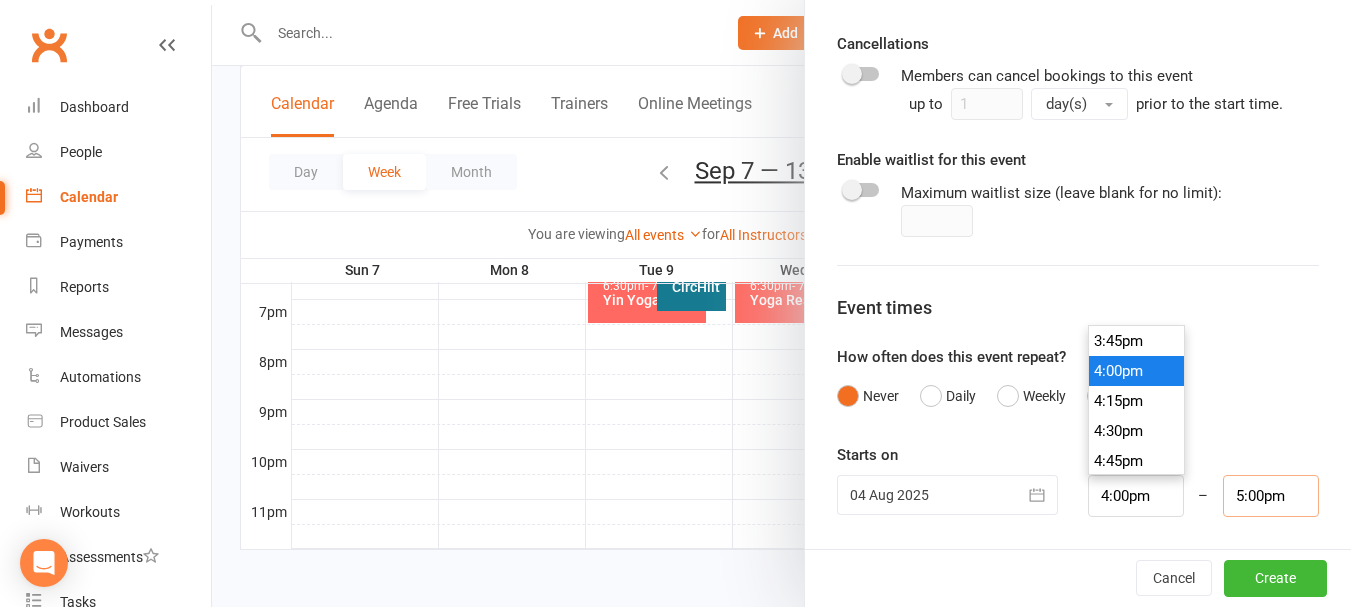 click on "5:00pm" at bounding box center [1271, 496] 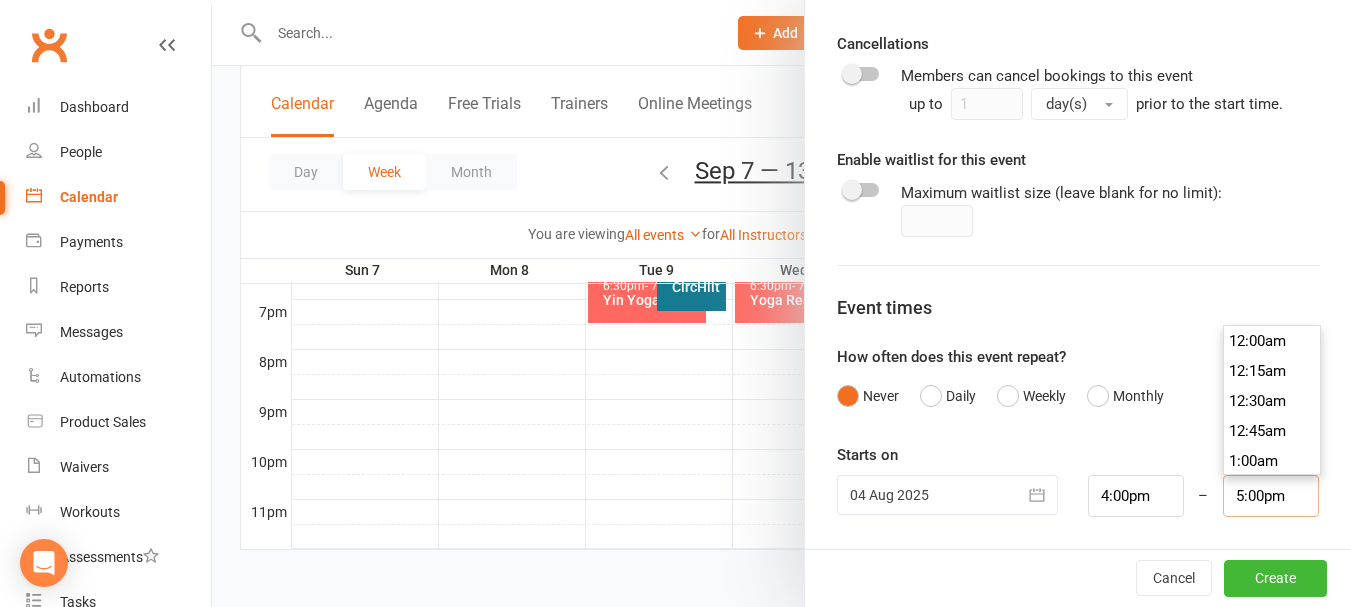 scroll, scrollTop: 2010, scrollLeft: 0, axis: vertical 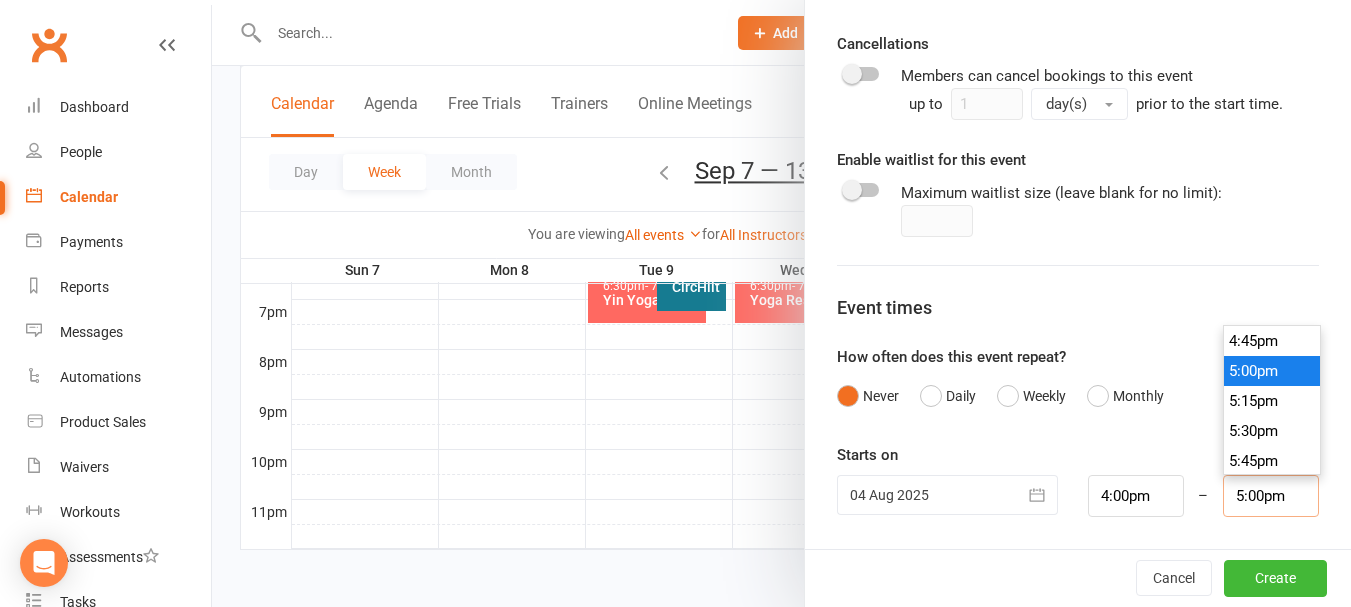 drag, startPoint x: 1265, startPoint y: 496, endPoint x: 1197, endPoint y: 496, distance: 68 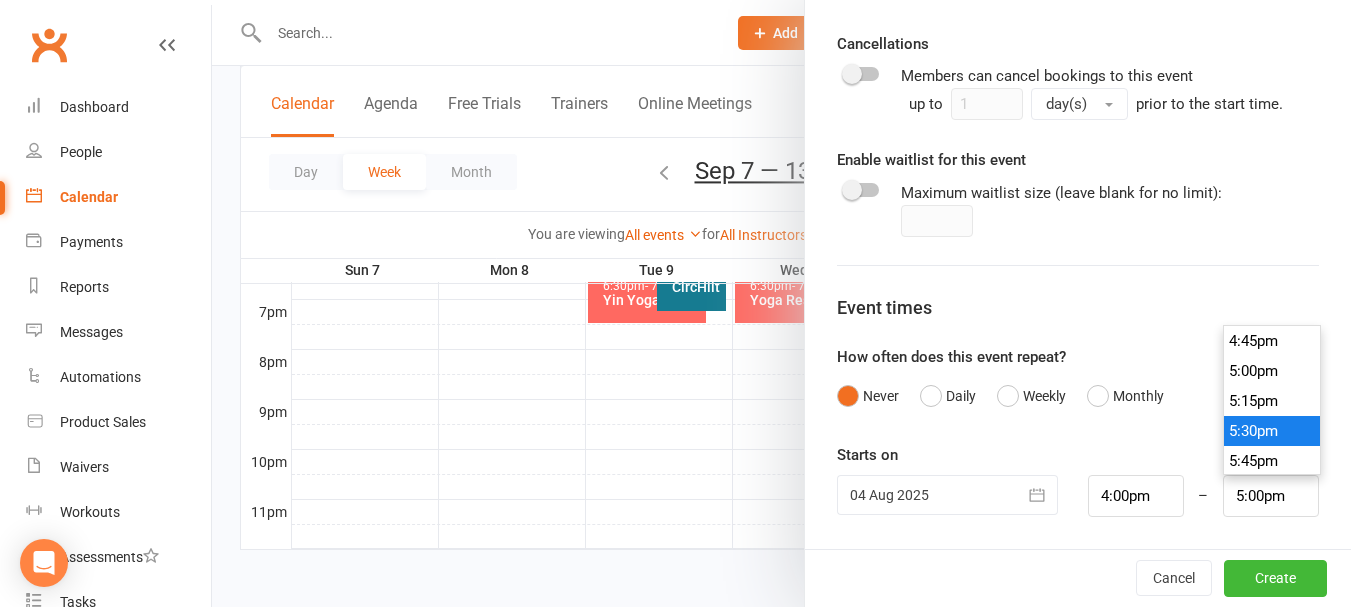type on "5:30pm" 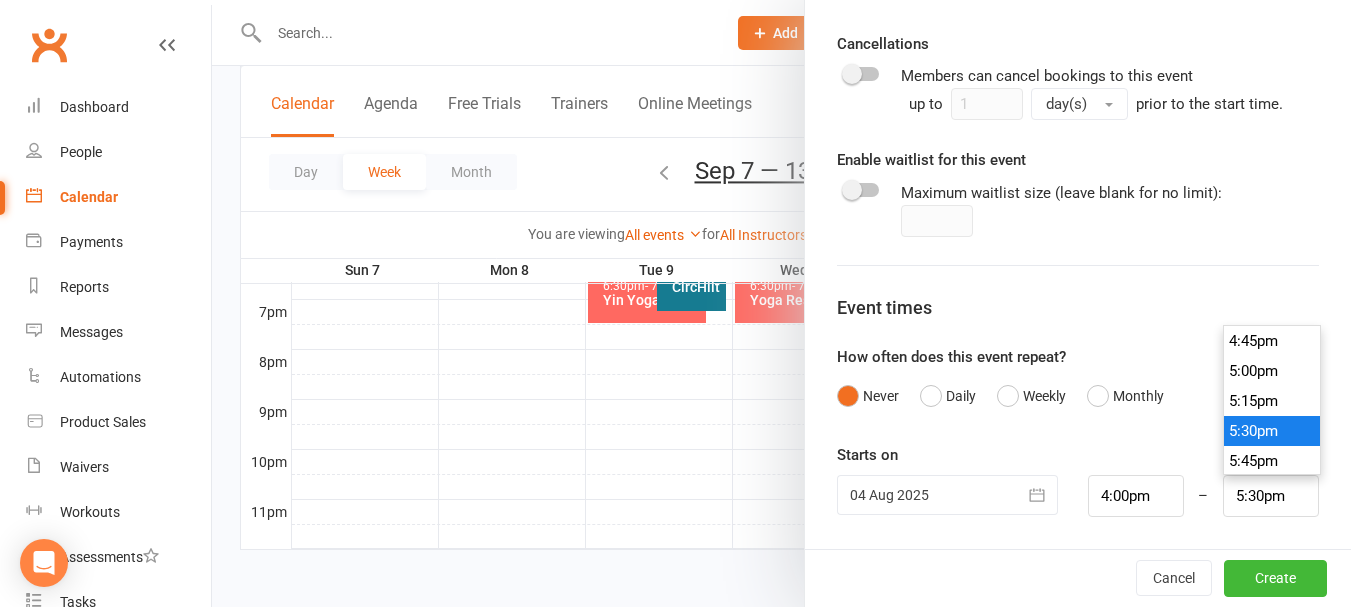click on "5:30pm" at bounding box center [1272, 431] 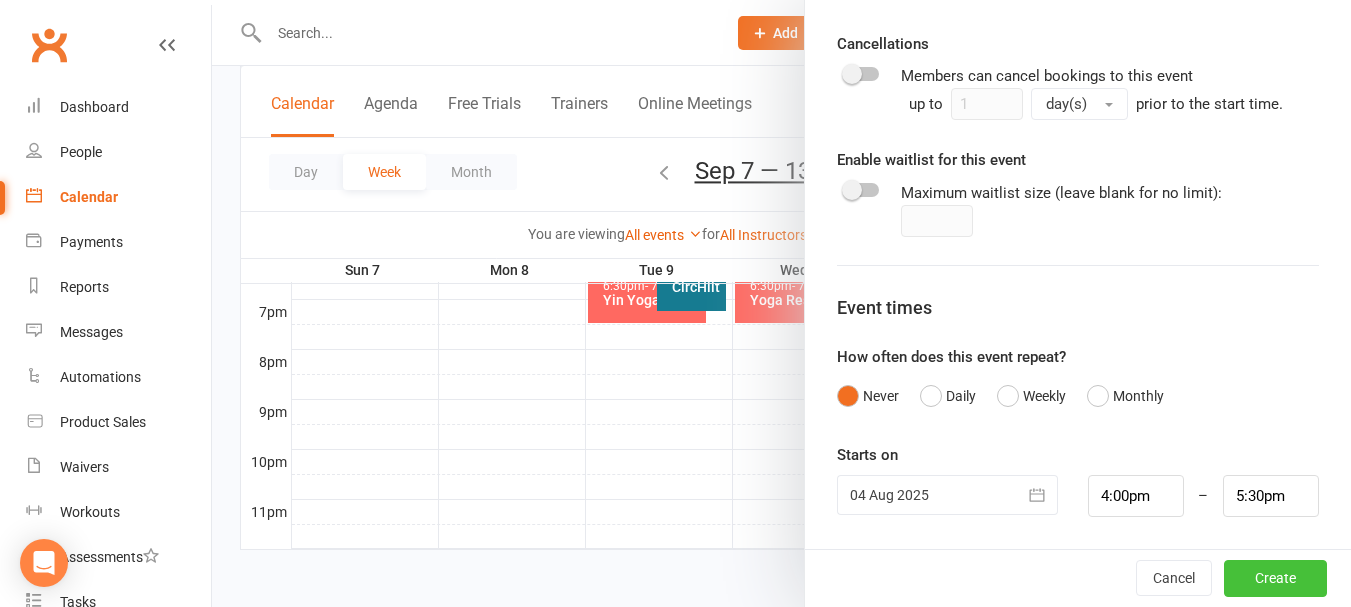 click on "Create" at bounding box center [1275, 578] 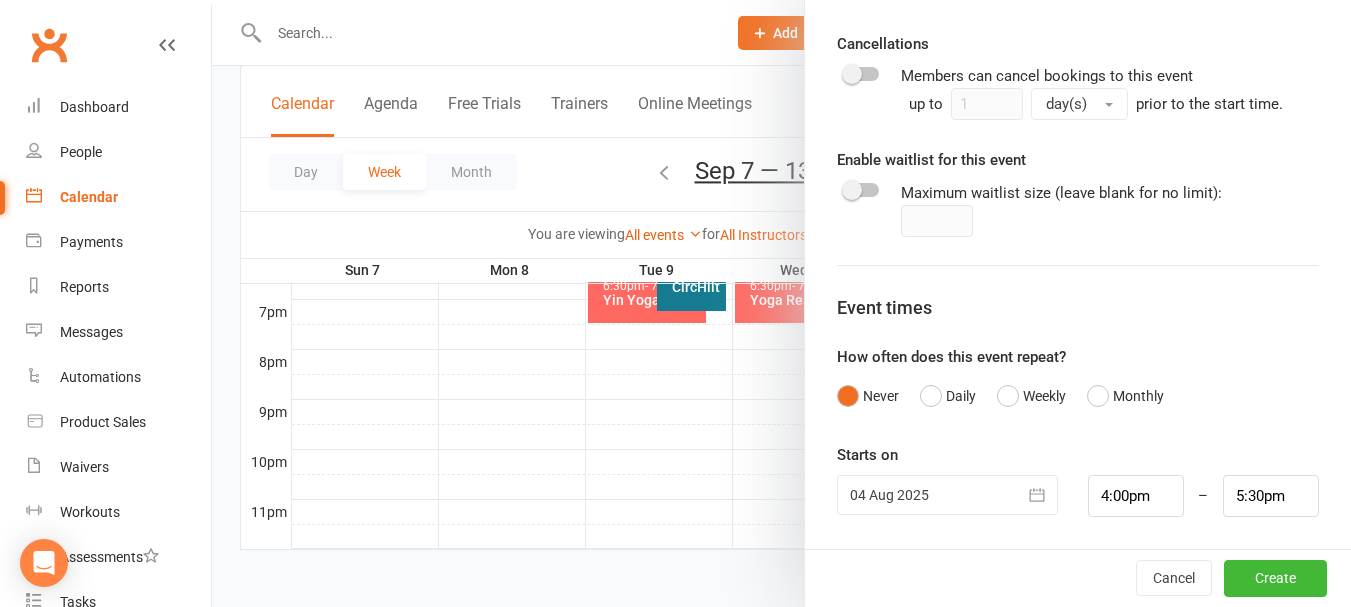 type 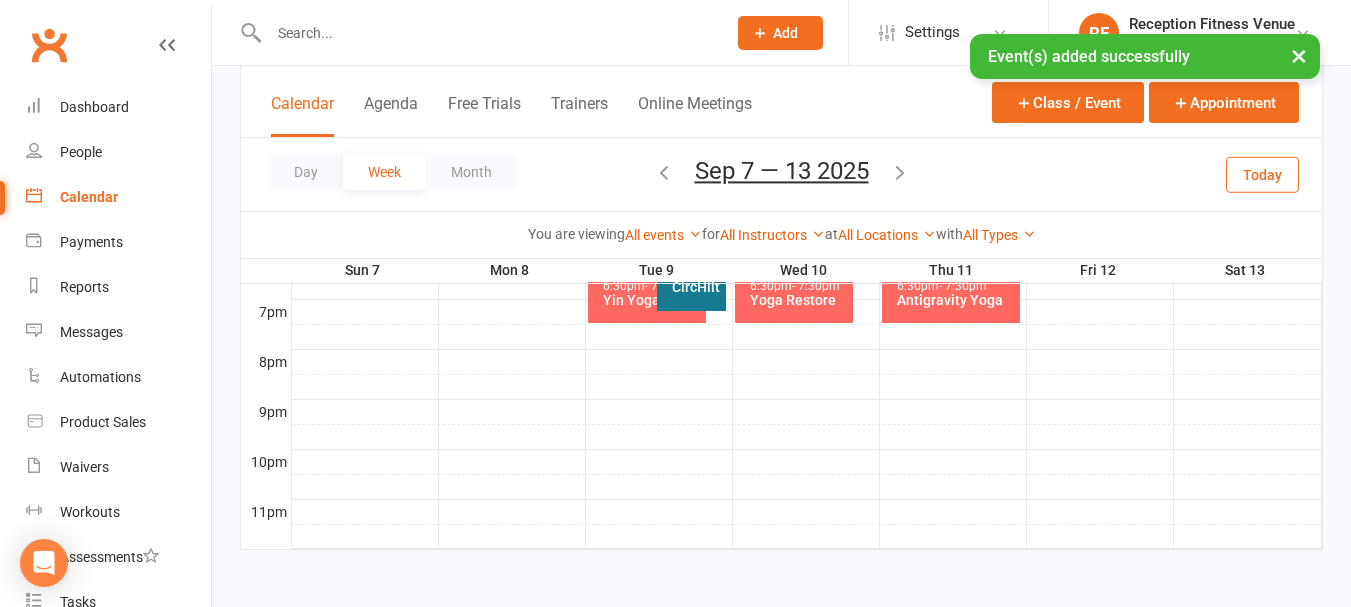click on "×" at bounding box center (1299, 55) 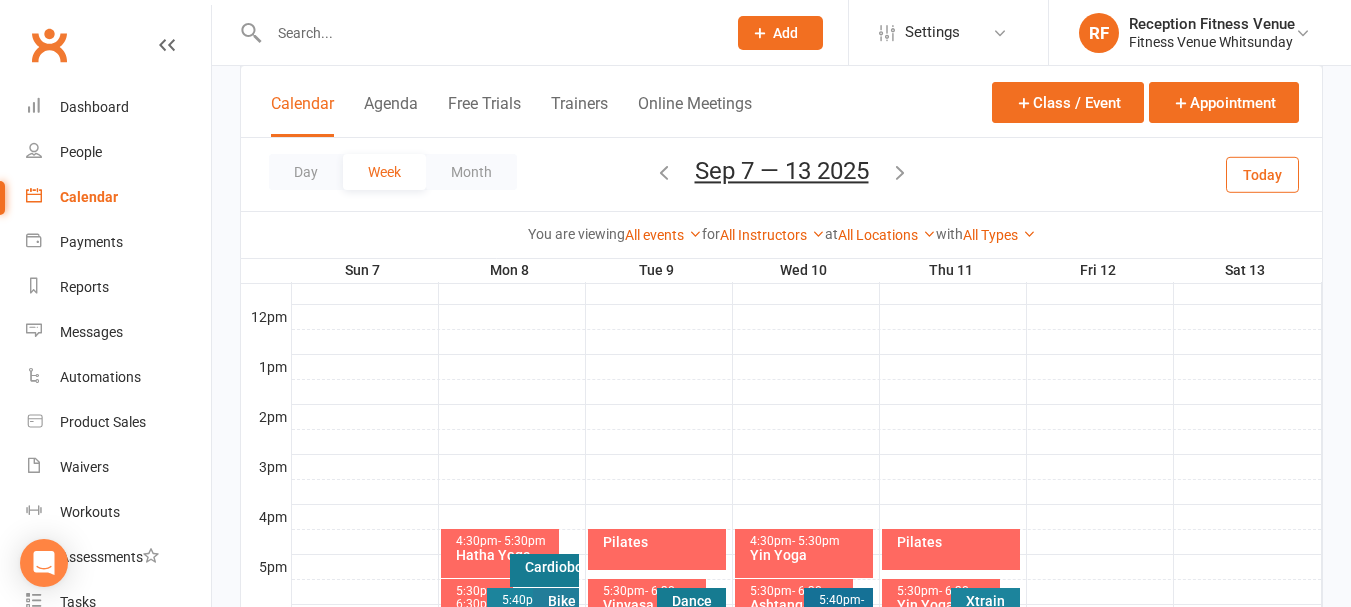 scroll, scrollTop: 440, scrollLeft: 0, axis: vertical 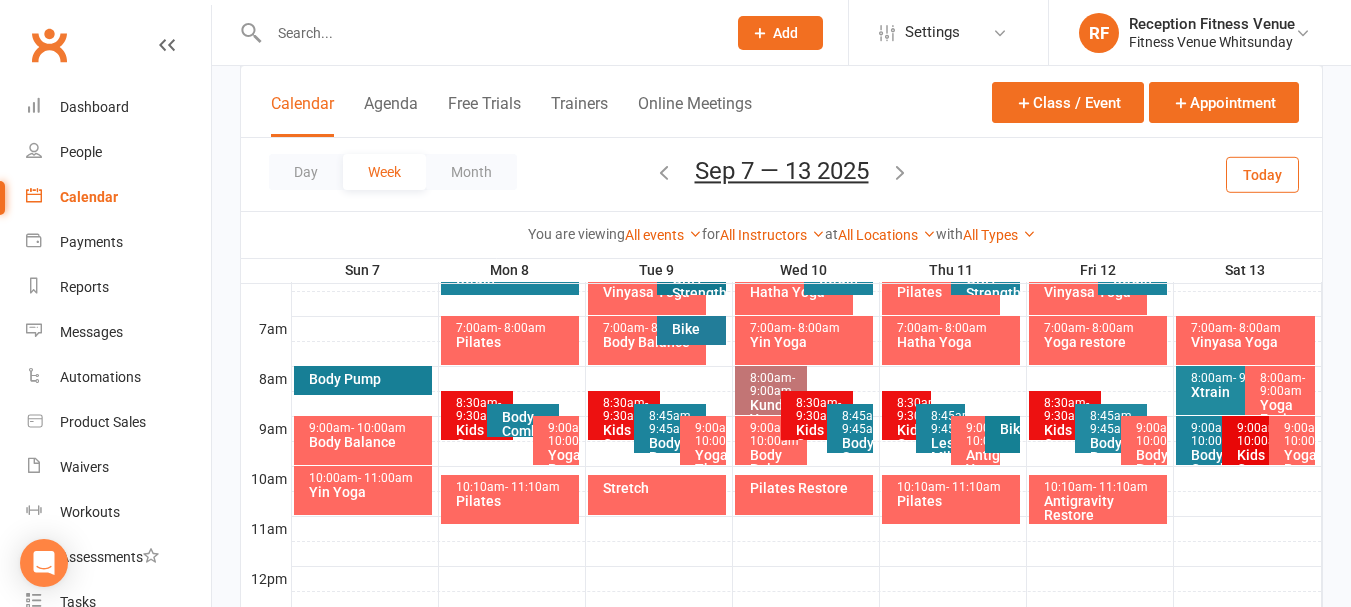 click at bounding box center (664, 172) 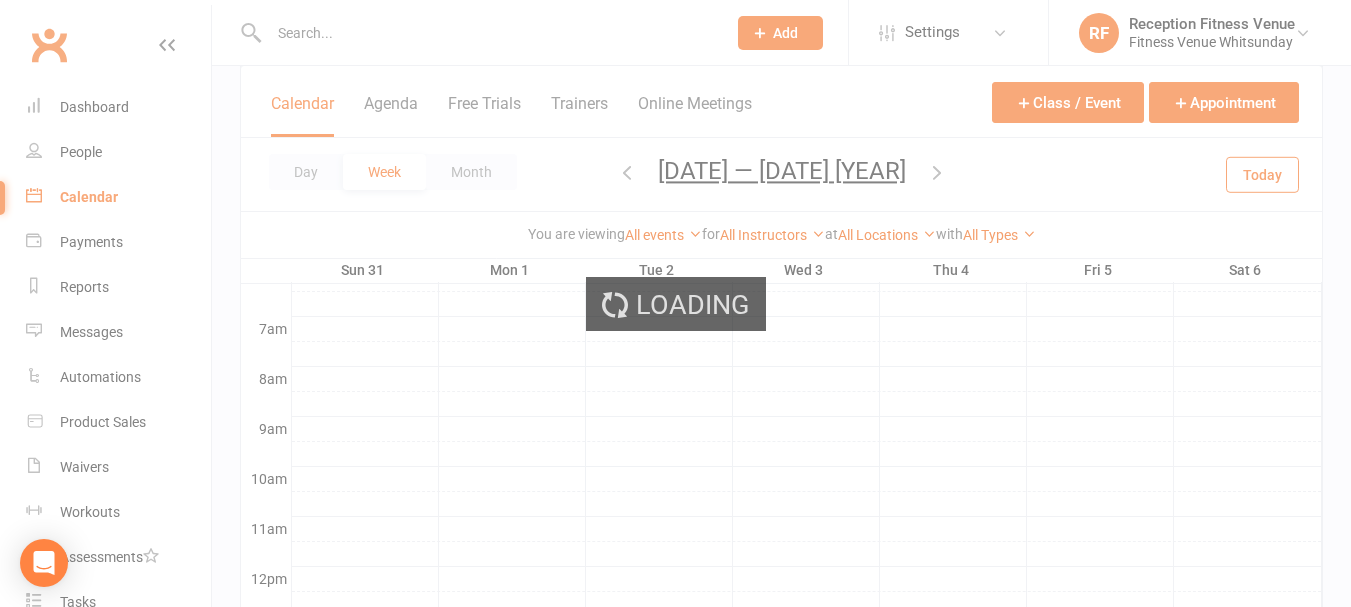 click on "Loading" at bounding box center (675, 303) 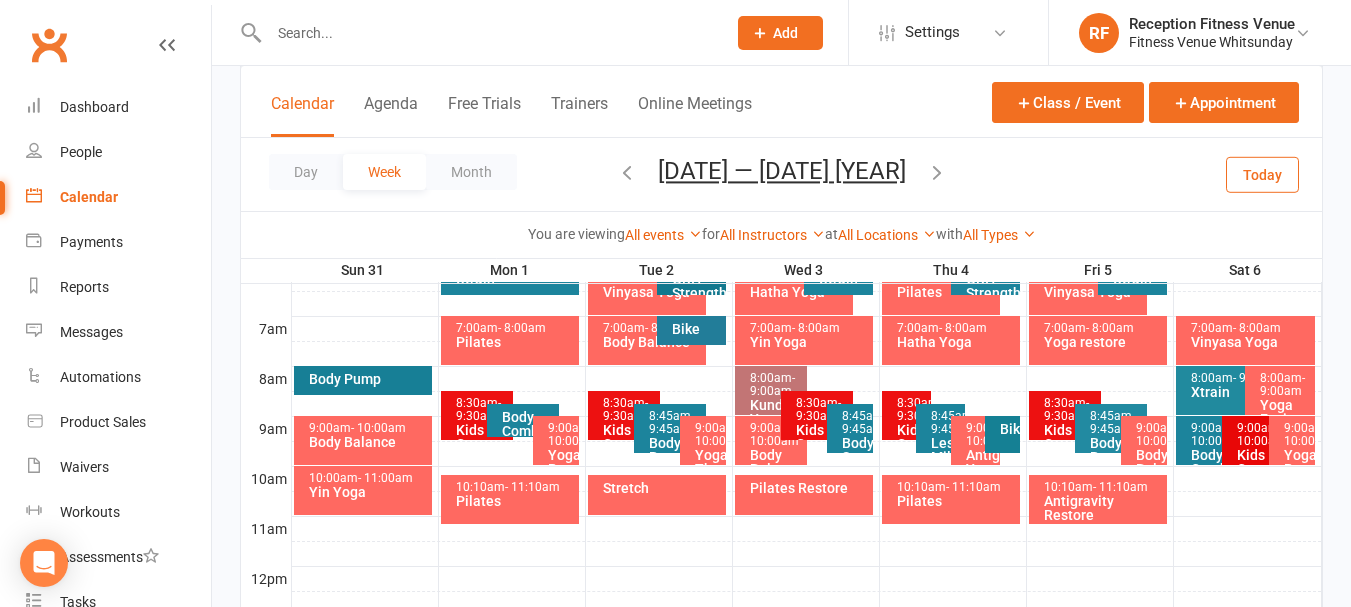 click at bounding box center (627, 172) 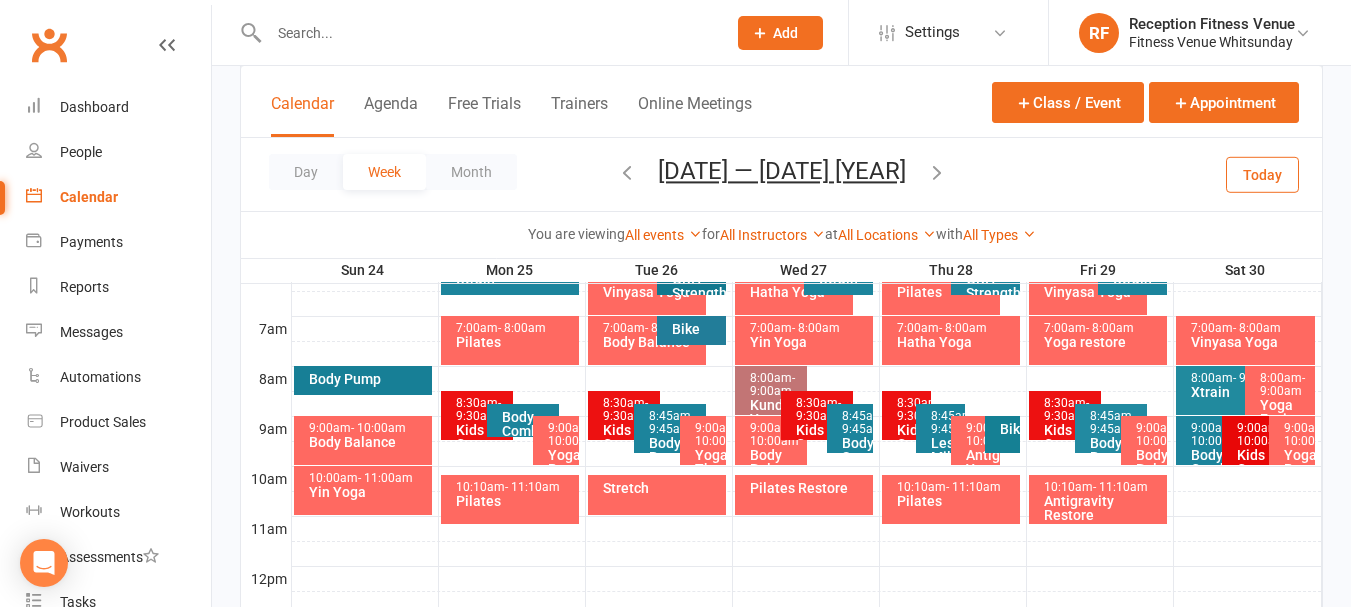 click at bounding box center [627, 172] 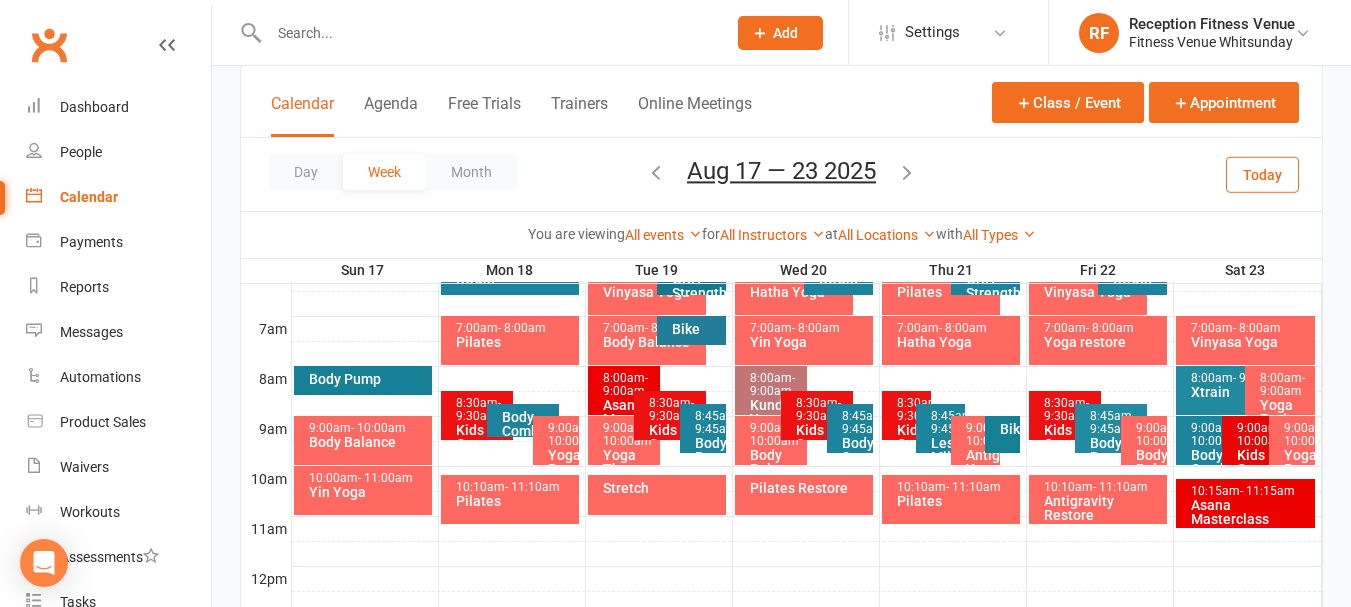 click at bounding box center [656, 172] 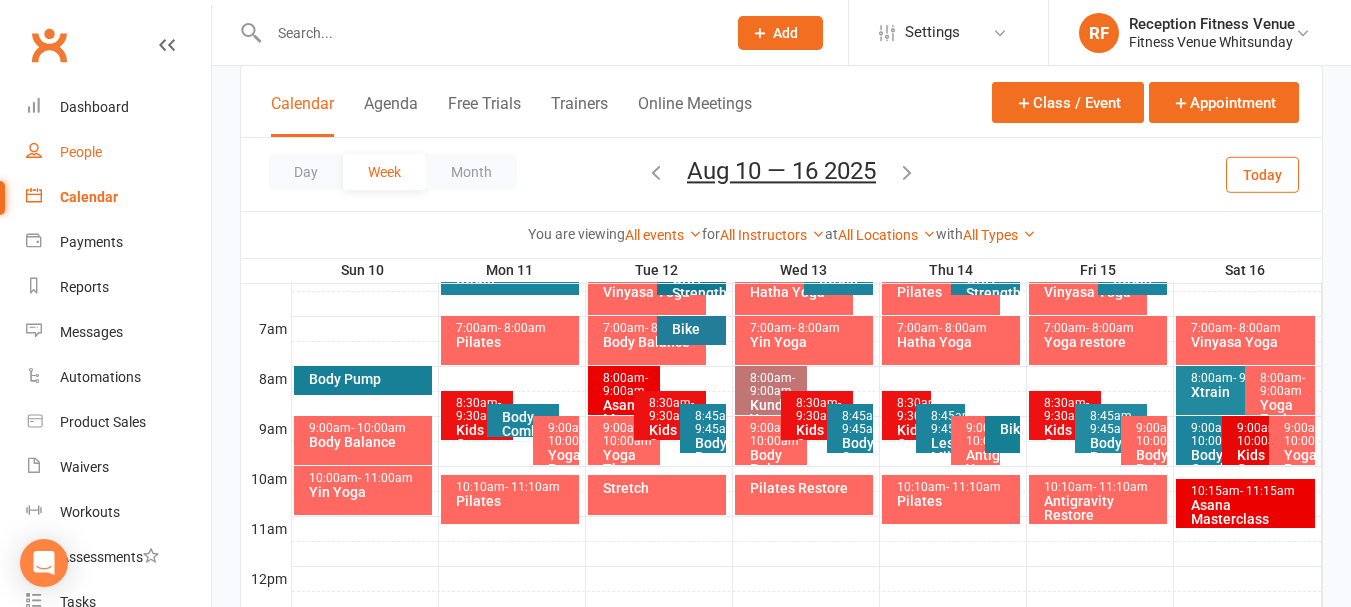 click on "People" at bounding box center [81, 152] 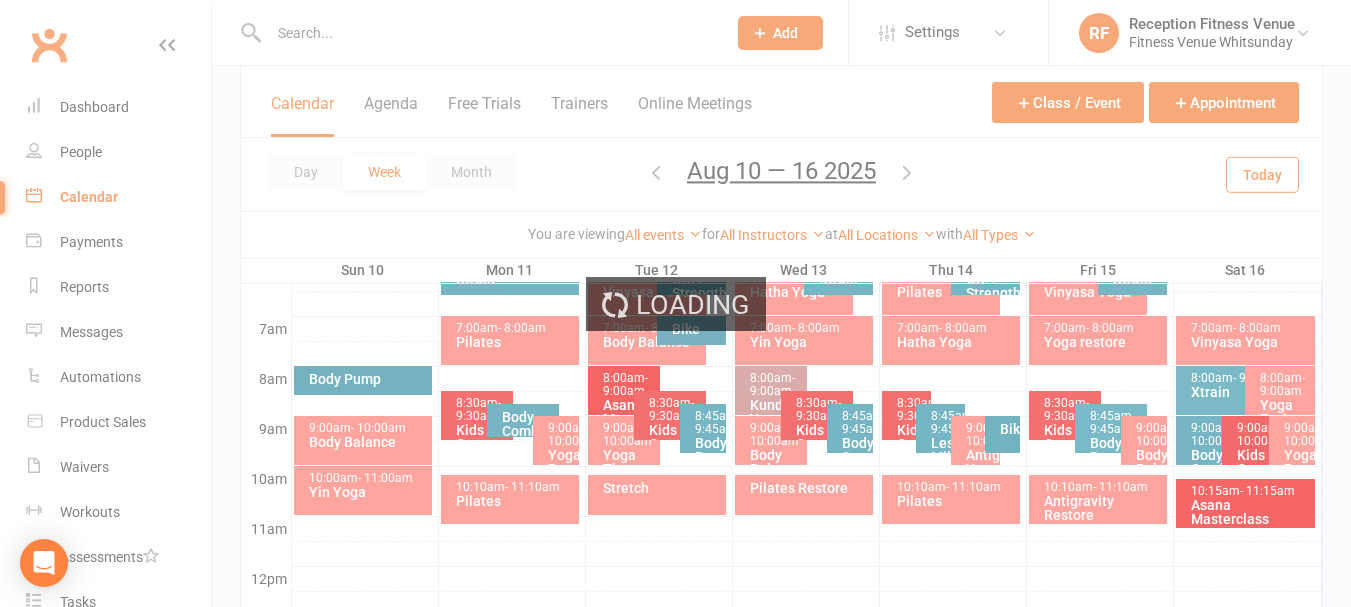 click on "Loading" at bounding box center [675, 303] 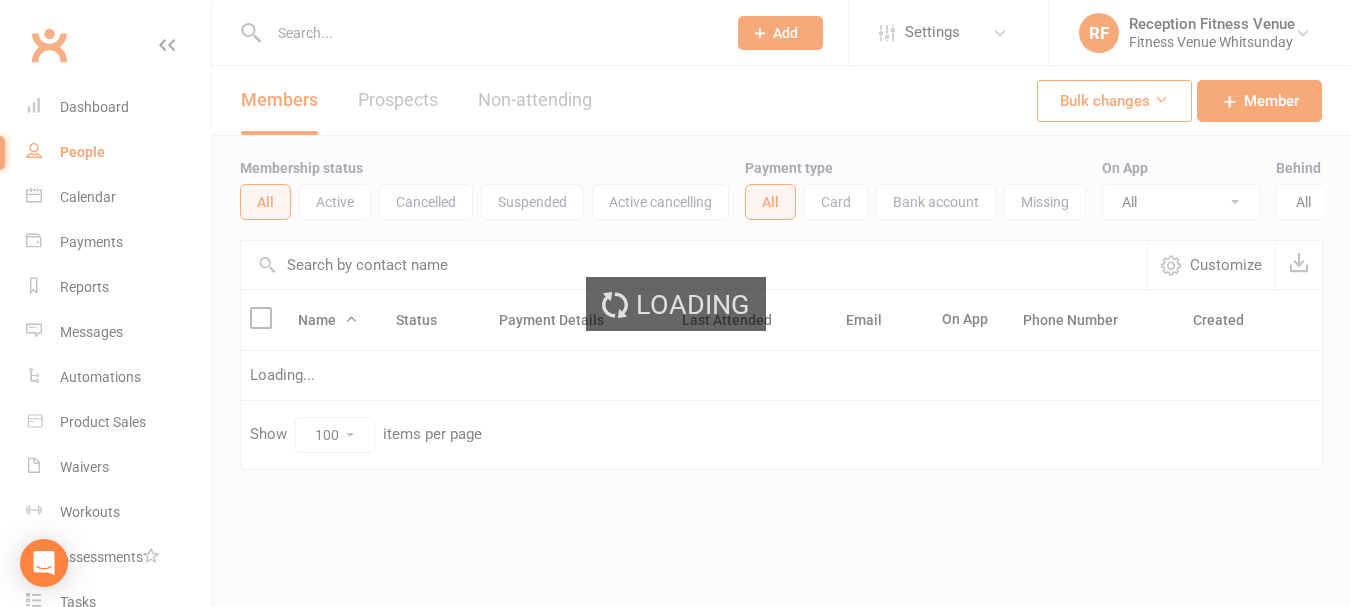 scroll, scrollTop: 0, scrollLeft: 0, axis: both 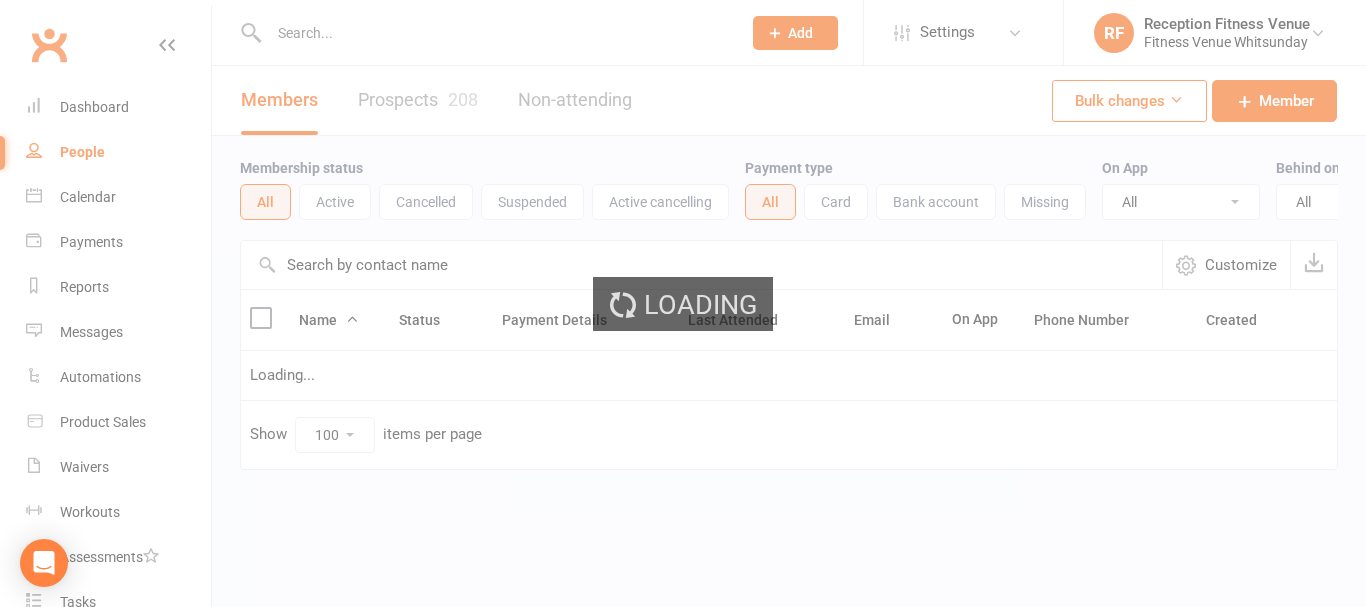 click at bounding box center [495, 33] 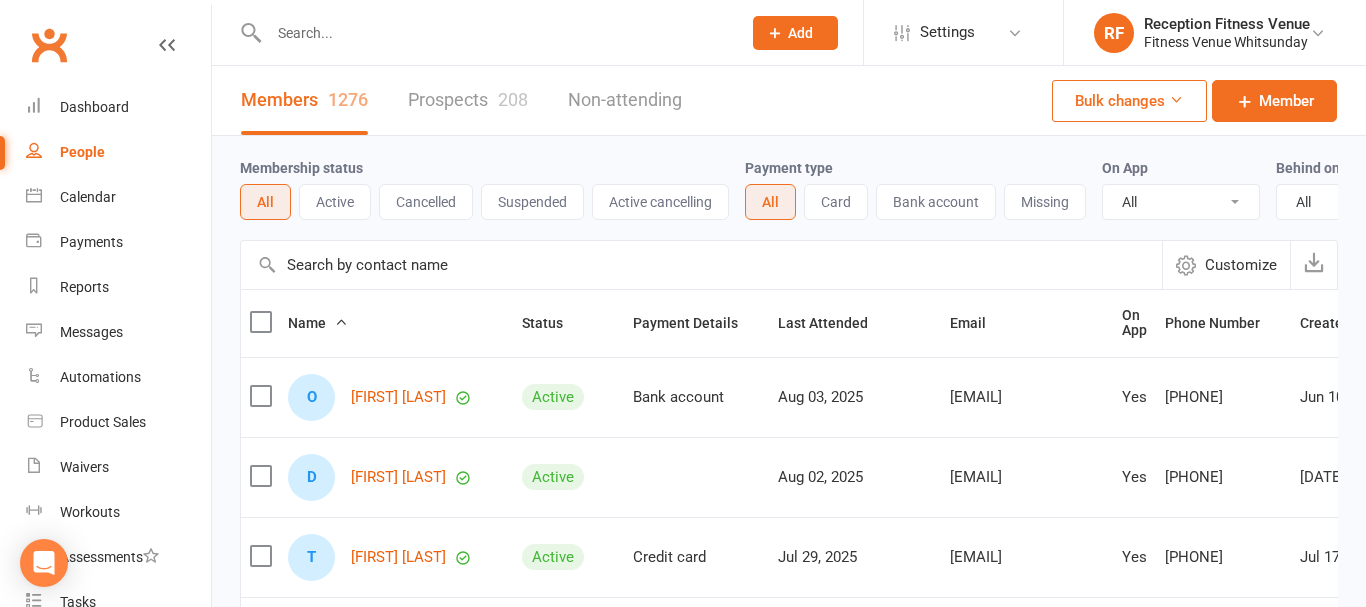 click at bounding box center (495, 33) 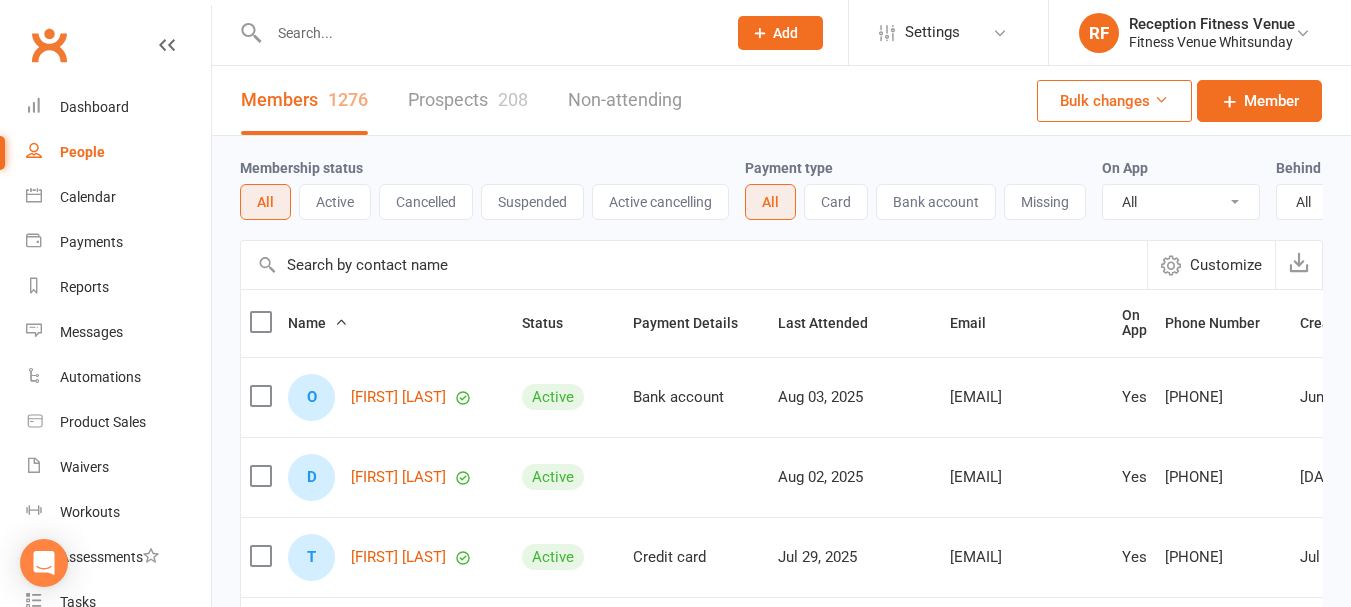 type on "b" 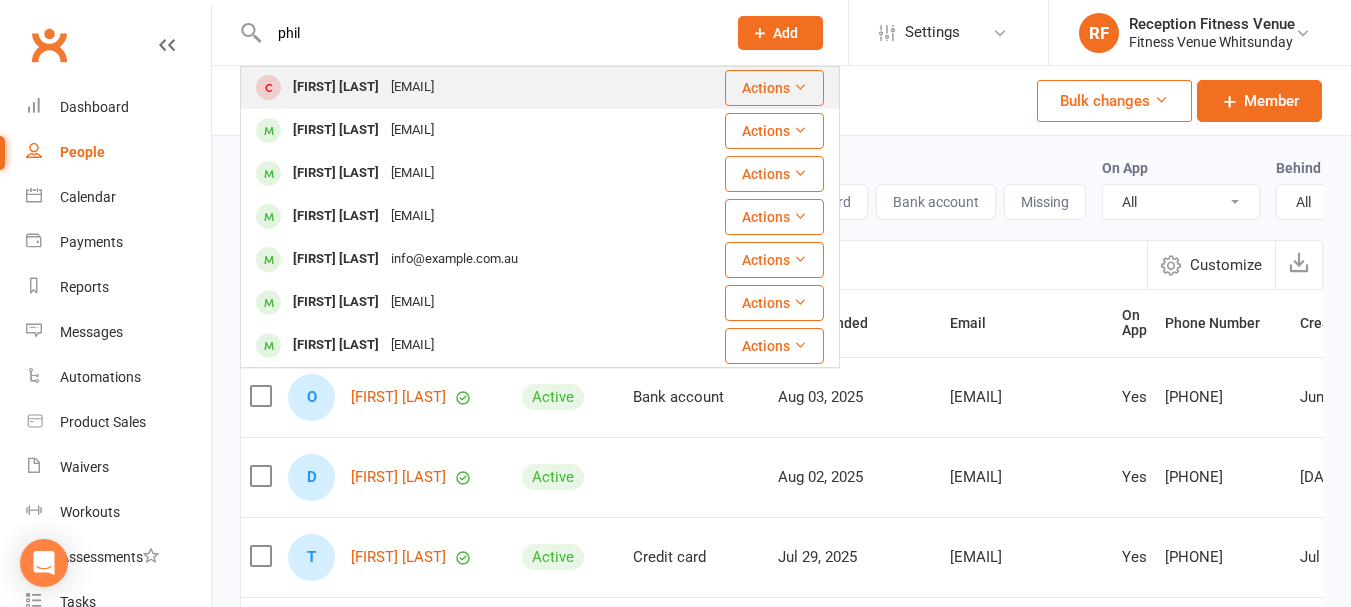 scroll, scrollTop: 0, scrollLeft: 0, axis: both 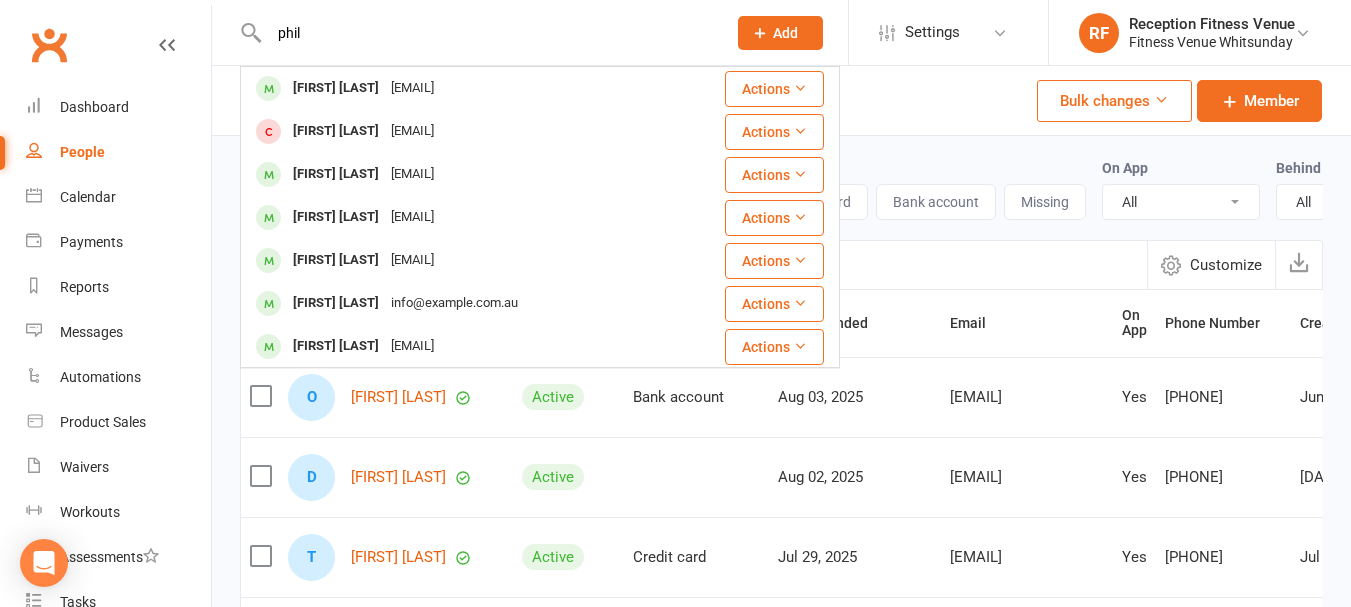 drag, startPoint x: 336, startPoint y: 30, endPoint x: 264, endPoint y: 41, distance: 72.835434 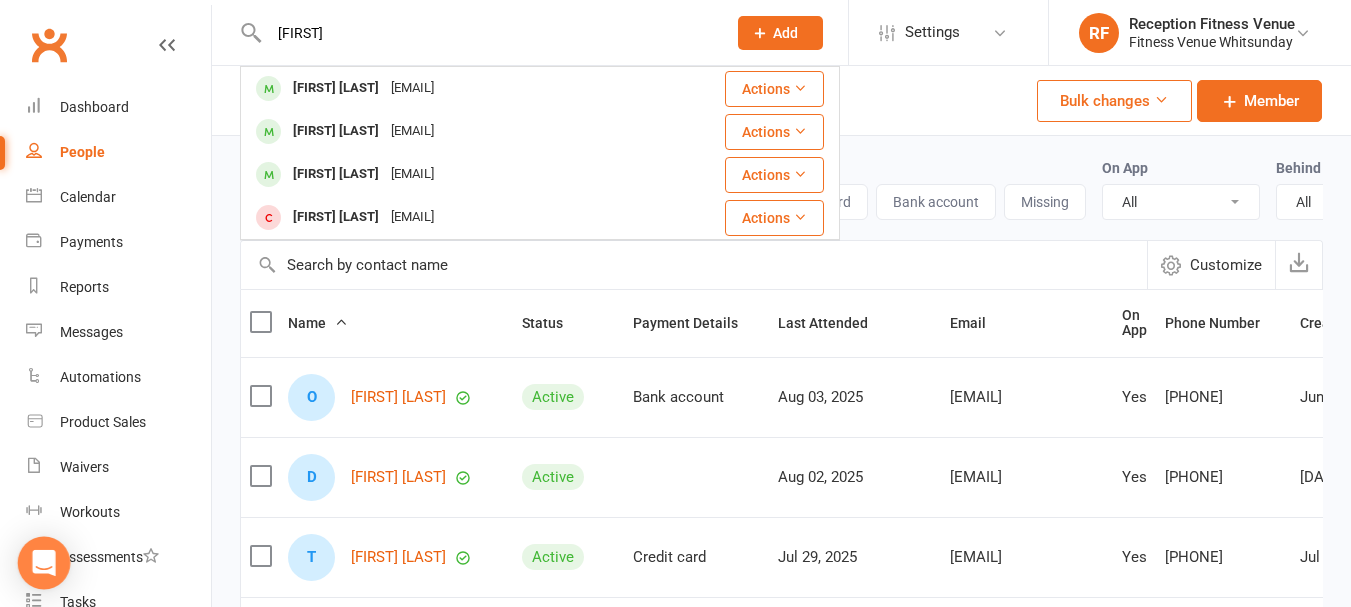 type on "[FIRST]" 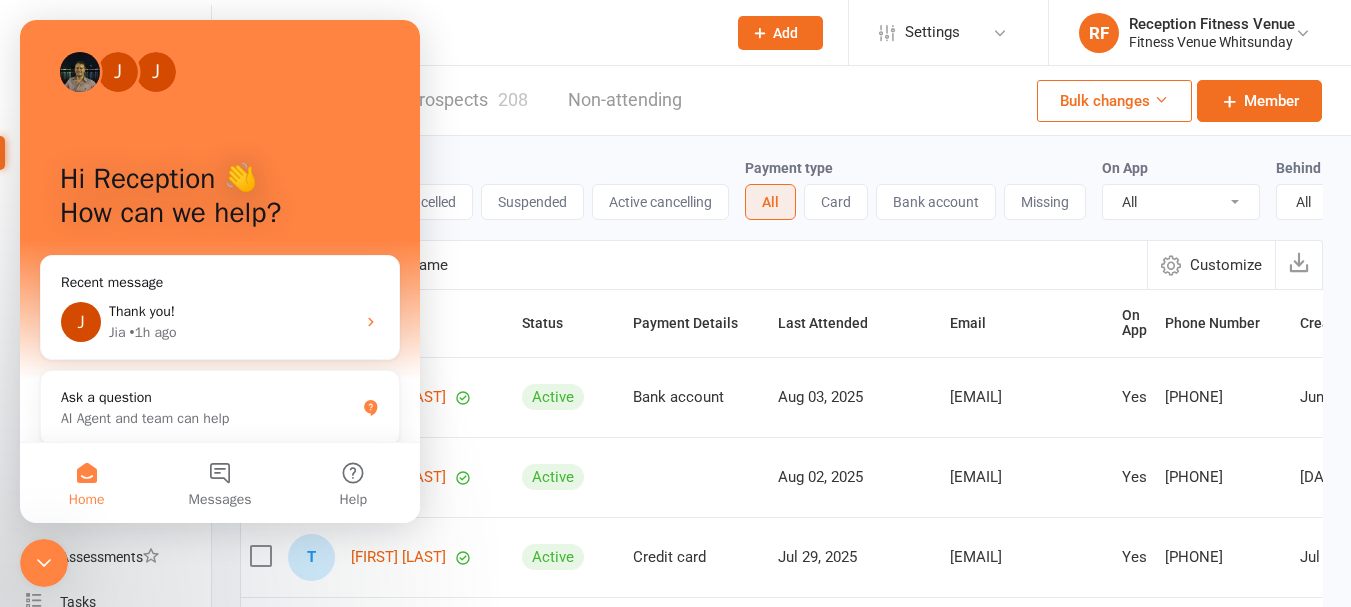 scroll, scrollTop: 0, scrollLeft: 0, axis: both 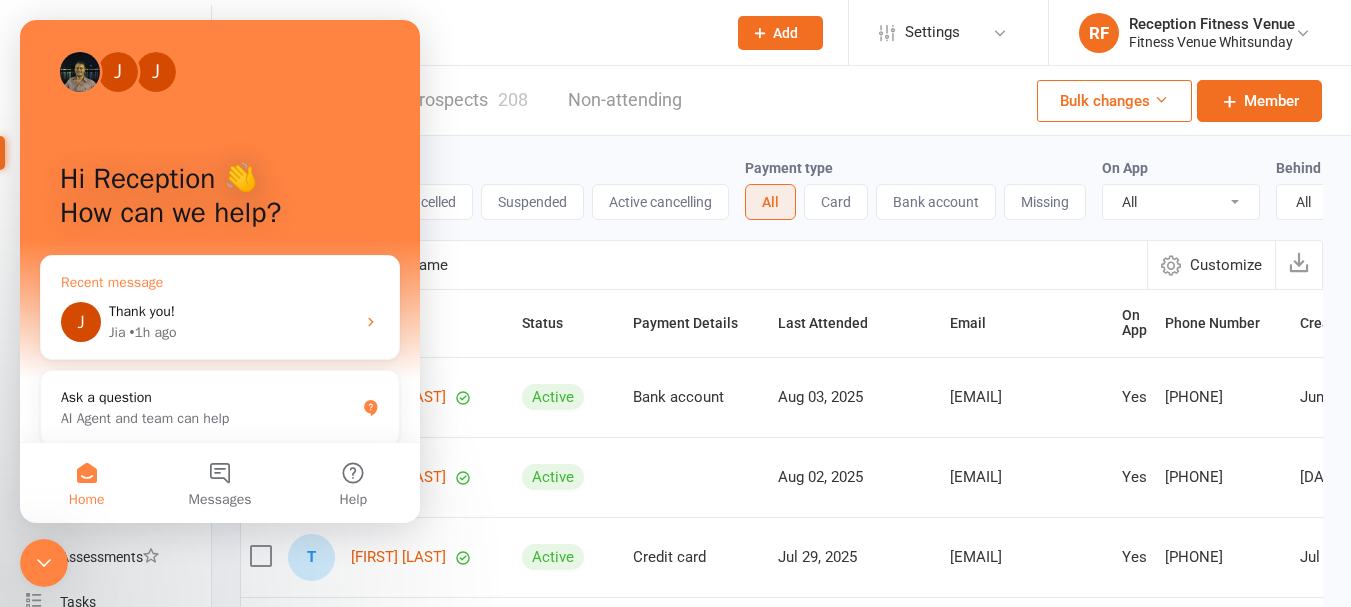 click on "[FIRST] • [TIME] ago" at bounding box center [220, 322] 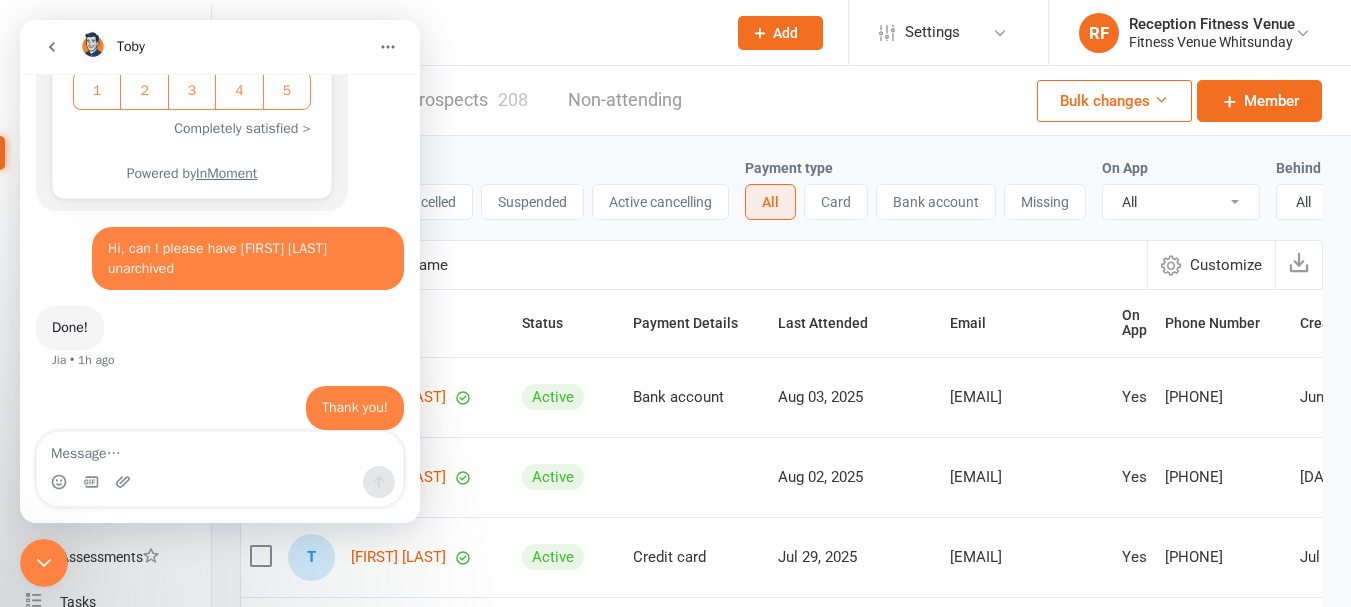 scroll, scrollTop: 1601, scrollLeft: 0, axis: vertical 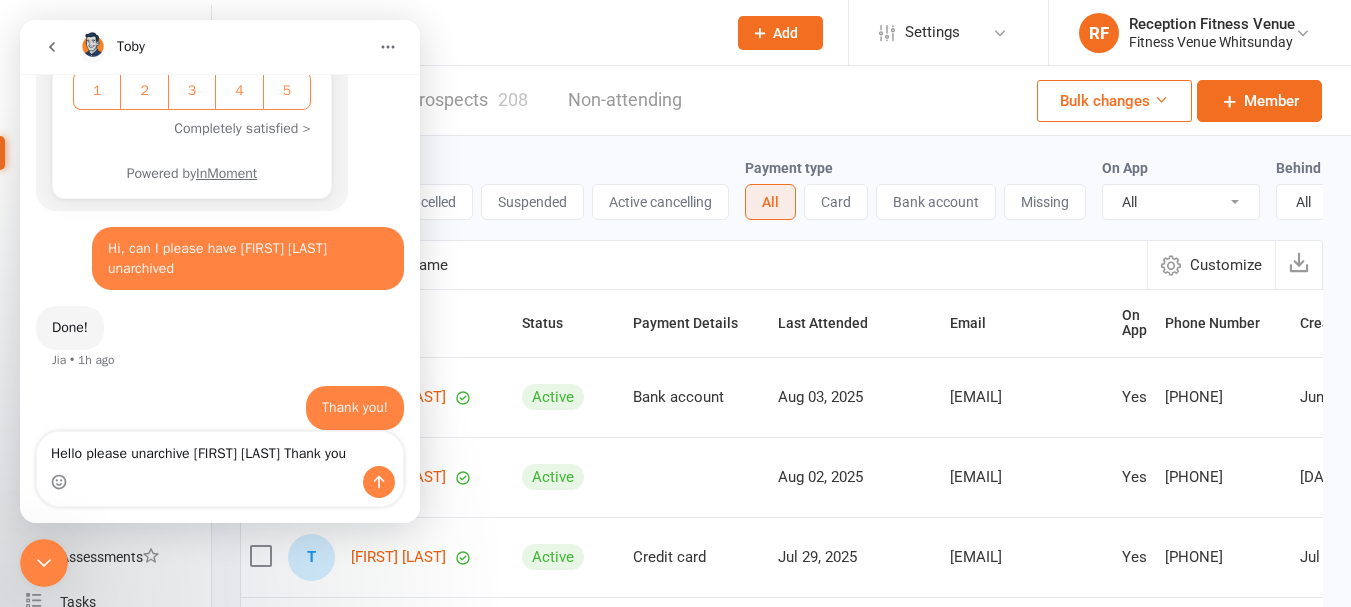 type on "Hello please unarchive [FIRST] [LAST] Thank you" 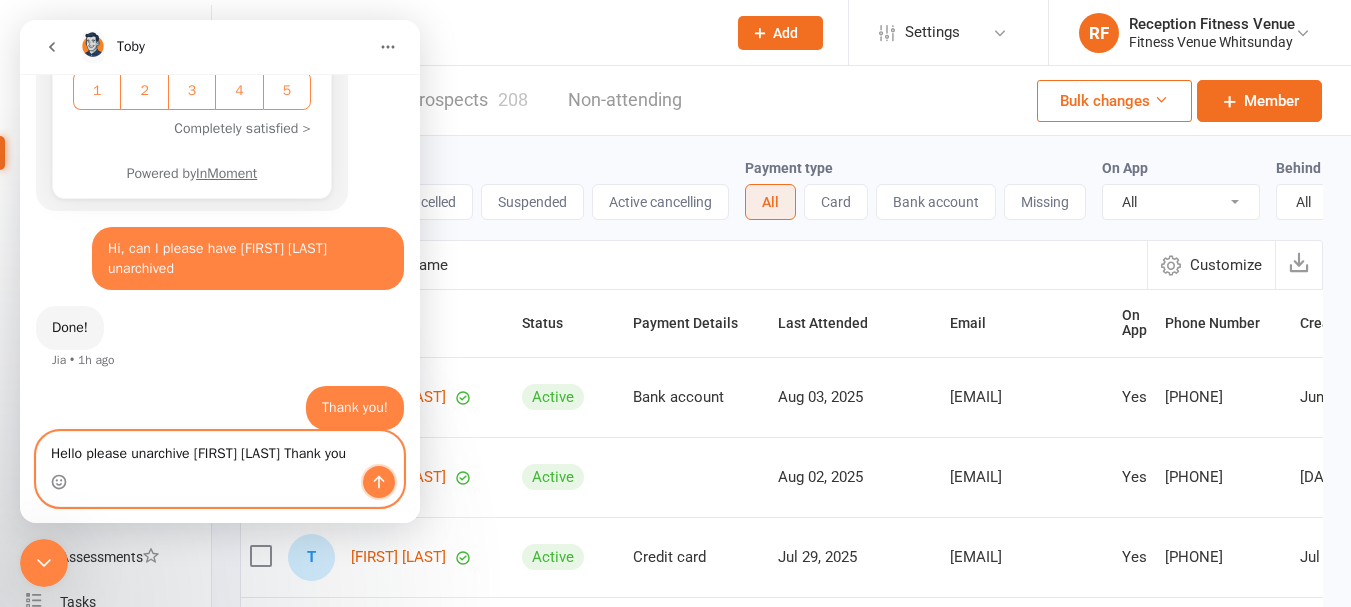 click 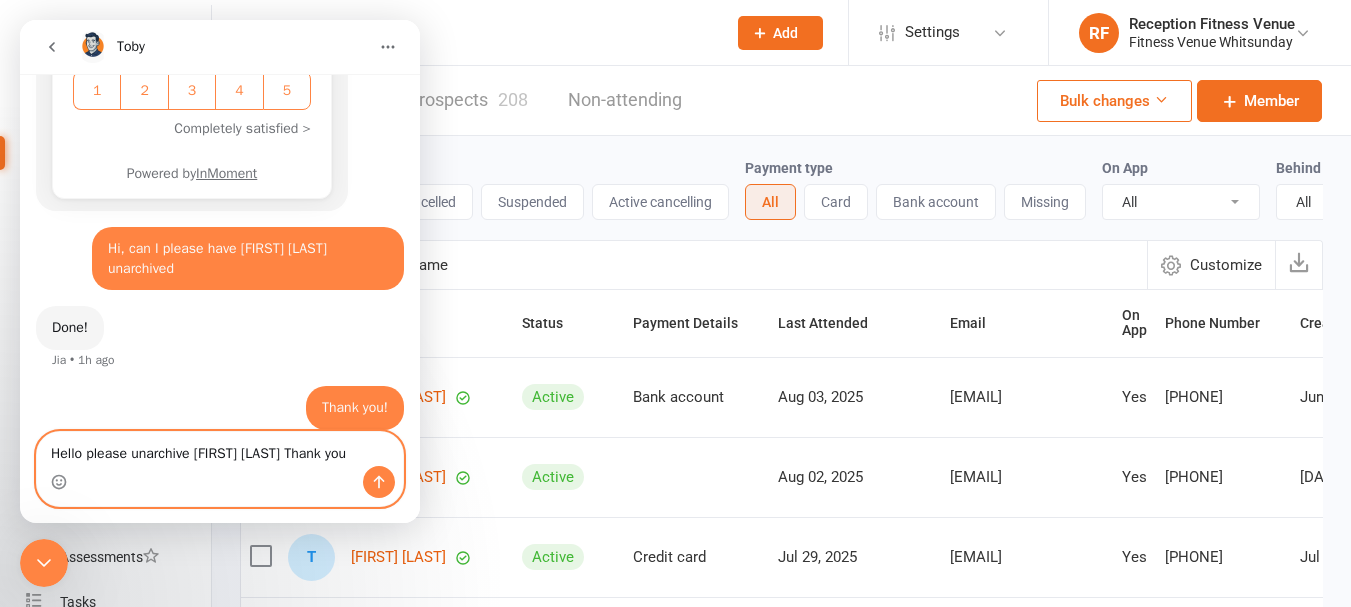 type 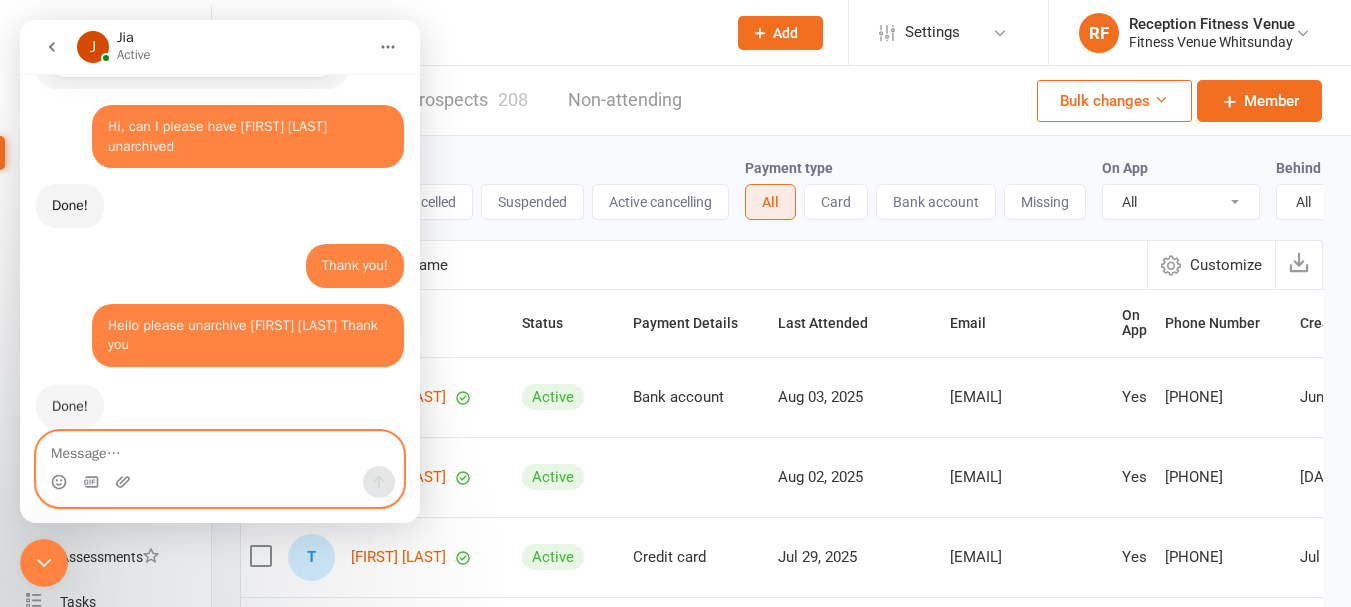 scroll, scrollTop: 1720, scrollLeft: 0, axis: vertical 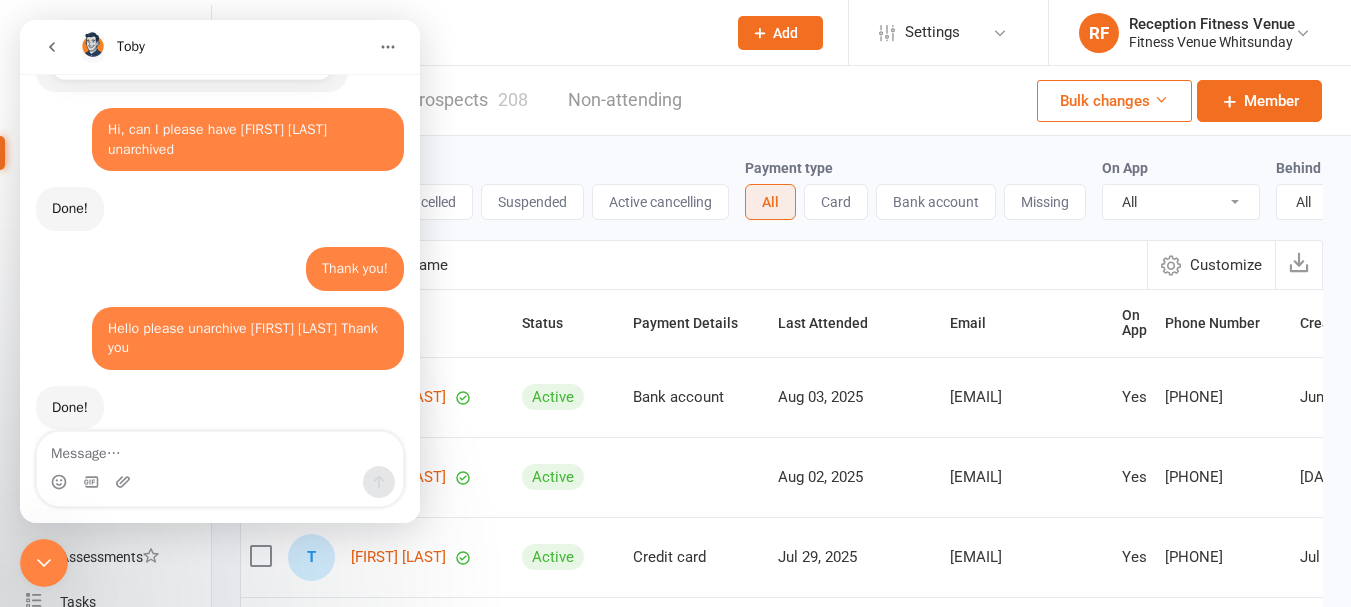 click at bounding box center (487, 33) 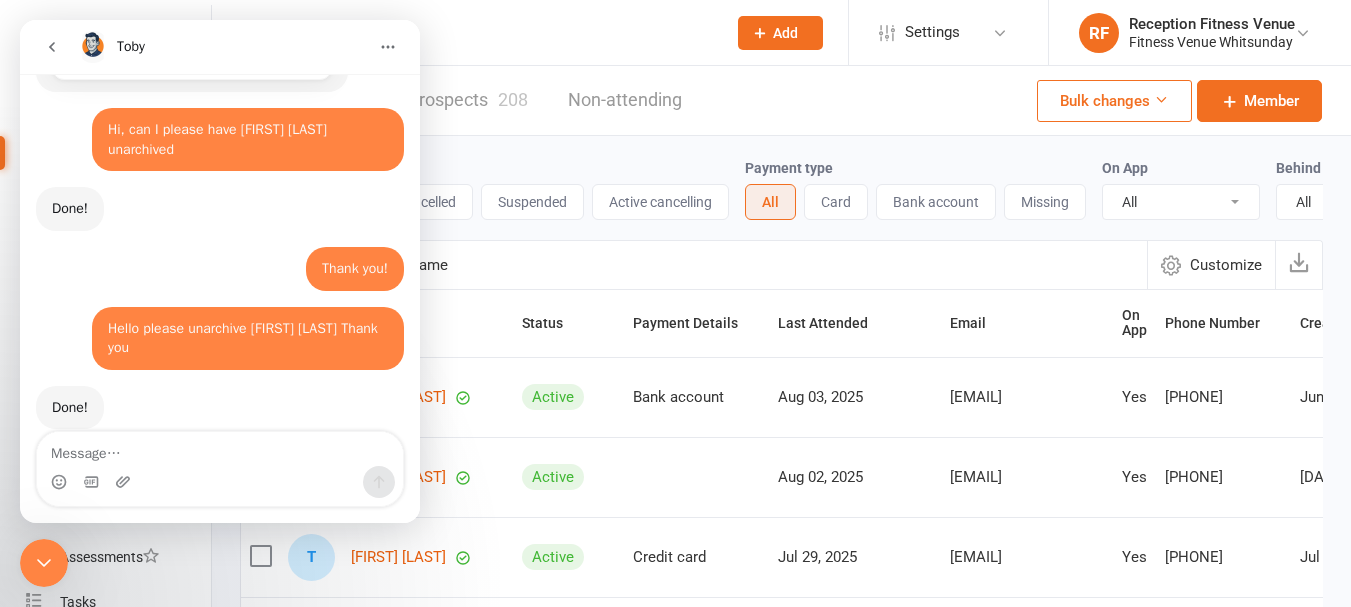 click at bounding box center [44, 563] 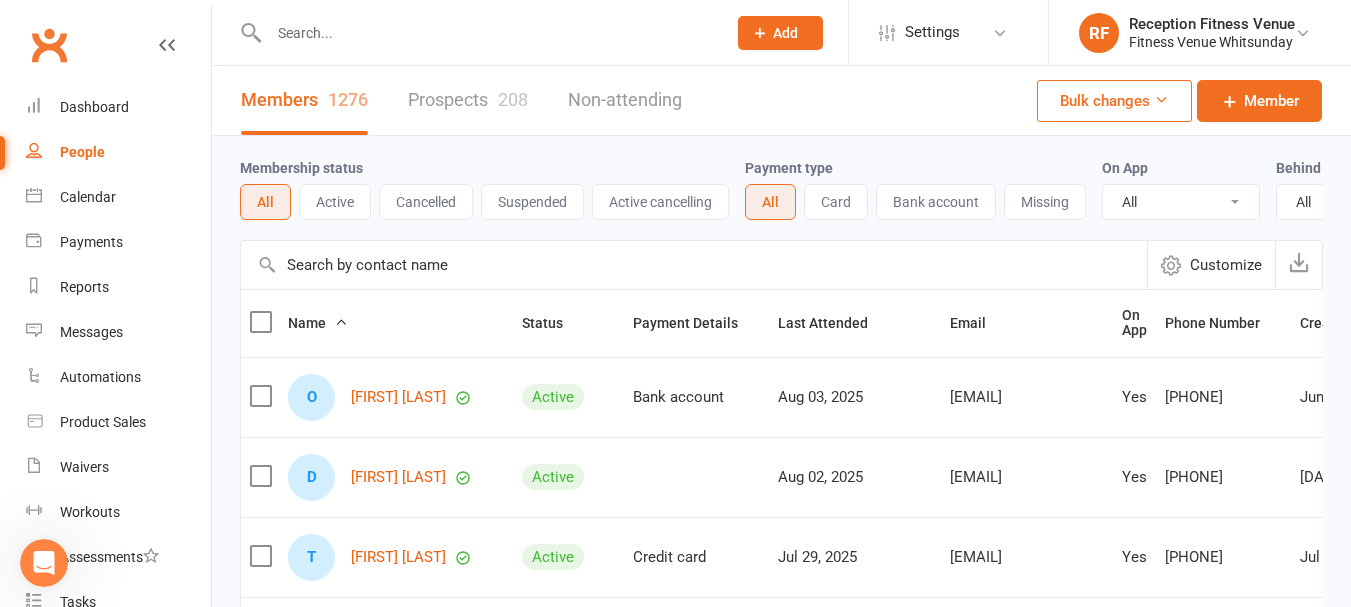 scroll, scrollTop: 0, scrollLeft: 0, axis: both 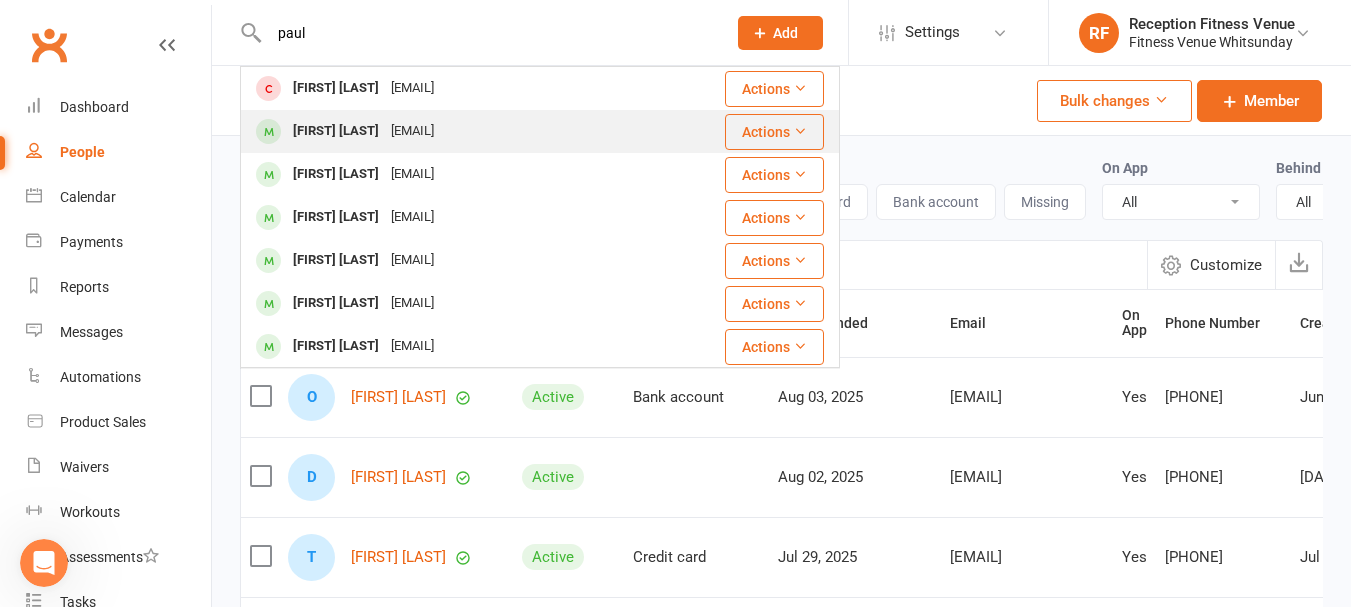 type on "paul" 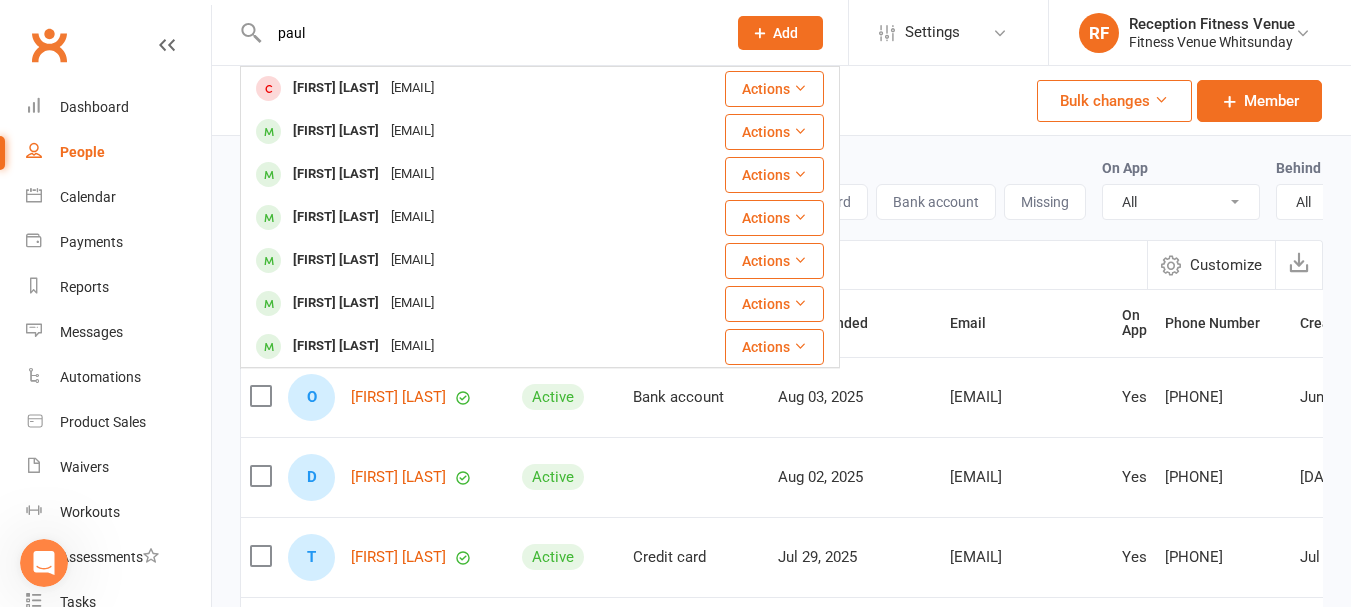 click on "[FIRST] [LAST]" at bounding box center [336, 131] 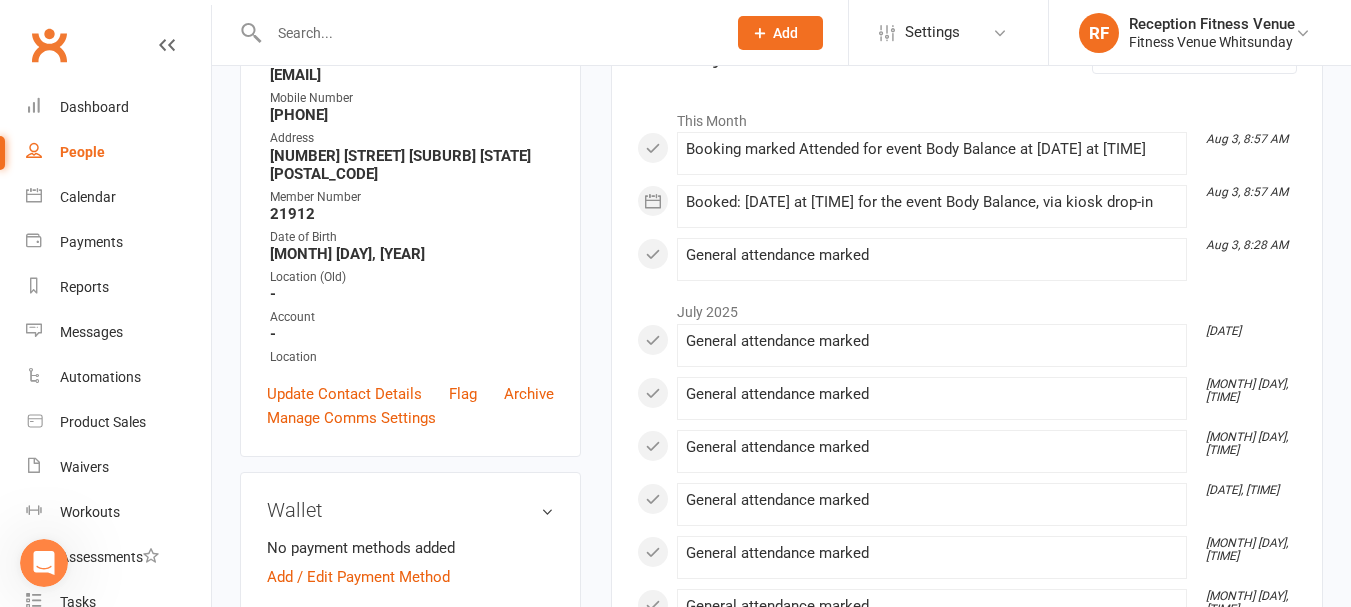 scroll, scrollTop: 0, scrollLeft: 0, axis: both 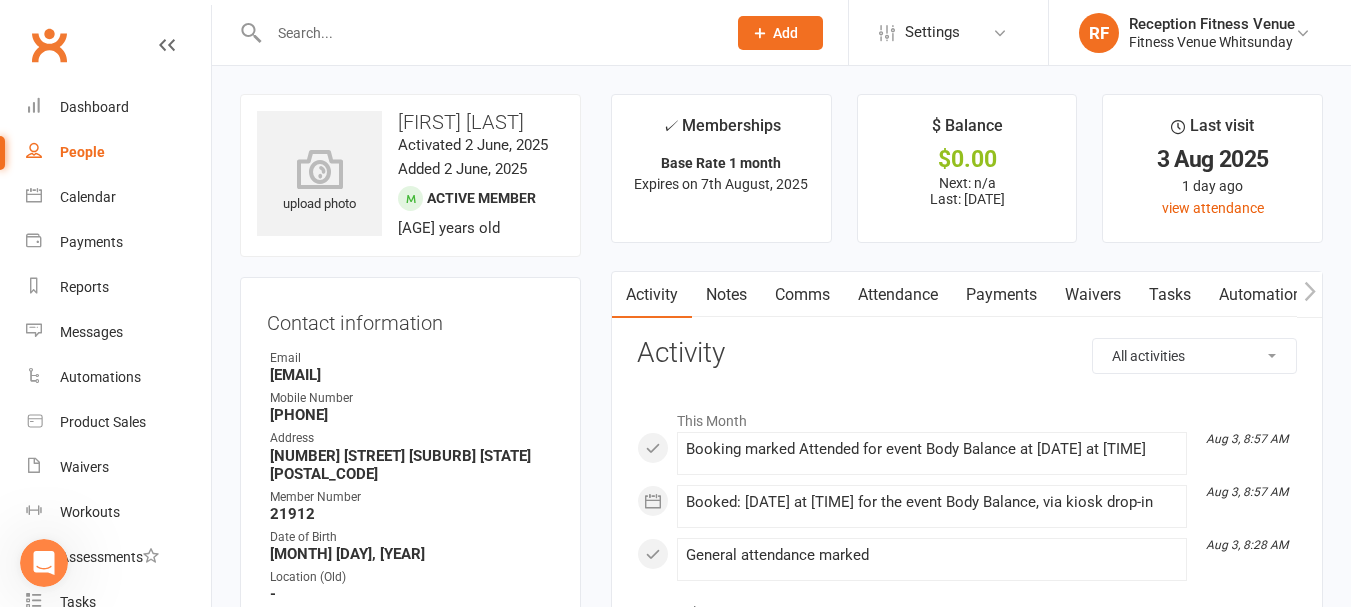 click at bounding box center (487, 33) 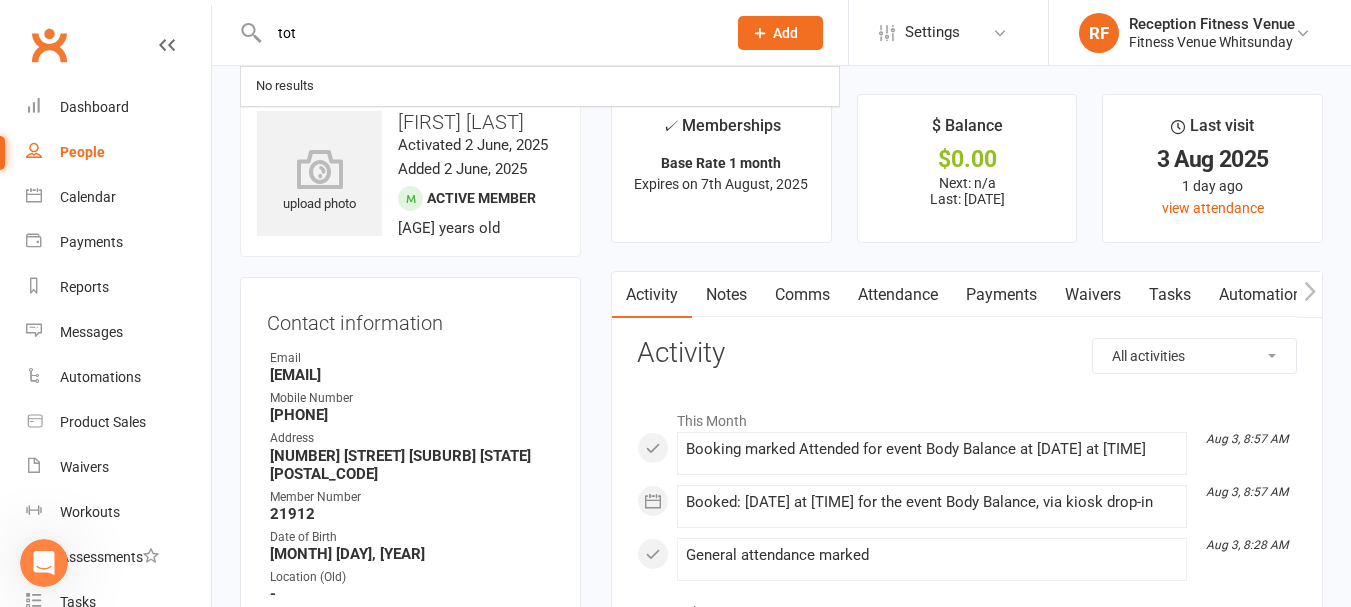 click on "tot" at bounding box center (487, 33) 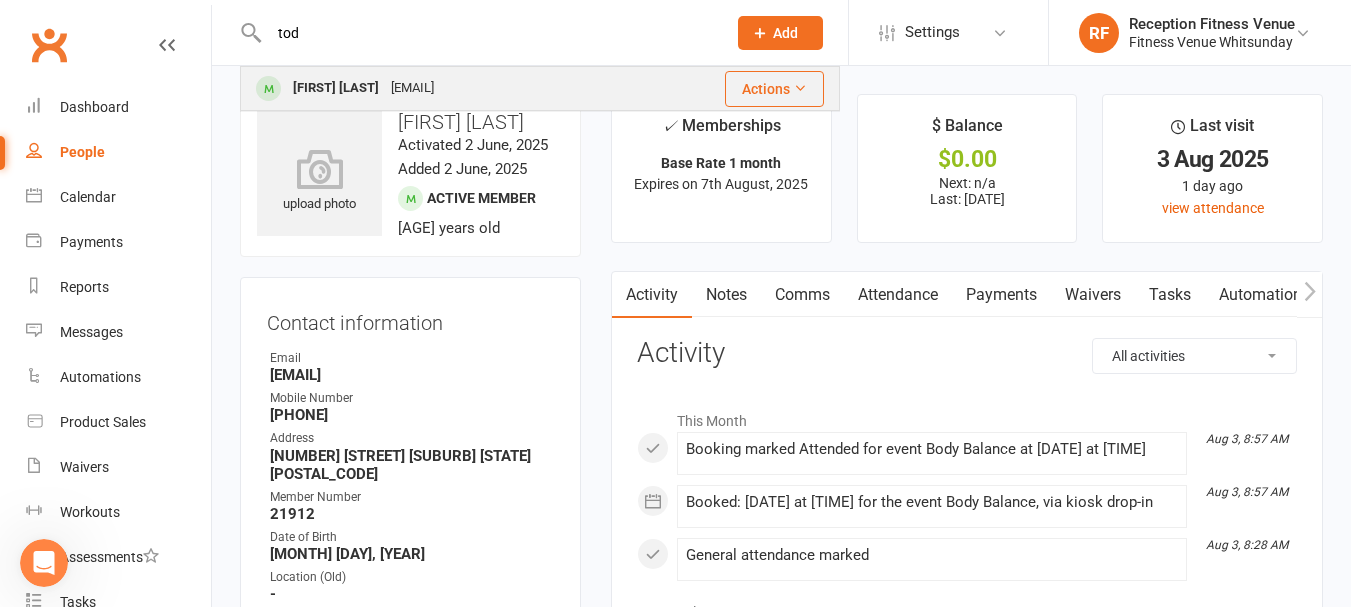 type on "tod" 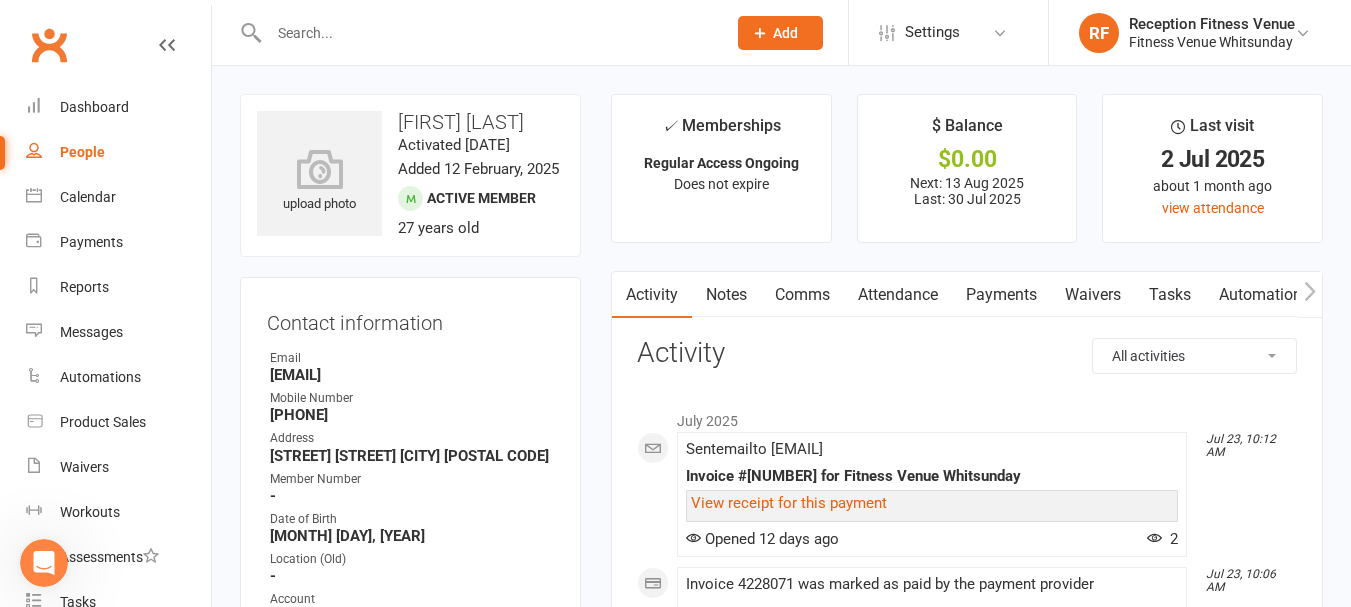 click on "Payments" at bounding box center [1001, 295] 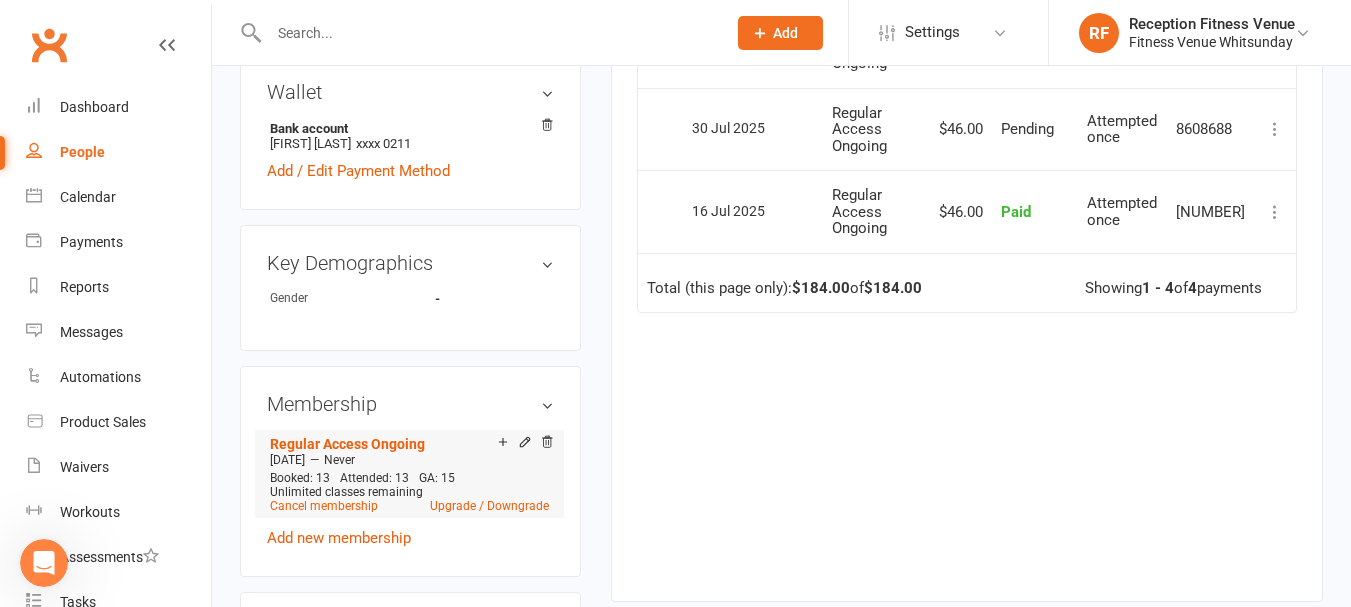 scroll, scrollTop: 900, scrollLeft: 0, axis: vertical 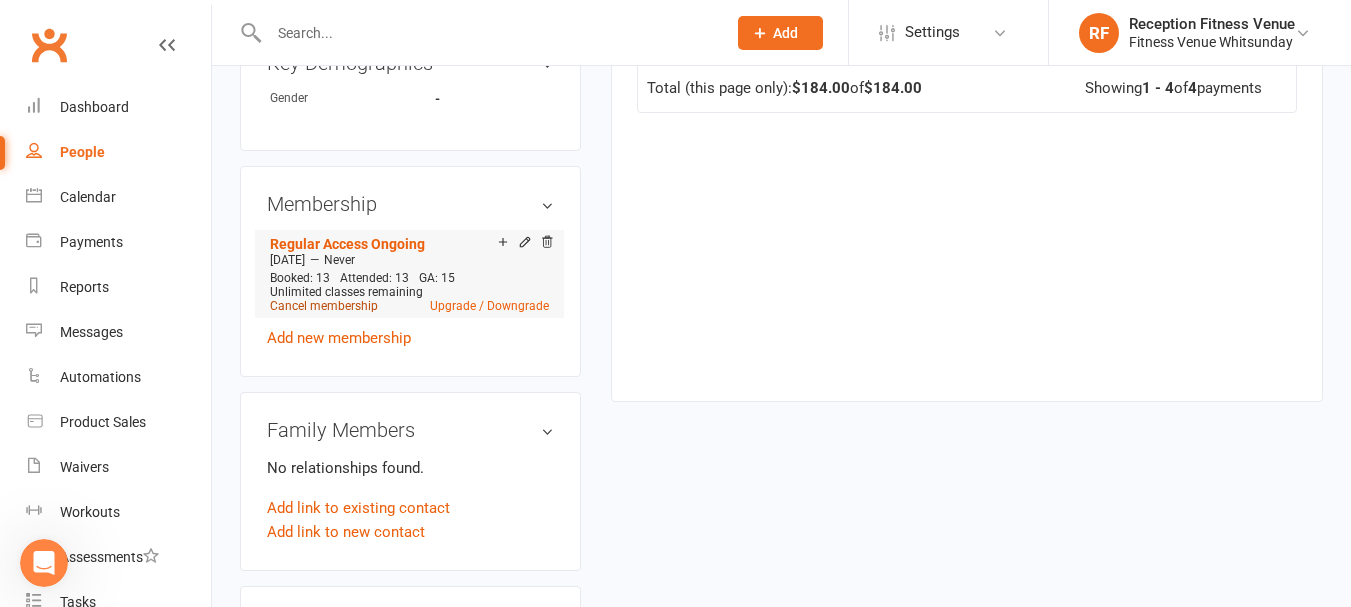 click on "Cancel membership" at bounding box center [324, 306] 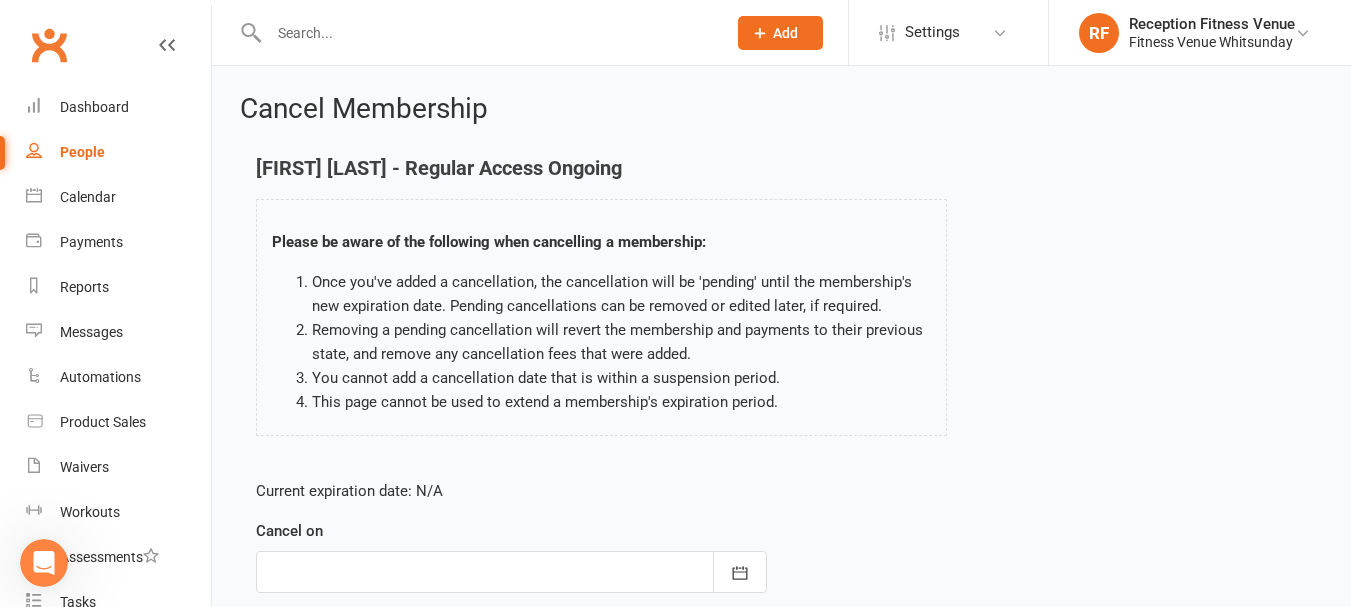scroll, scrollTop: 200, scrollLeft: 0, axis: vertical 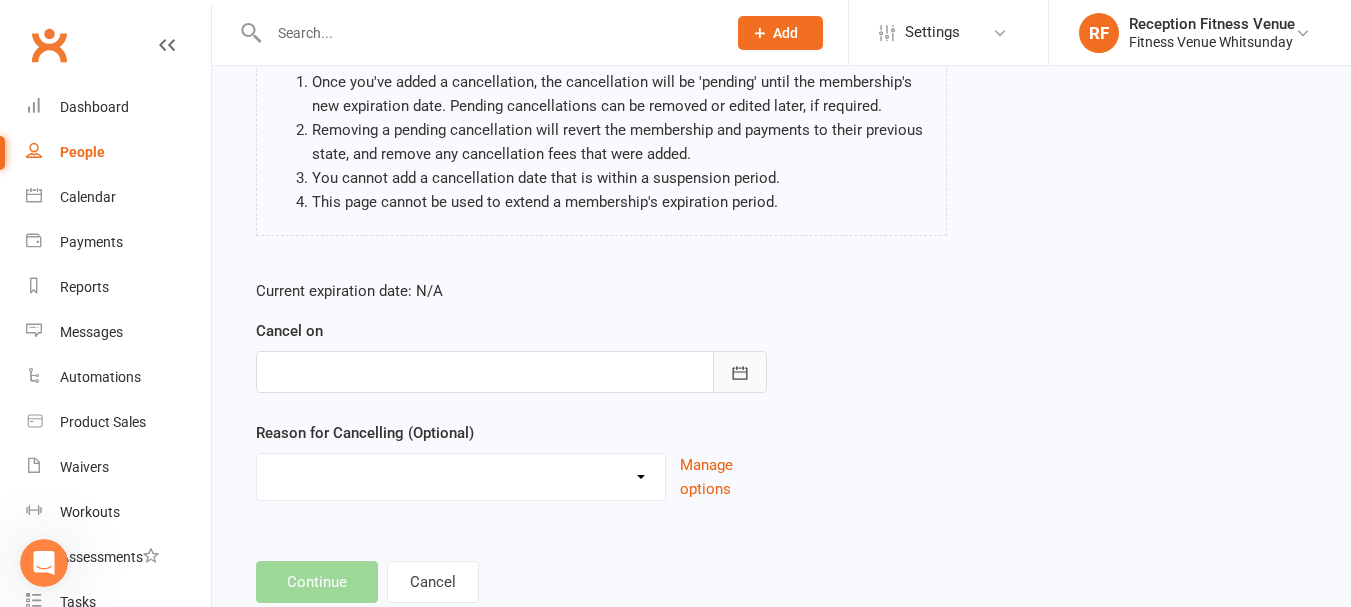 click 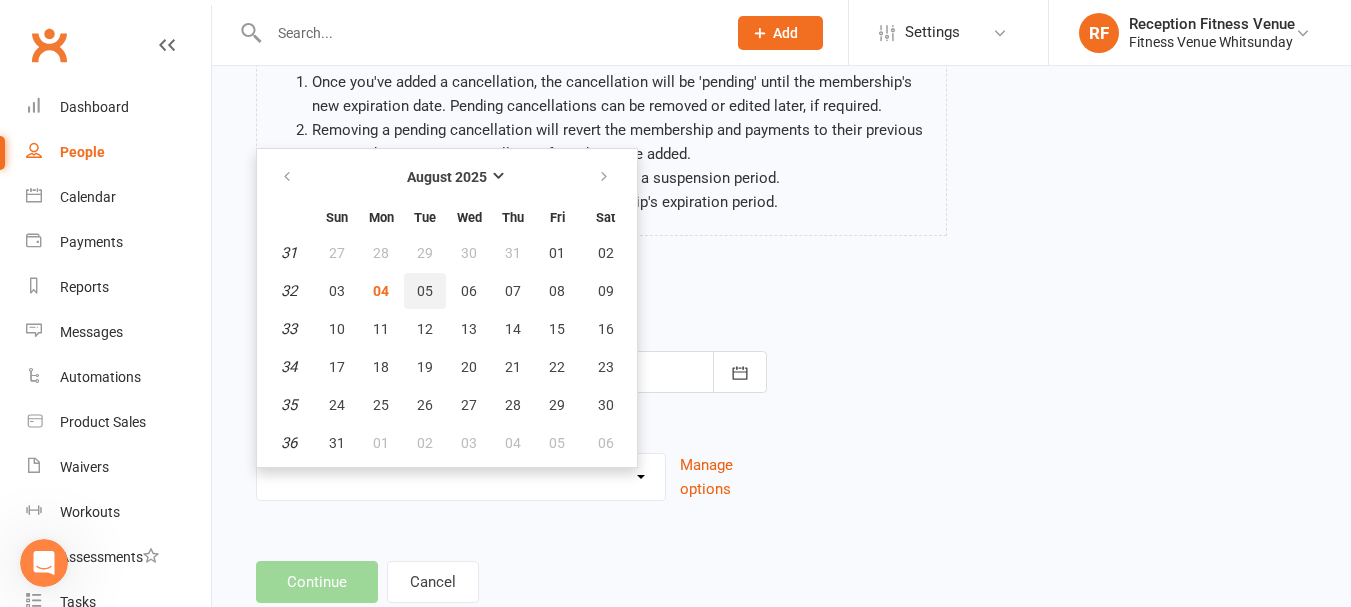 click on "05" at bounding box center (425, 291) 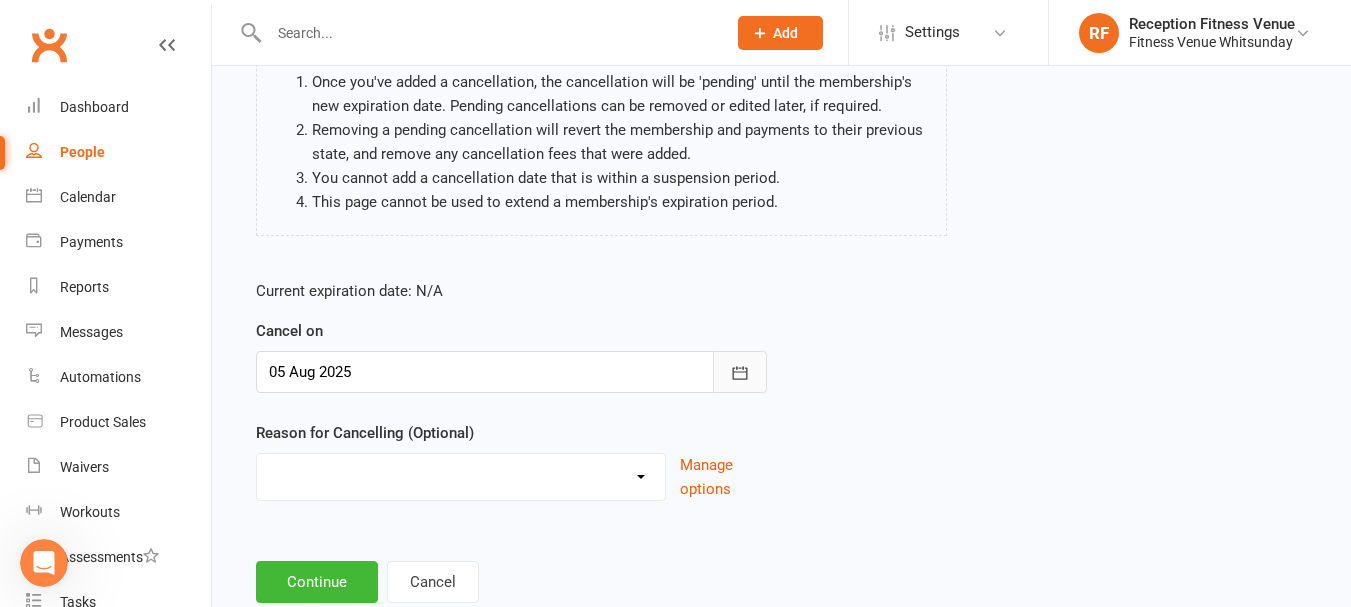 click 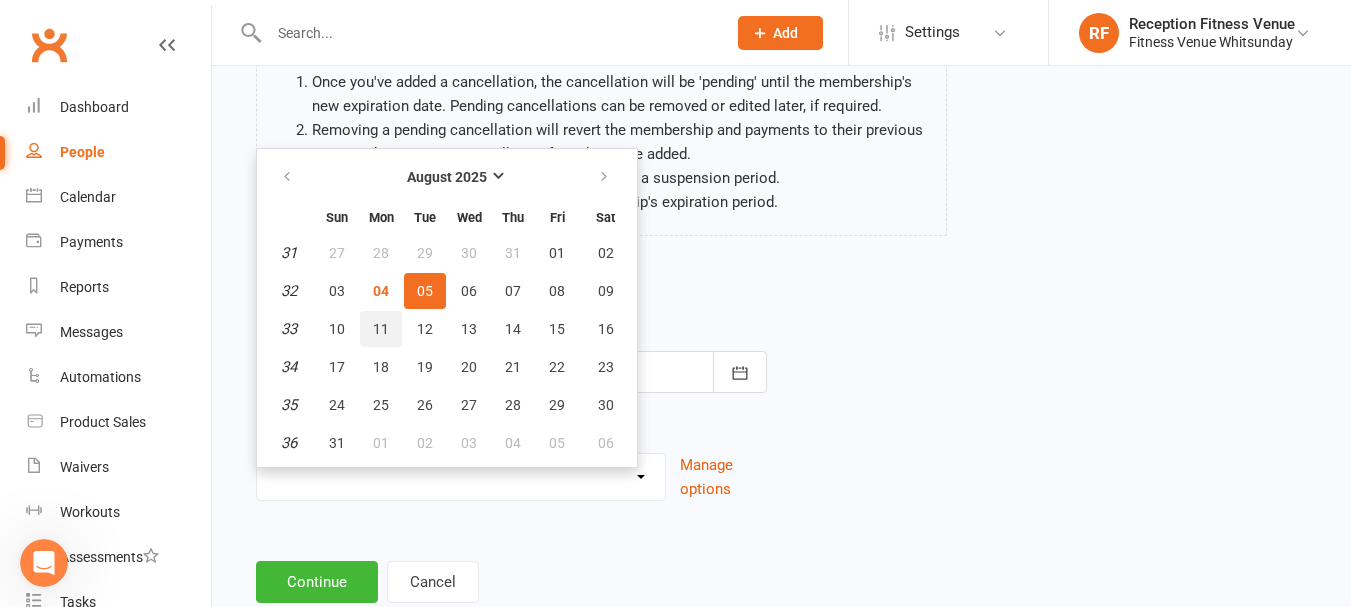 click on "11" at bounding box center [381, 329] 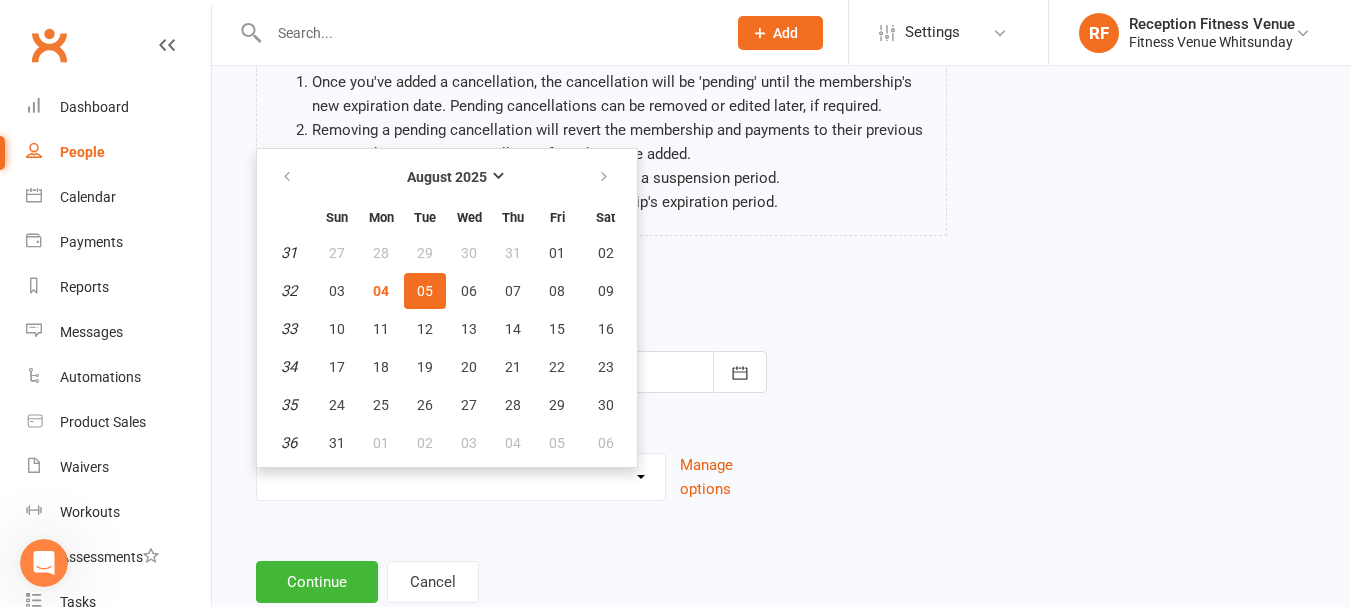 type on "11 Aug 2025" 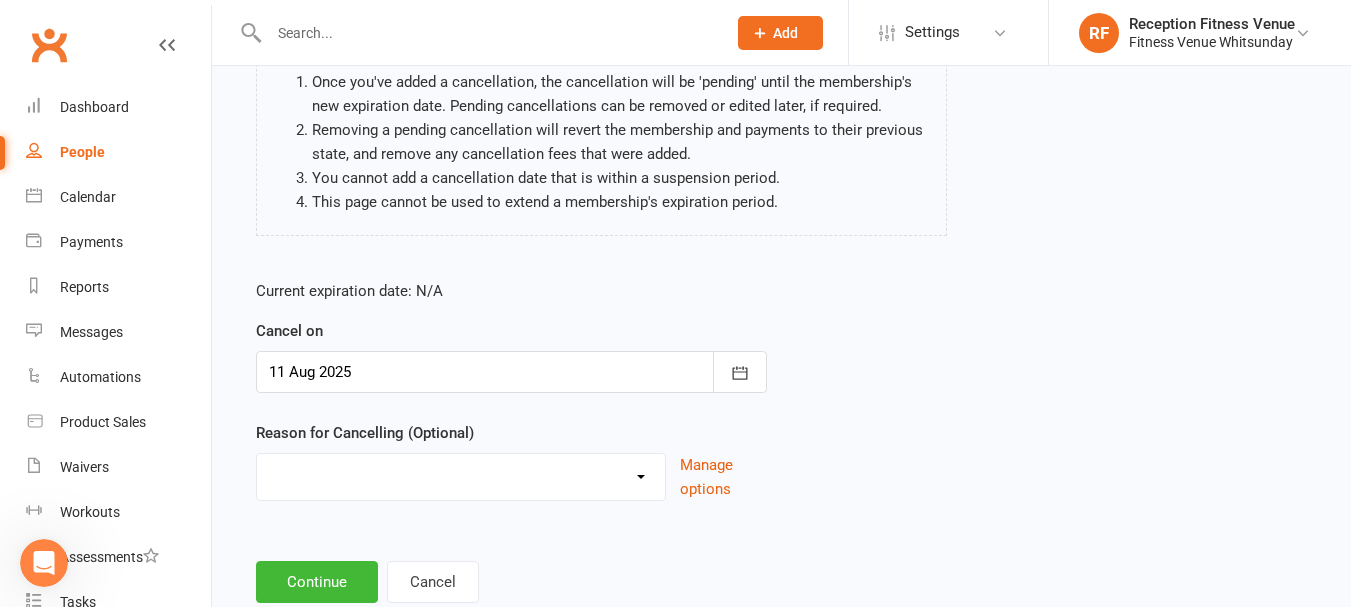 scroll, scrollTop: 257, scrollLeft: 0, axis: vertical 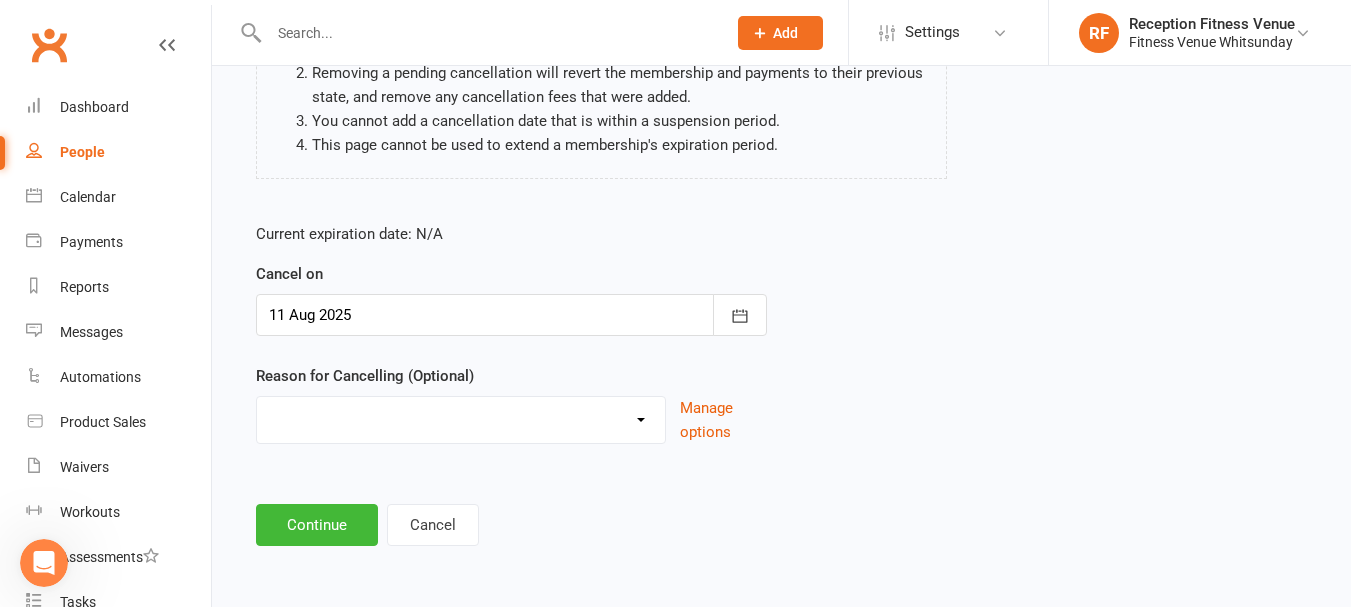 click on "Email request Excessive defaults Holiday Injury Leaving town Other reason" at bounding box center [461, 417] 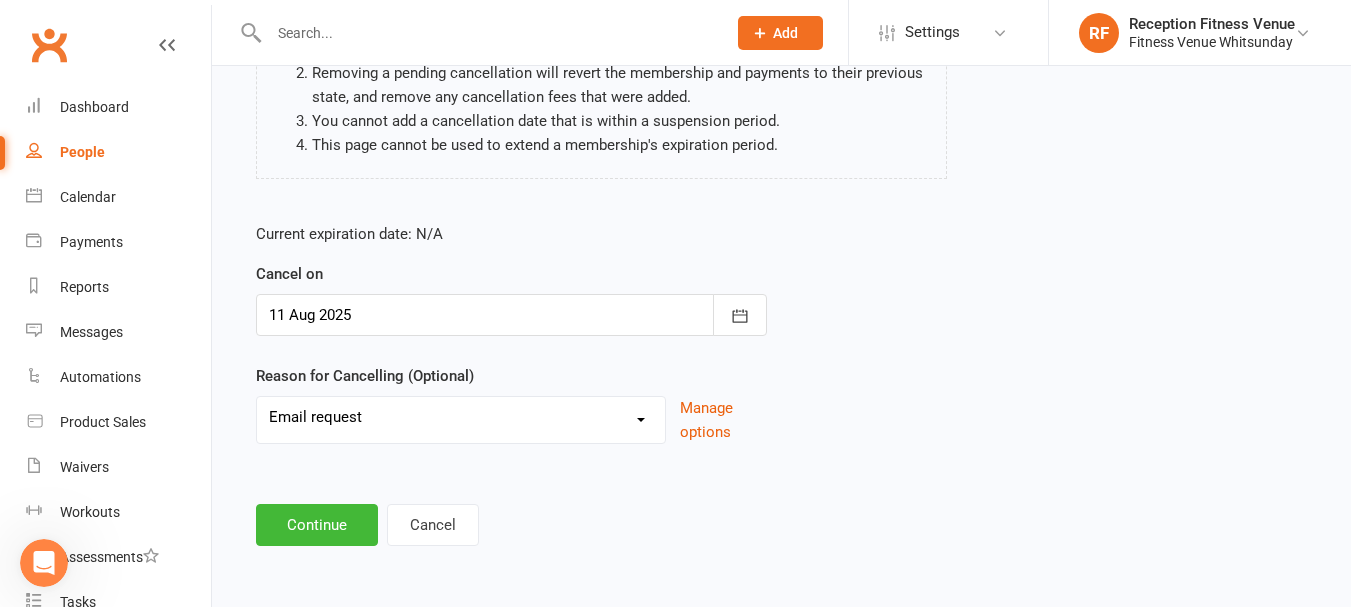 click on "Email request Excessive defaults Holiday Injury Leaving town Other reason" at bounding box center (461, 417) 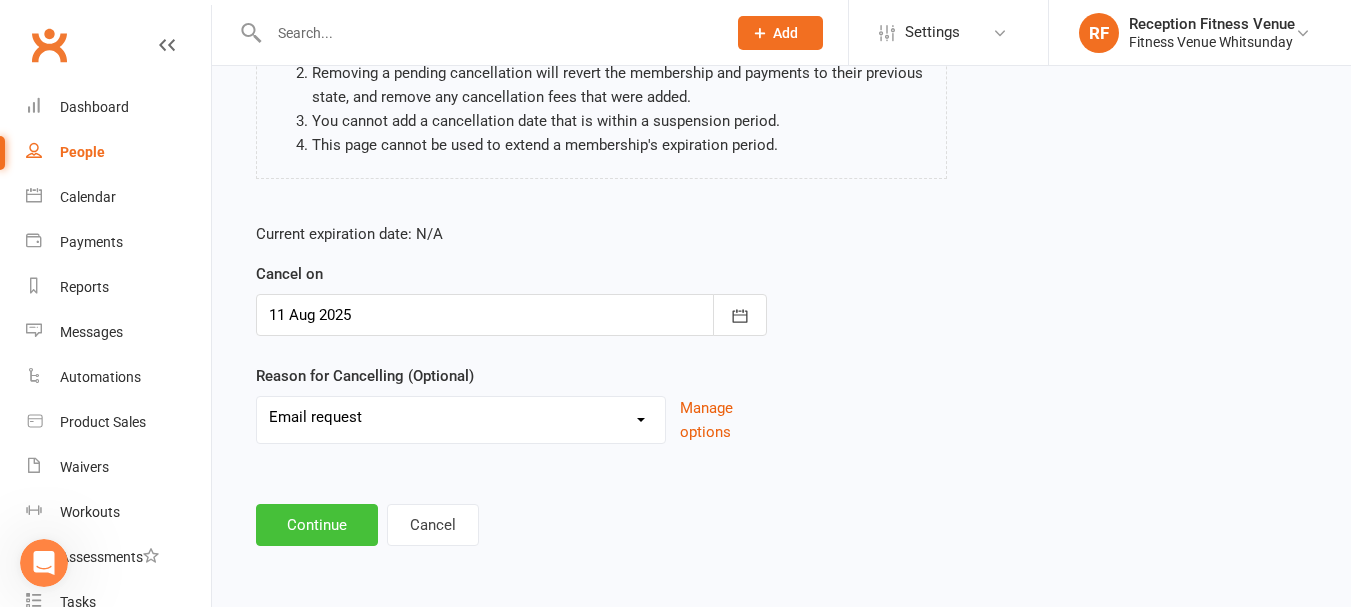 click on "Continue" at bounding box center (317, 525) 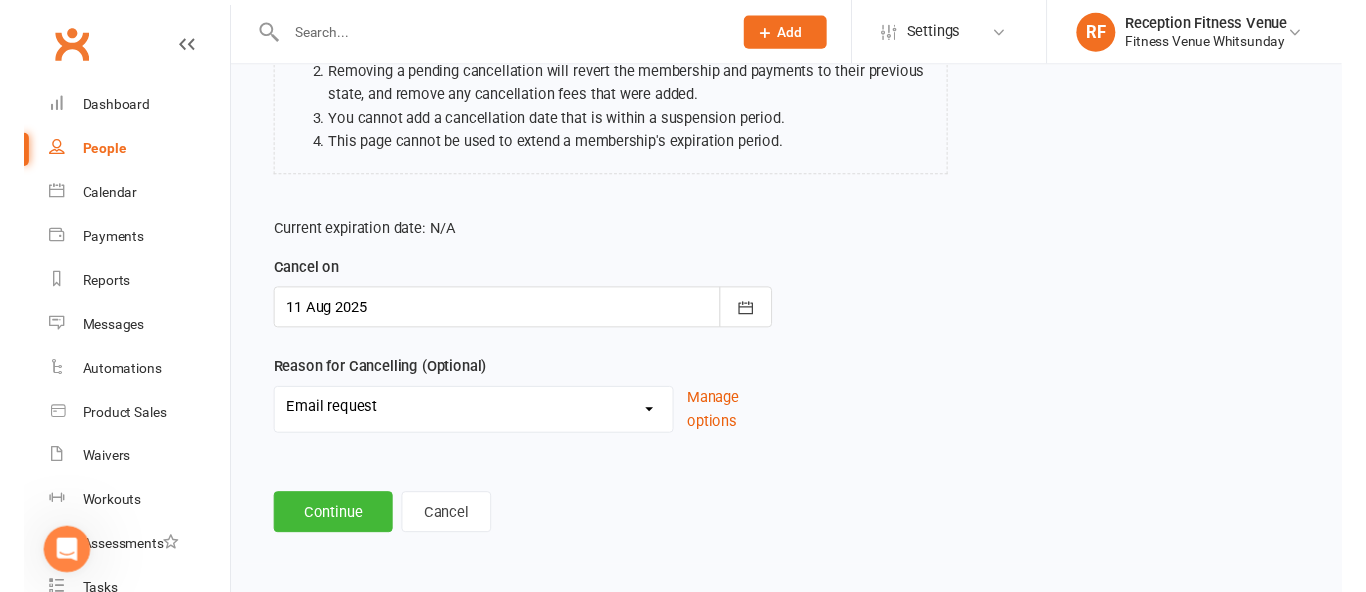 scroll, scrollTop: 0, scrollLeft: 0, axis: both 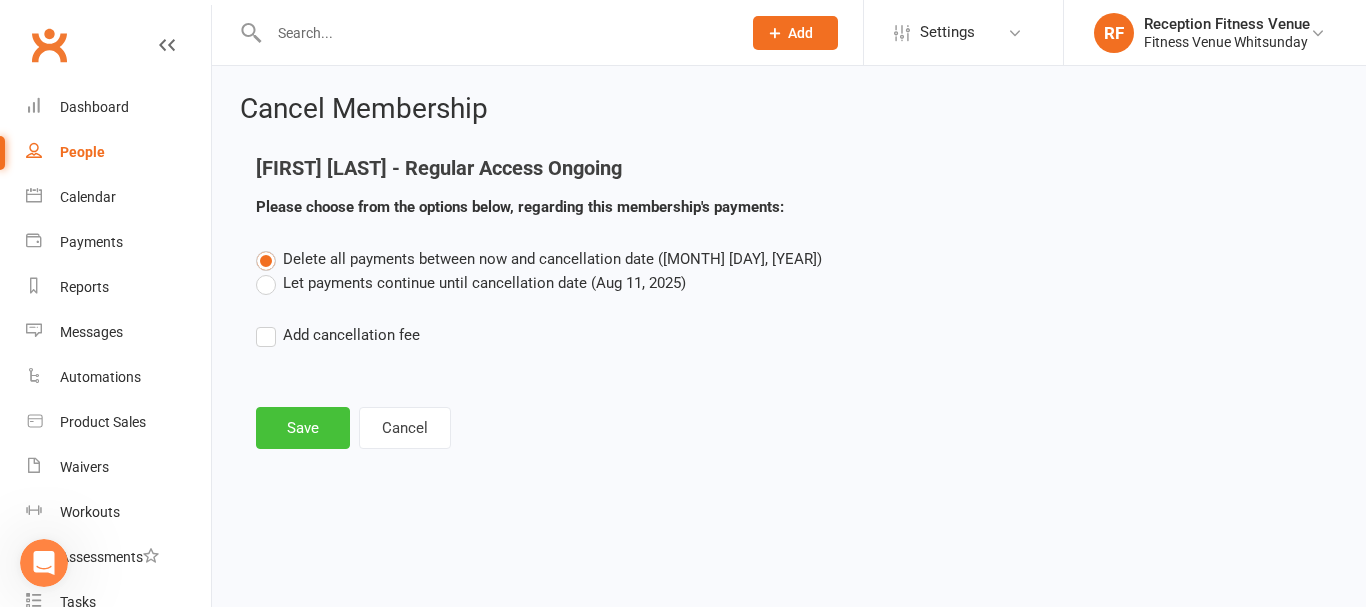 click on "Save" at bounding box center (303, 428) 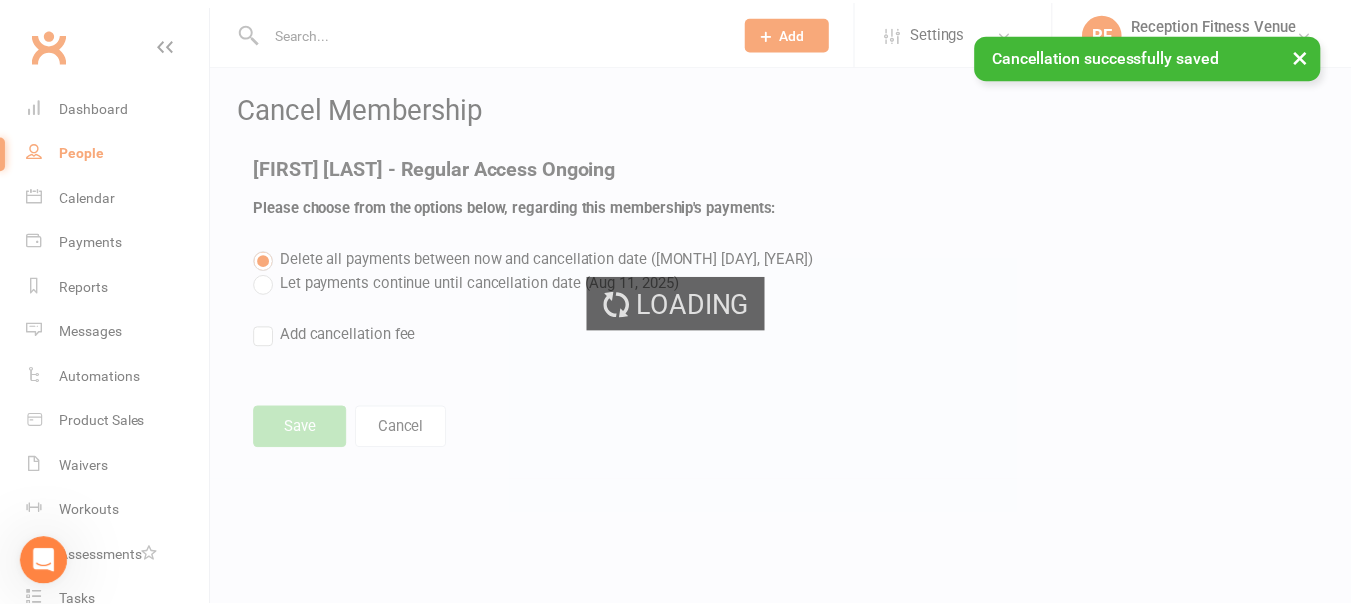 scroll, scrollTop: 1720, scrollLeft: 0, axis: vertical 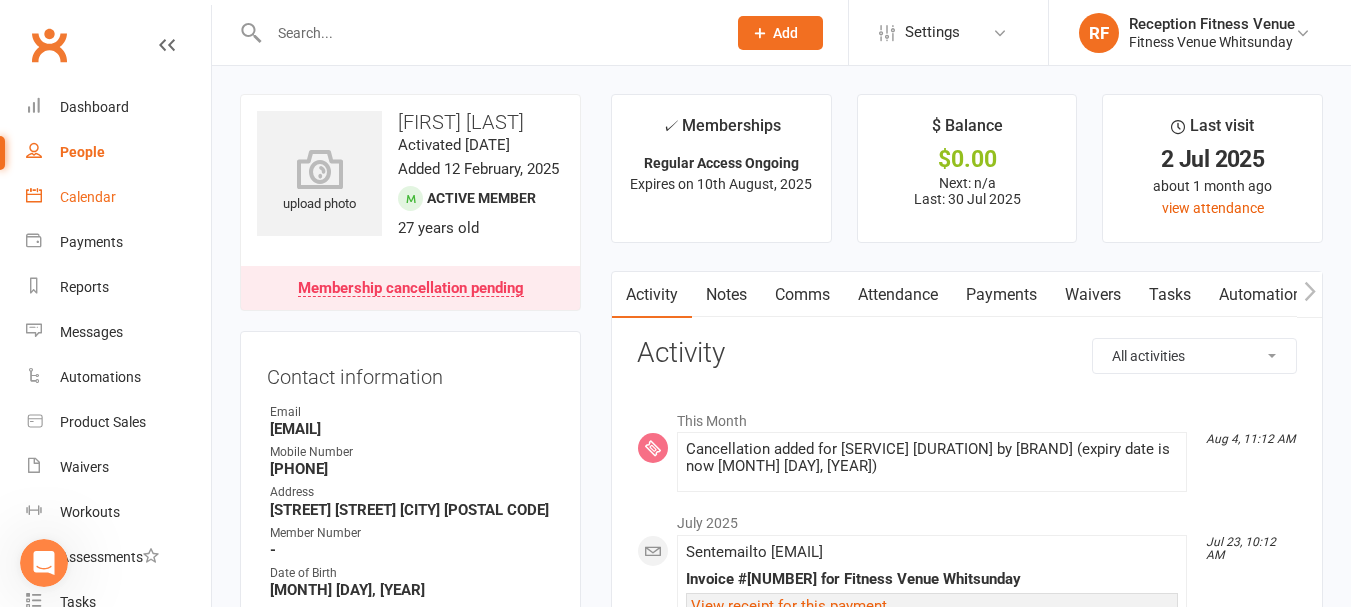 click on "Calendar" at bounding box center [88, 197] 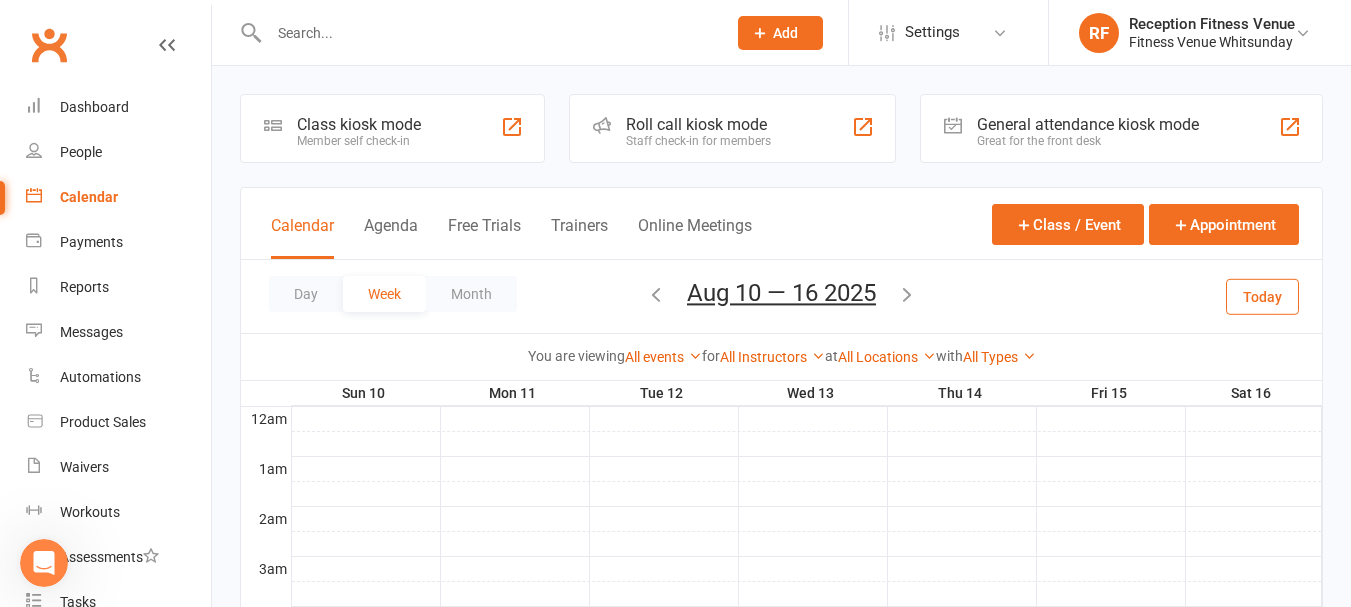 click on "Great for the front desk" at bounding box center [1088, 141] 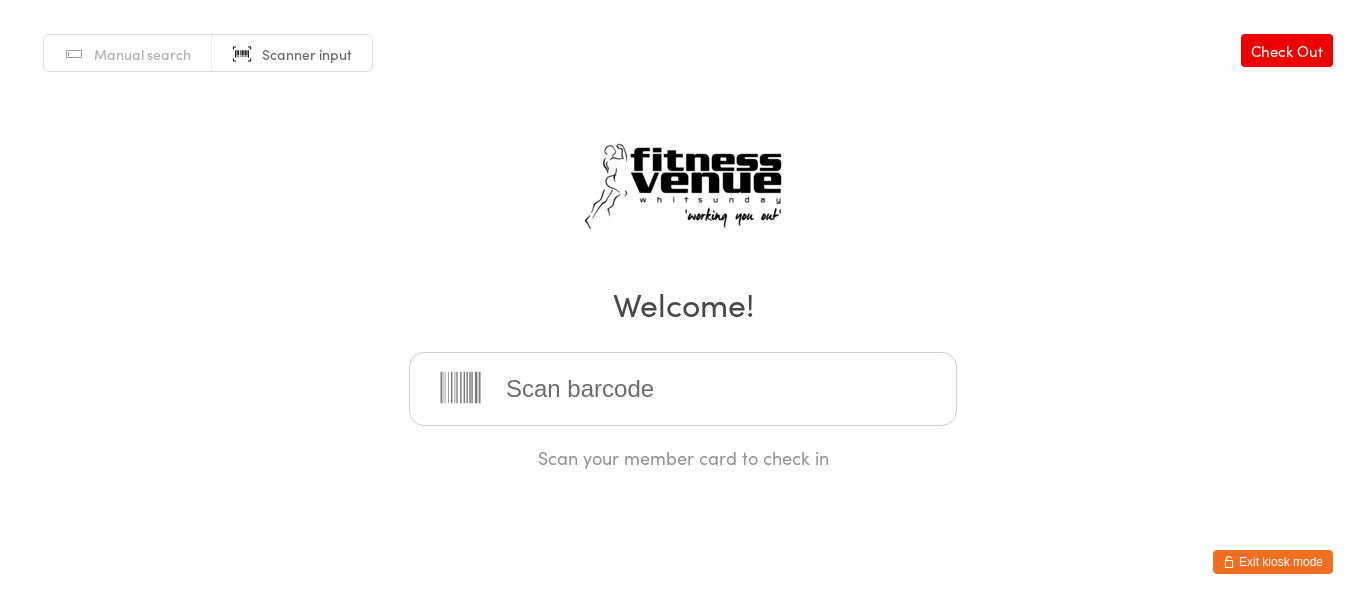 scroll, scrollTop: 0, scrollLeft: 0, axis: both 